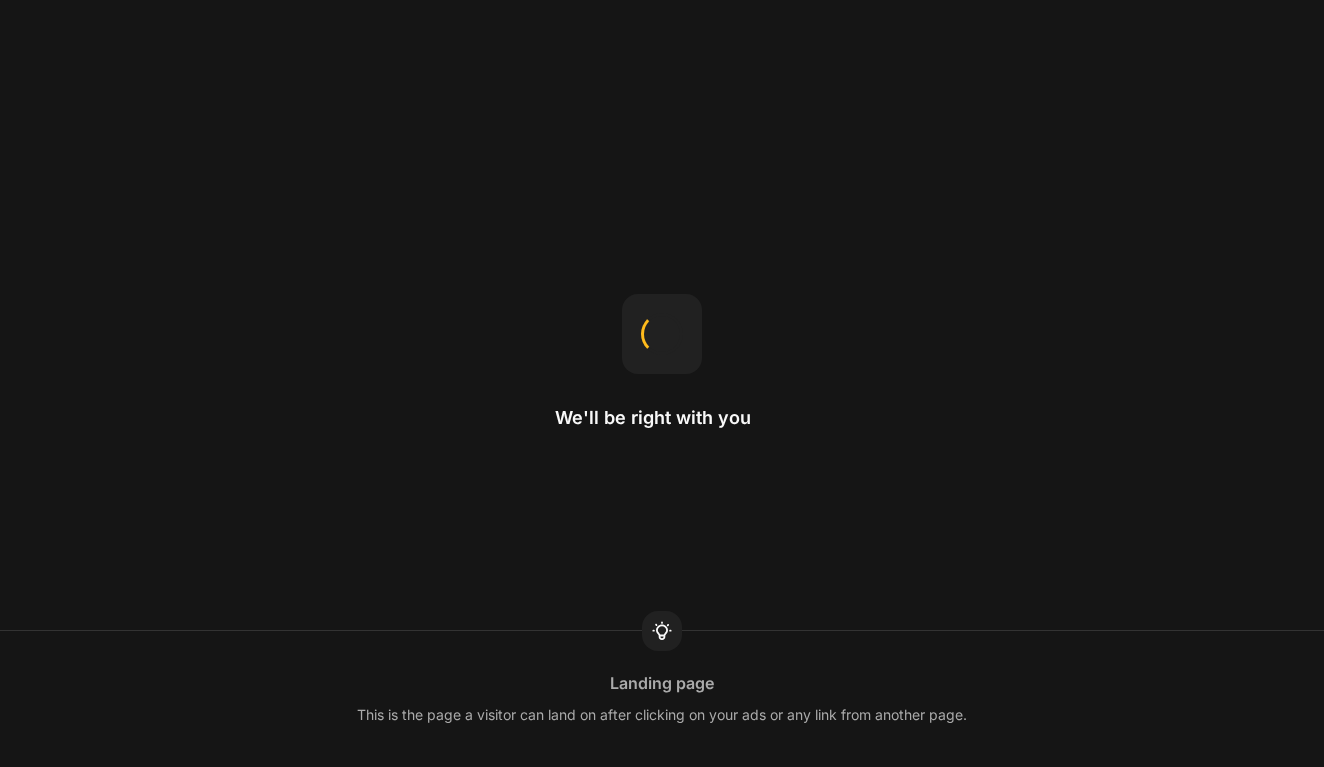 scroll, scrollTop: 0, scrollLeft: 0, axis: both 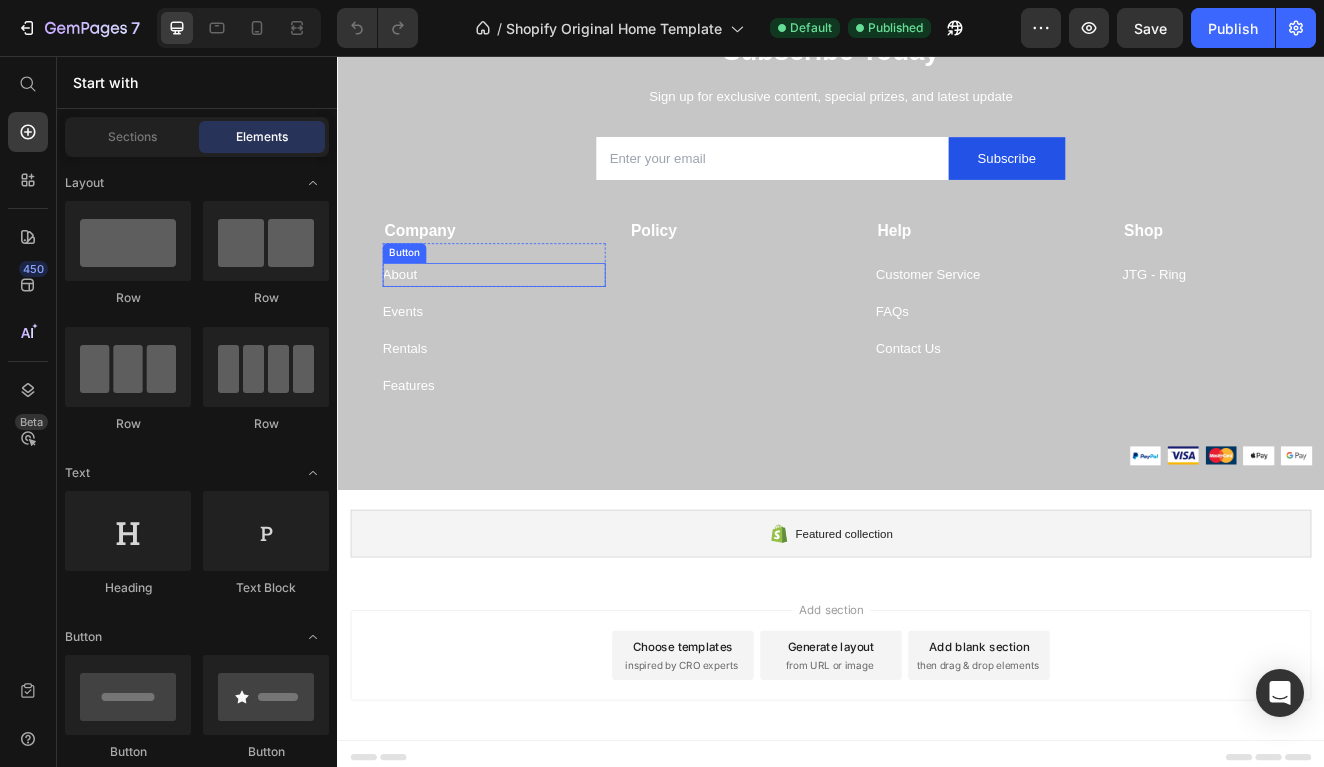 click on "About Button" at bounding box center (527, 322) 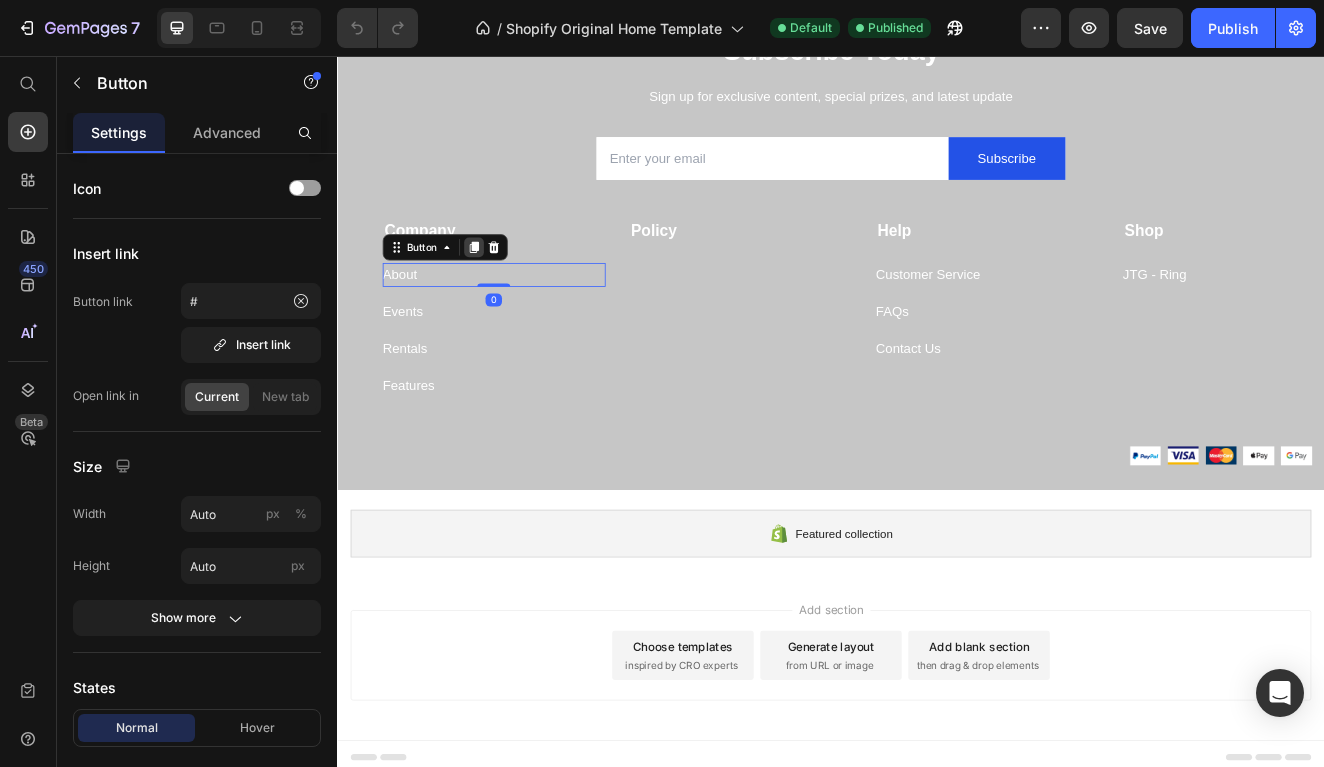 click 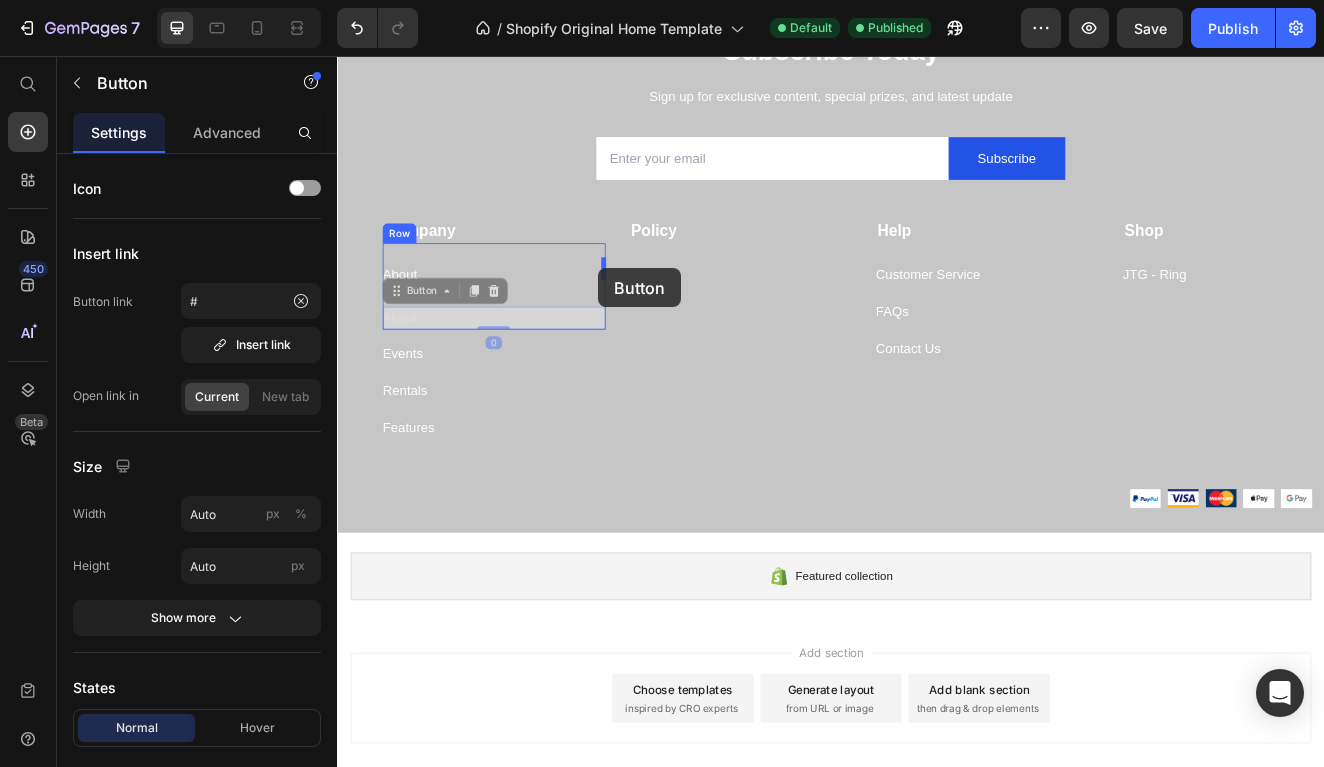 drag, startPoint x: 412, startPoint y: 339, endPoint x: 654, endPoint y: 314, distance: 243.2879 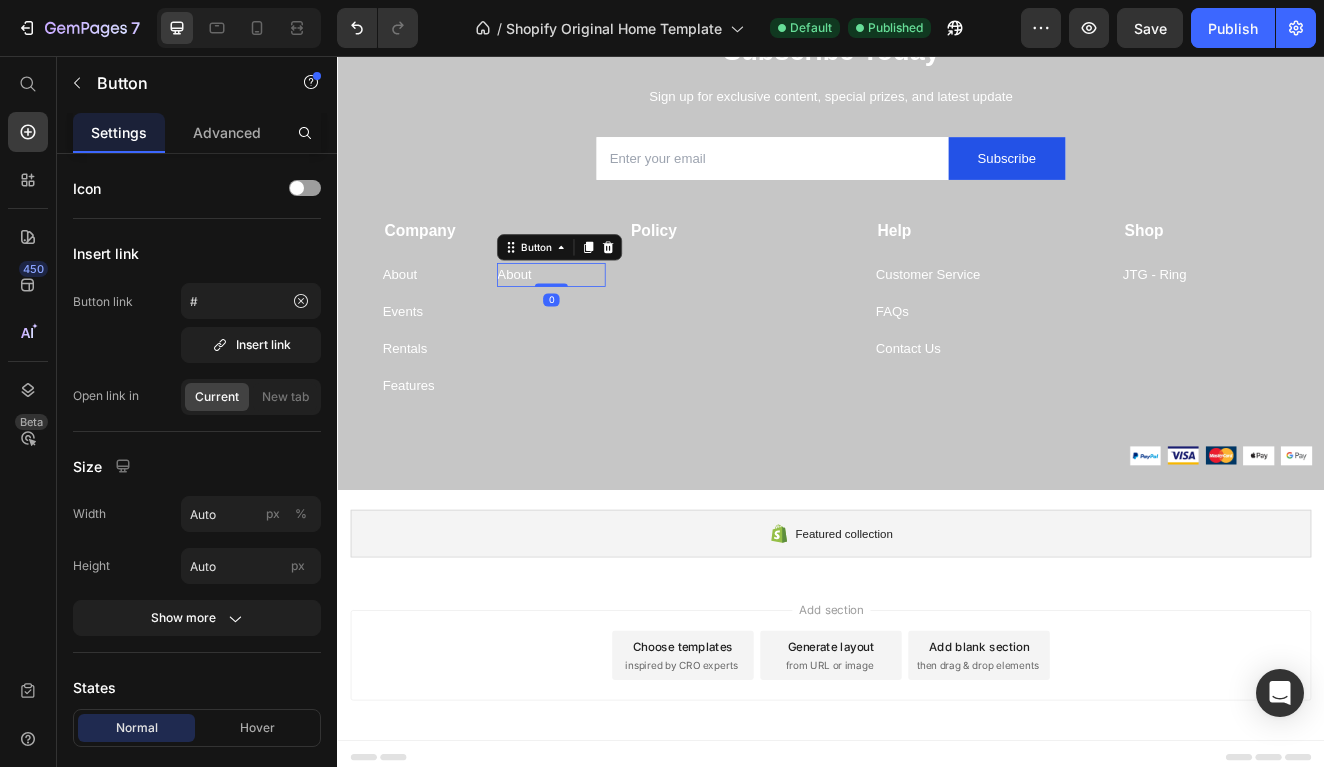 click on "About Button   0" at bounding box center [596, 322] 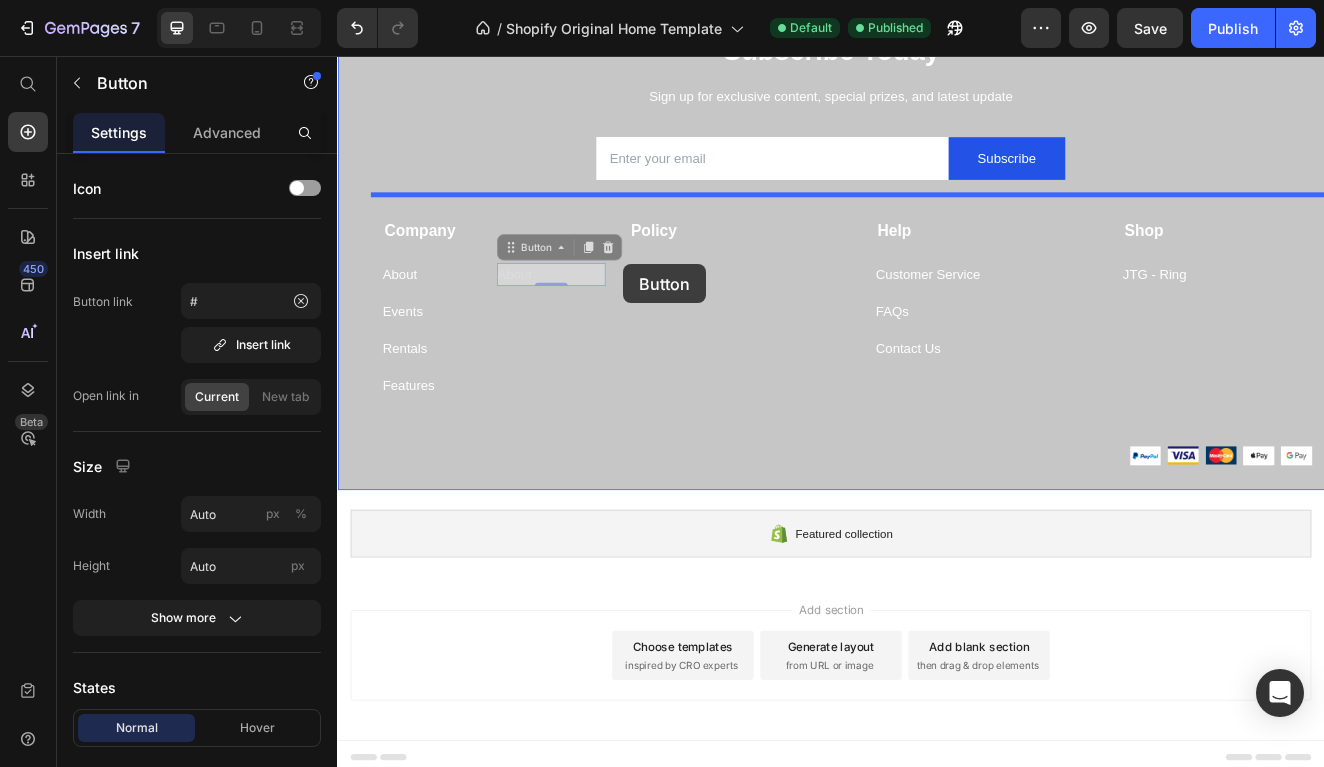 drag, startPoint x: 547, startPoint y: 282, endPoint x: 685, endPoint y: 309, distance: 140.6165 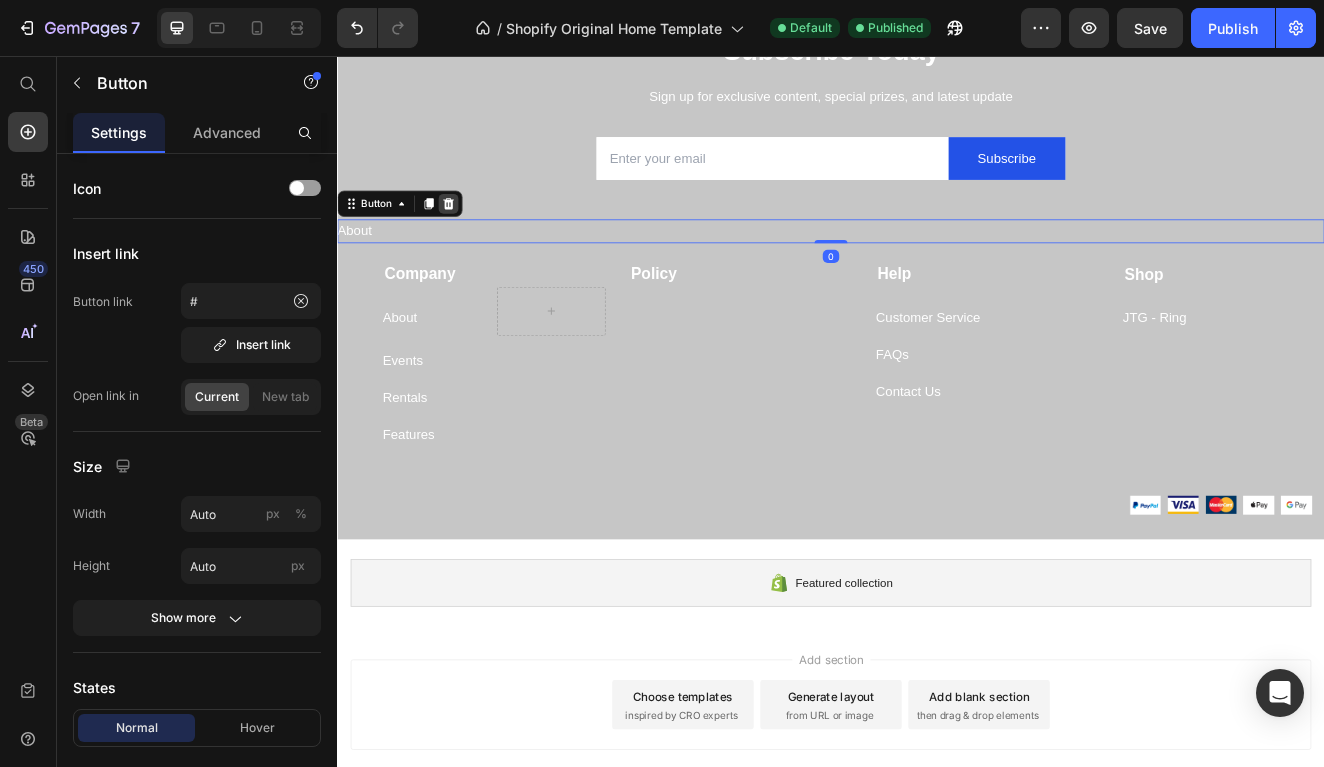 click 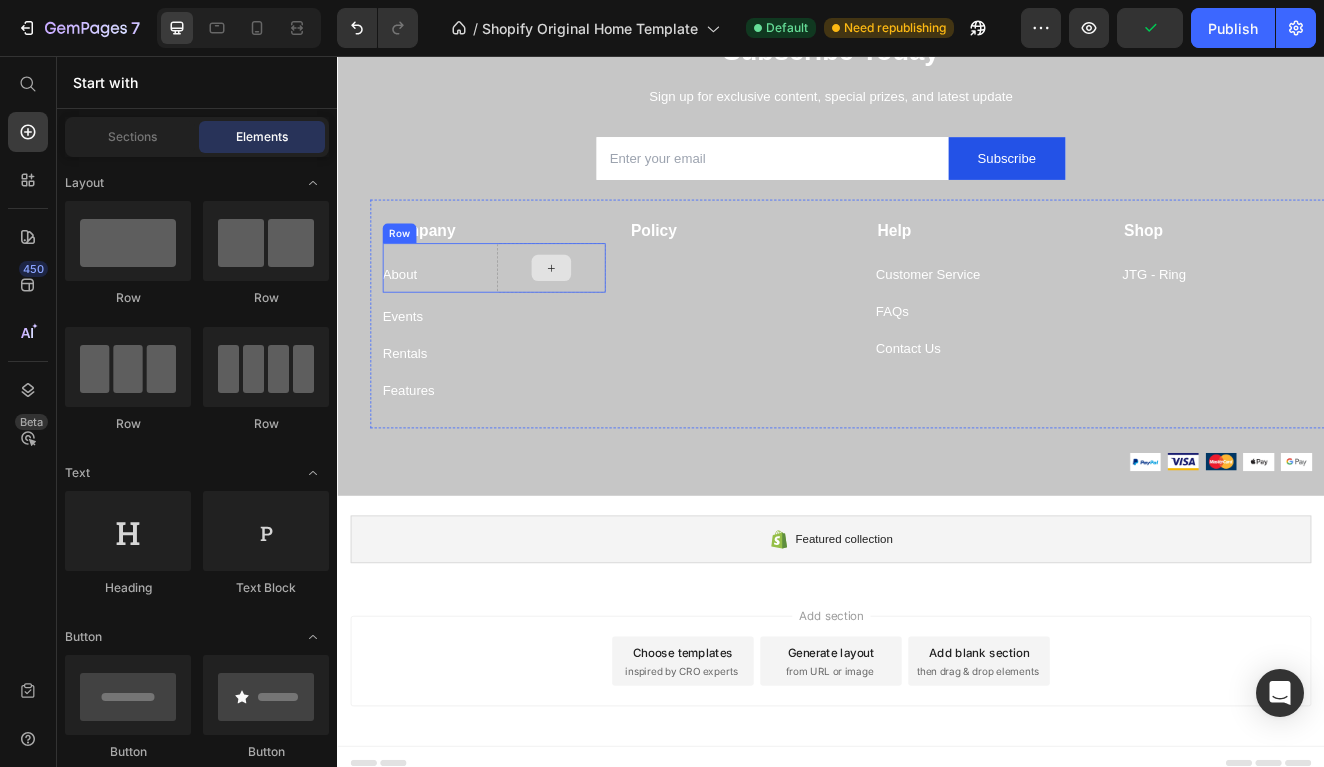 click at bounding box center (596, 314) 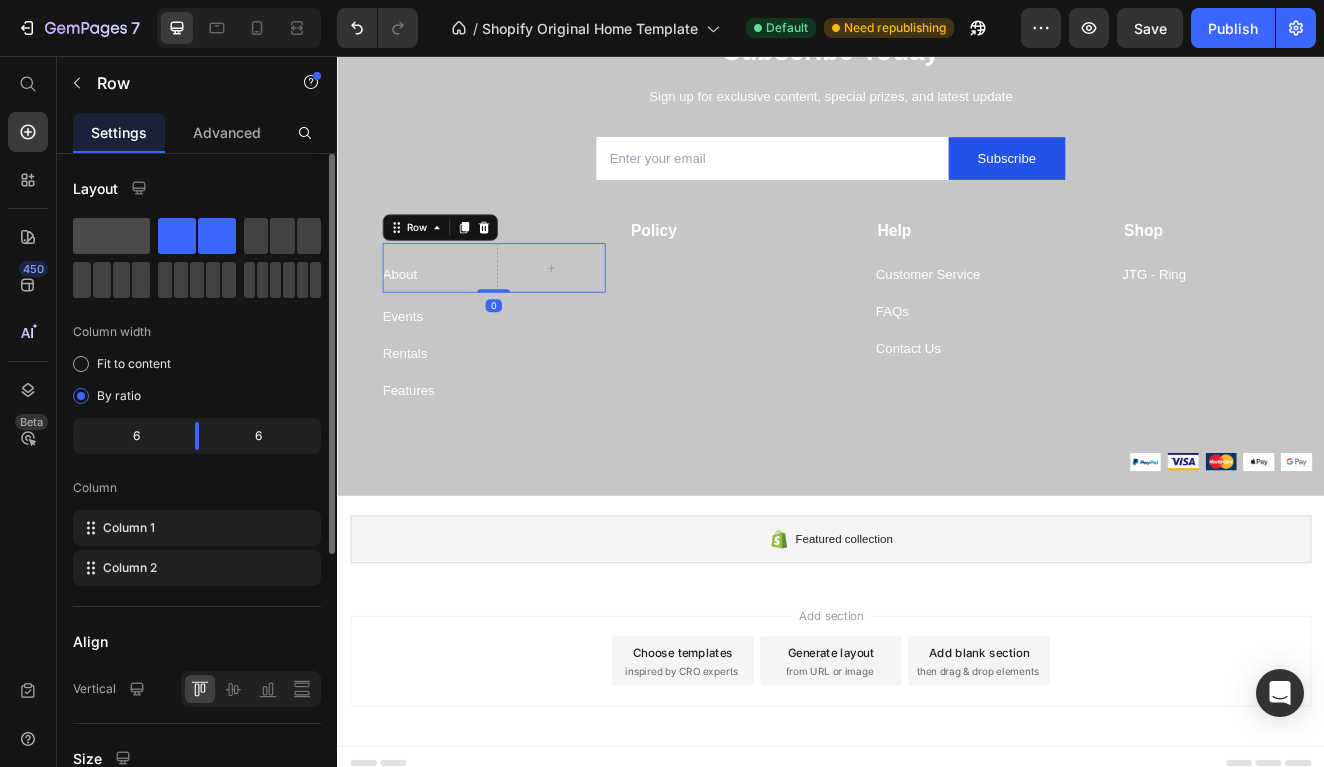 click 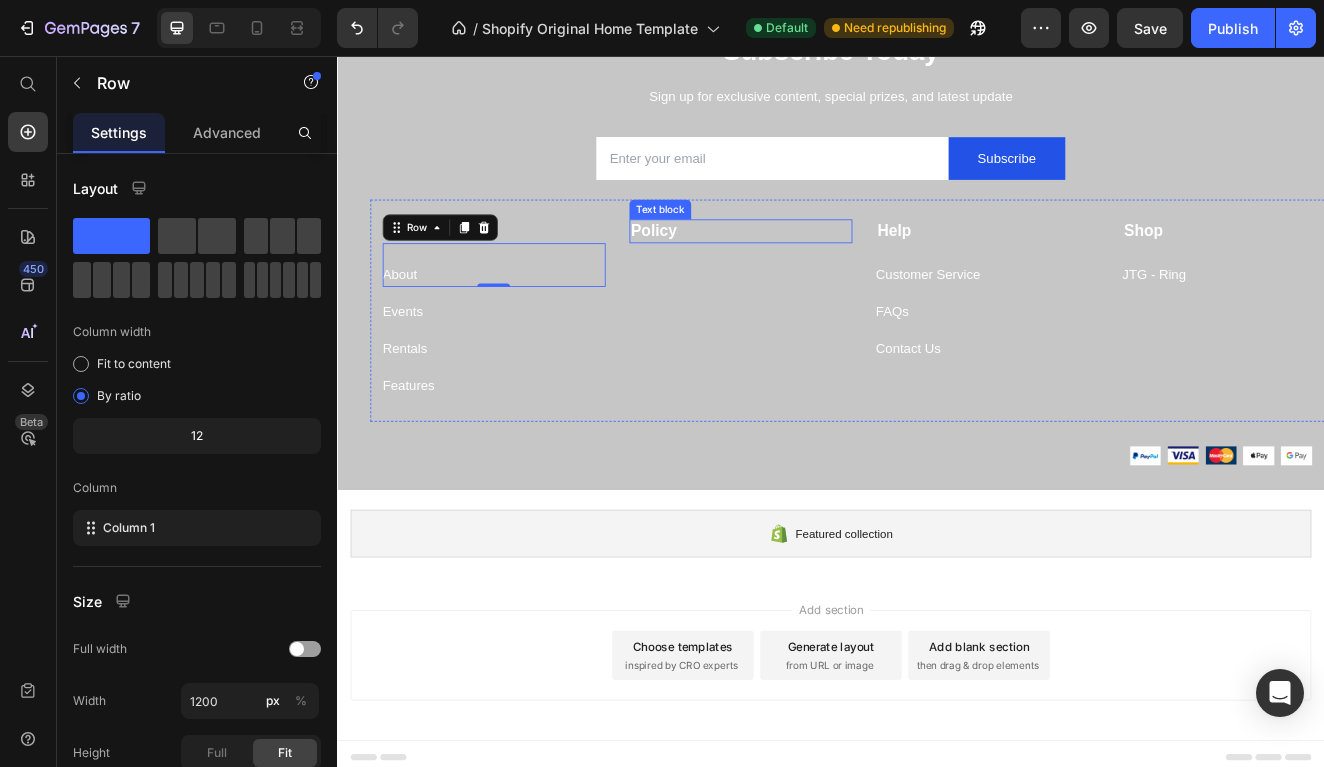 click on "Policy" at bounding box center (827, 269) 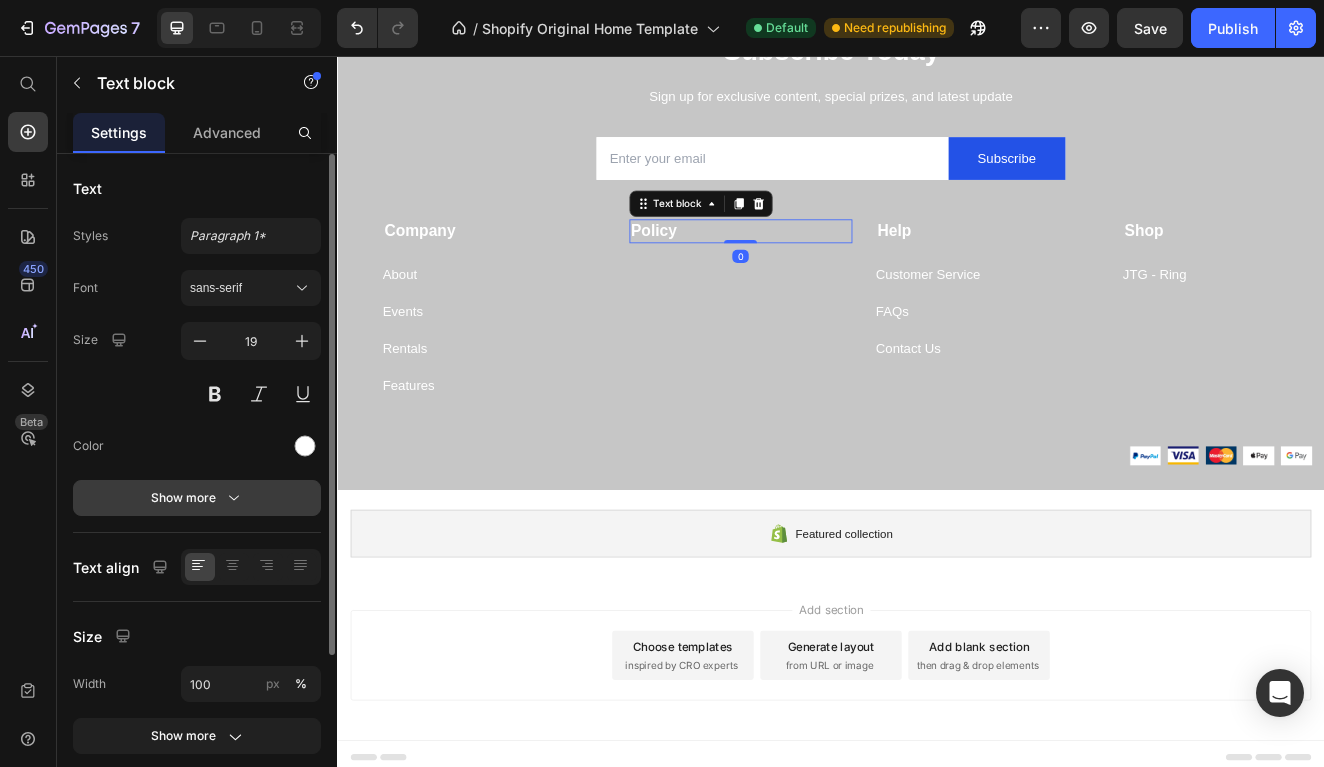 scroll, scrollTop: 225, scrollLeft: 0, axis: vertical 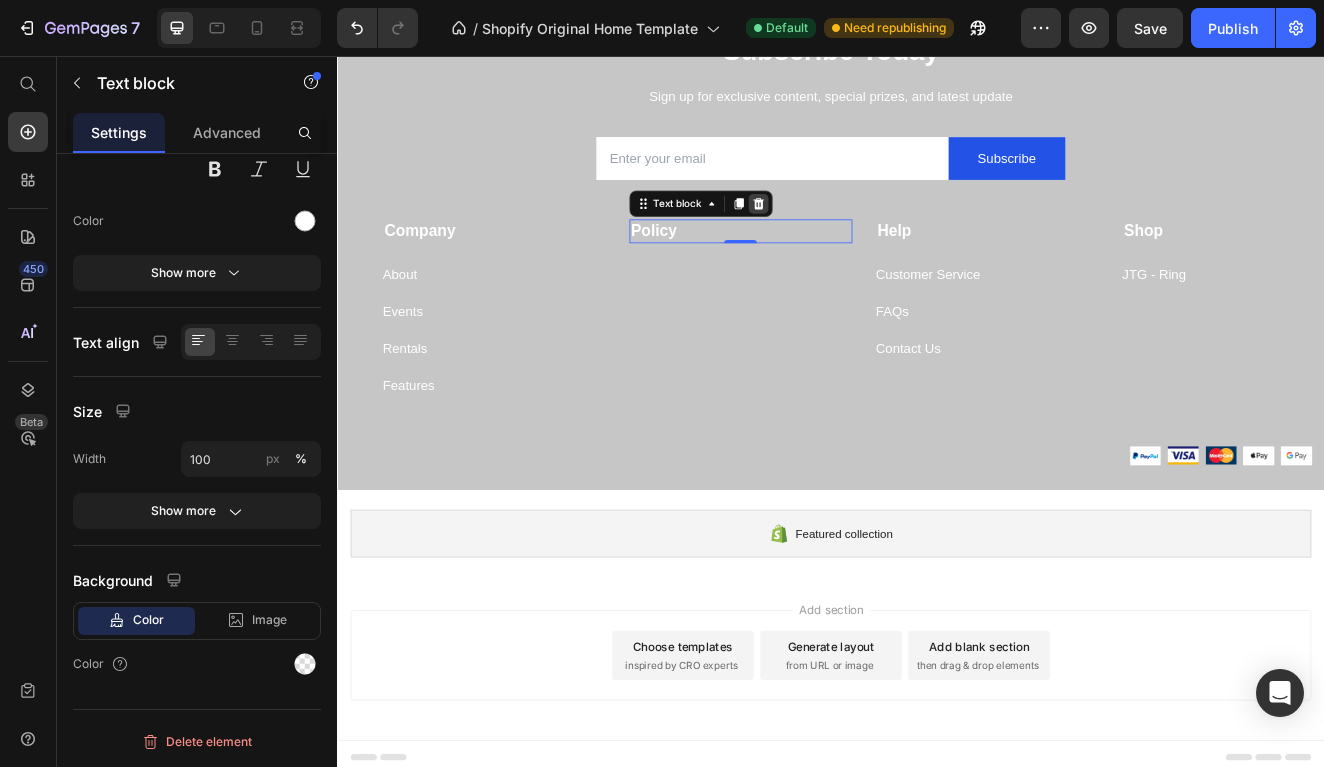 click 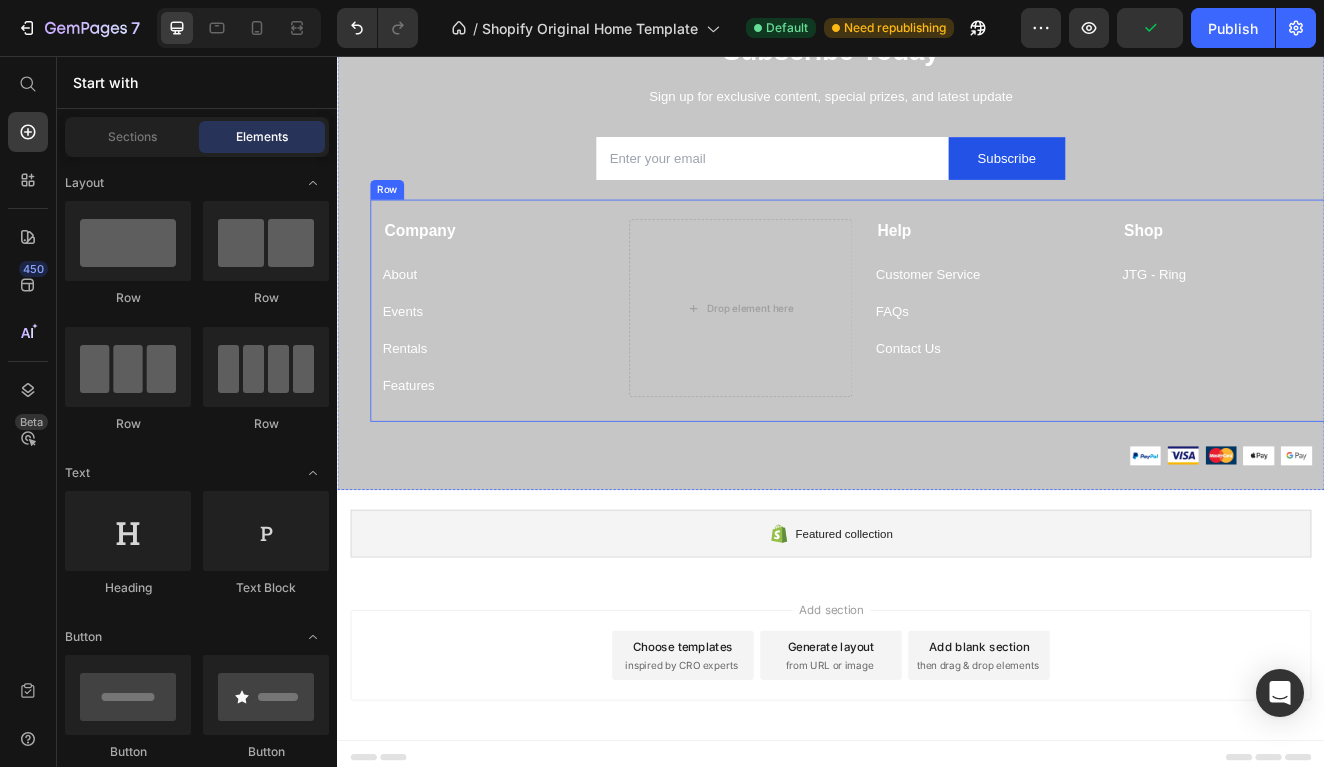 click on "Company" at bounding box center [527, 269] 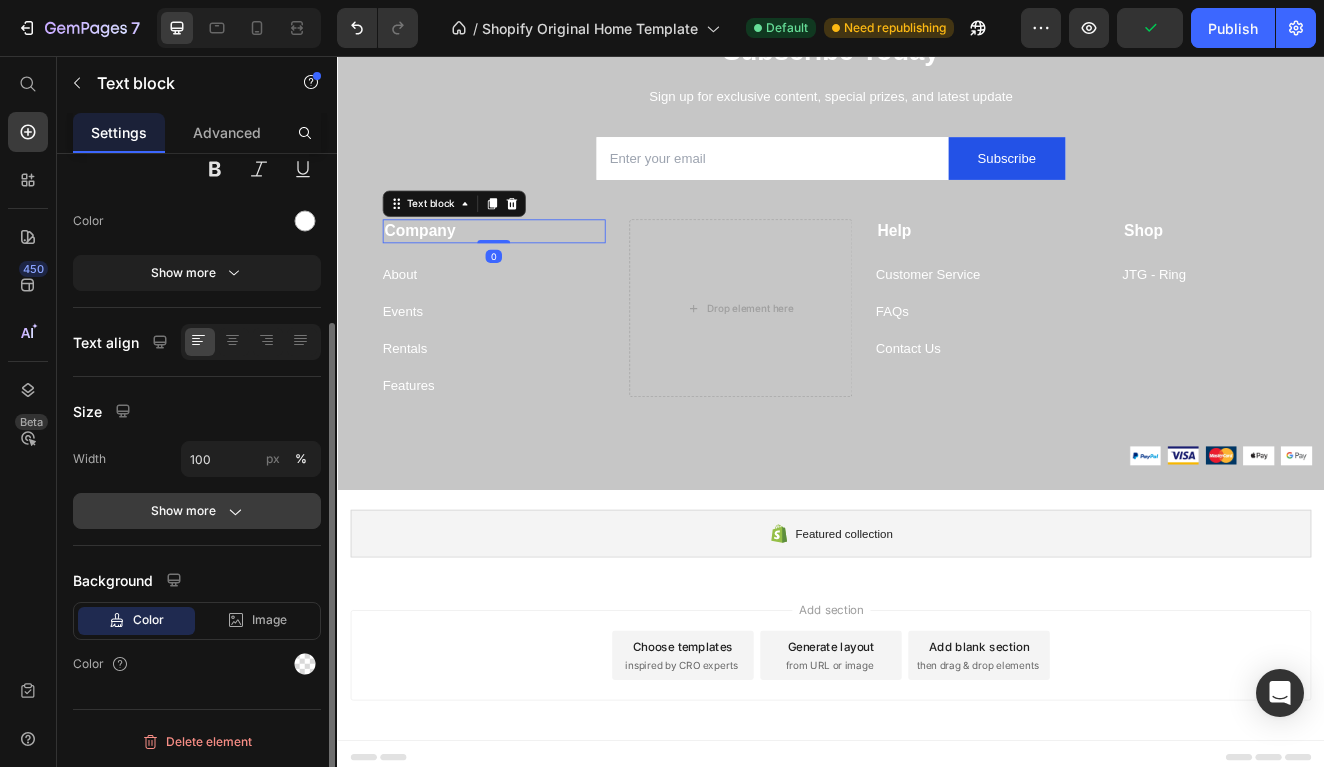 scroll, scrollTop: 0, scrollLeft: 0, axis: both 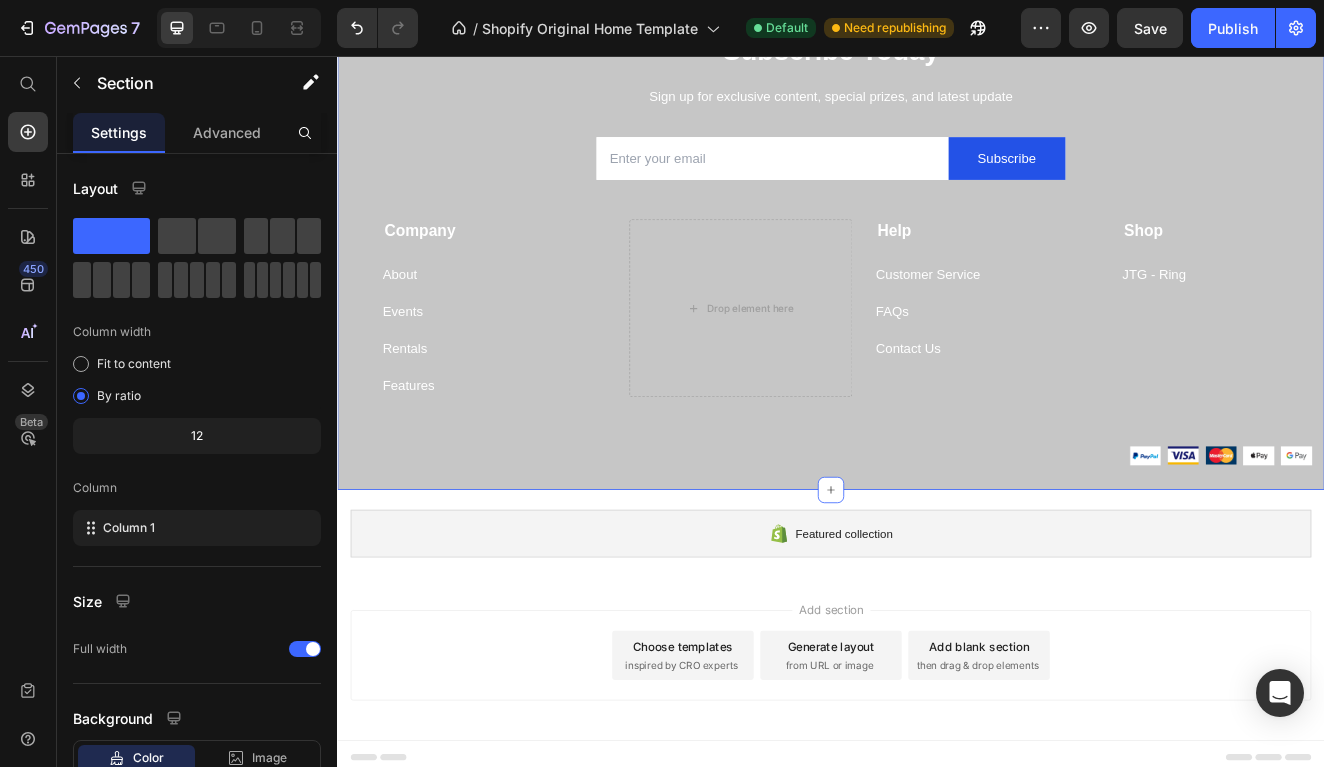 click on "Subscribe Today Heading Sign up for exclusive content, special prizes, and latest update Text block Email Field Subscribe Submit Button Row Newsletter Row Company Text block About Button Events Button Rentals Button Features Button Shop Text block JTG - Ring Button Help Text block Customer Service Button FAQs Button Contact Us Button
Drop element here Row
Company
Shop
Help
Visit Accordion Row Image Image Image Image Image Row Row" at bounding box center (937, 305) 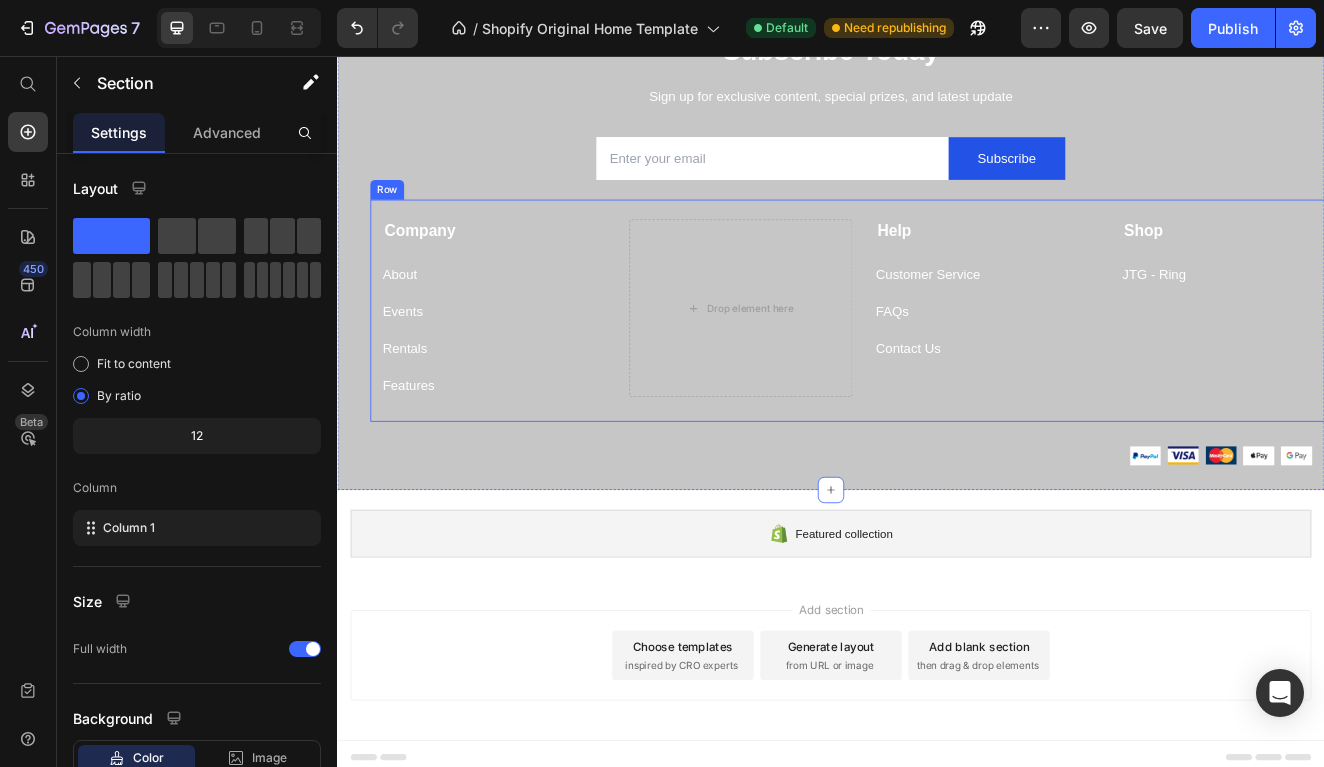 click on "Company Text block About Button Row Events Button Rentals Button Features Button Shop Text block JTG - Ring Button Help Text block Customer Service Button FAQs Button Contact Us Button
Drop element here Row" at bounding box center [977, 366] 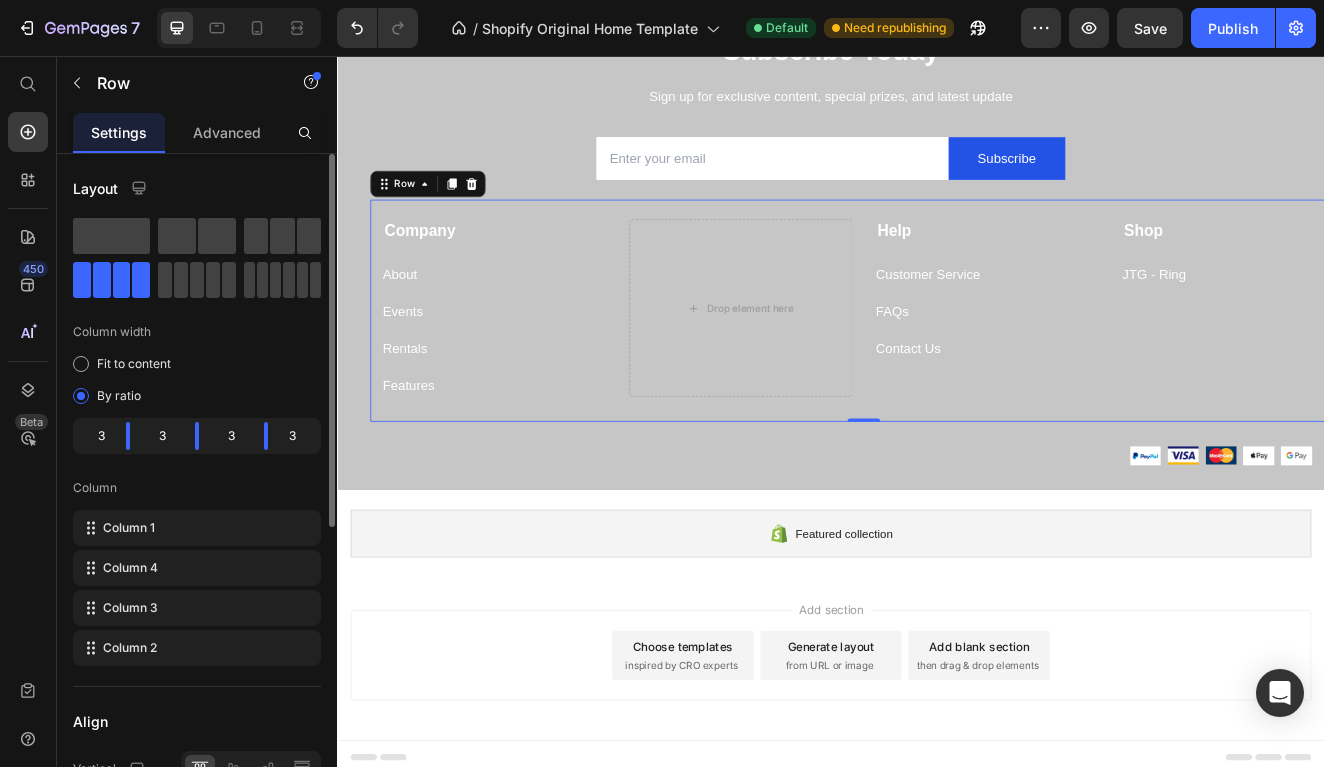 click on "Layout Column width Fit to content By ratio 3 3 3 3 Column Column 1 Column 4 Column 3 Column 2" 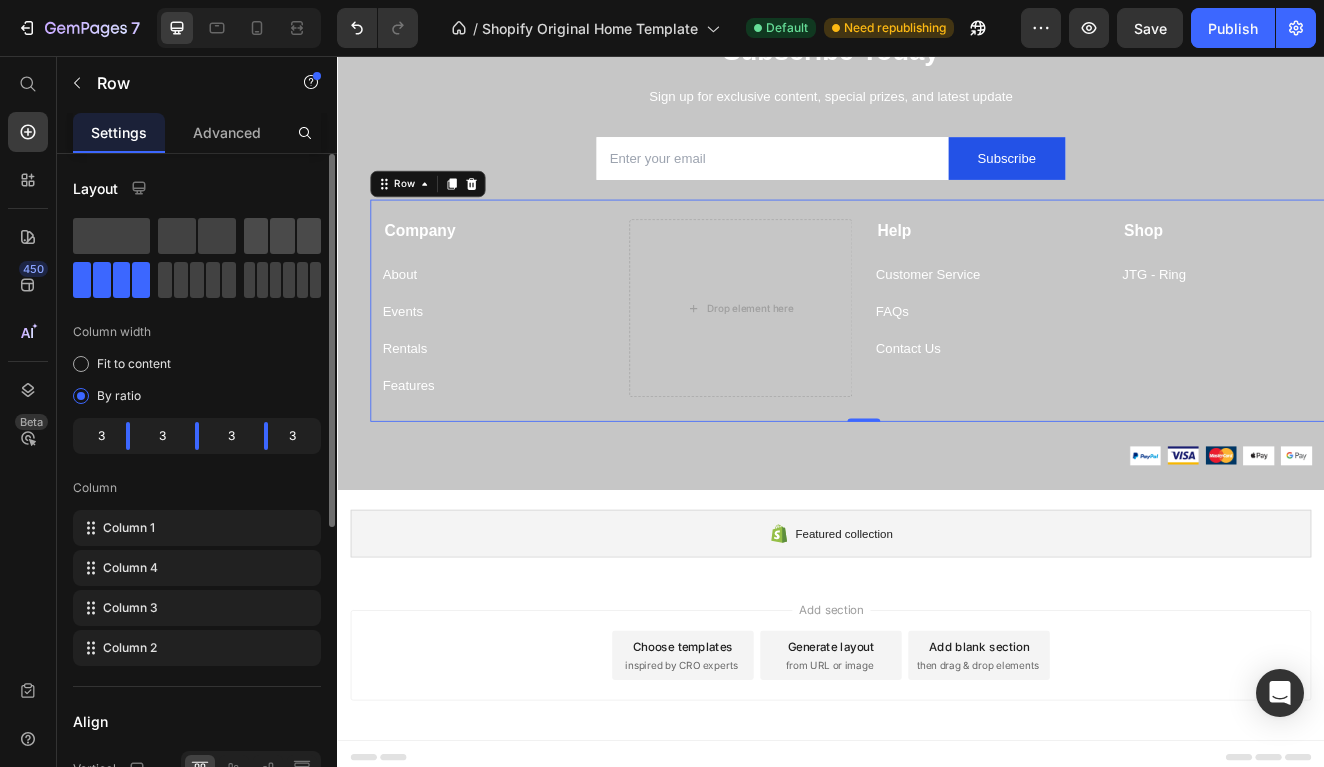 click 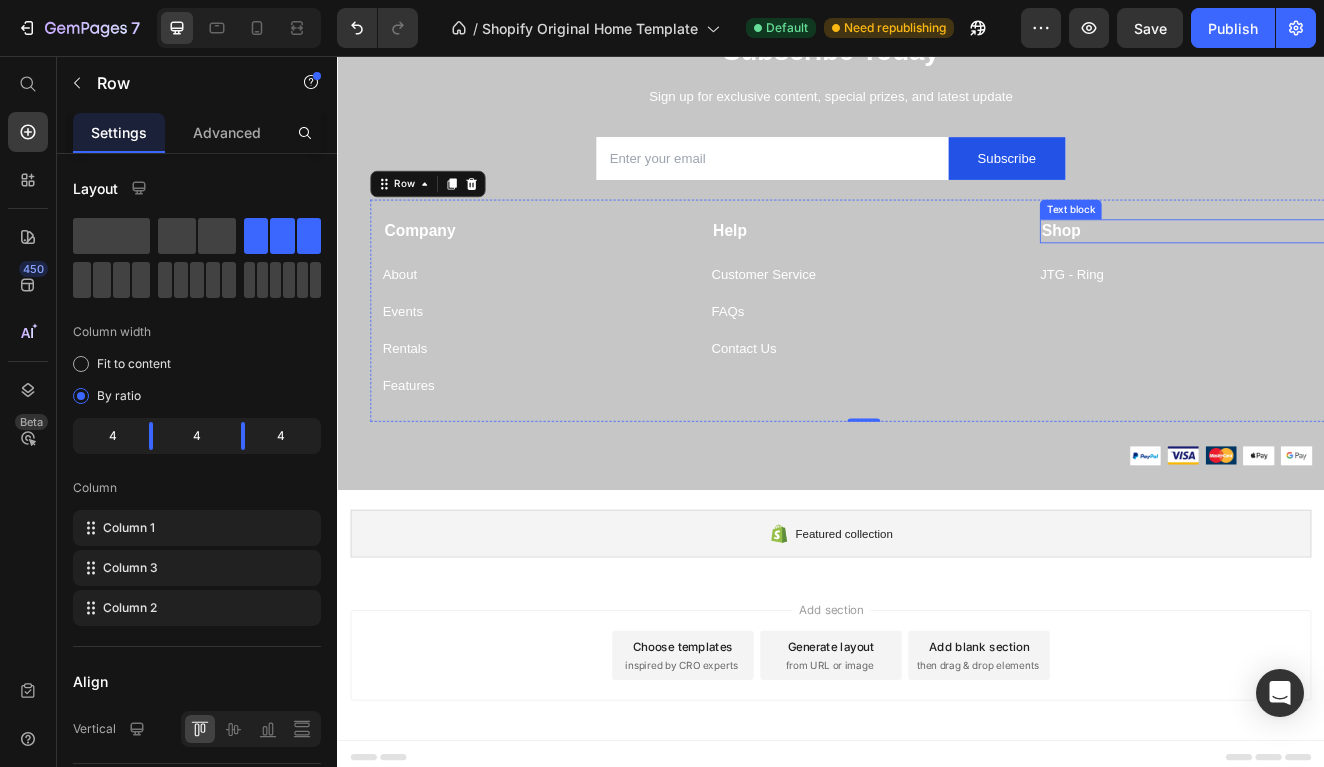 click on "Shop" at bounding box center (1217, 268) 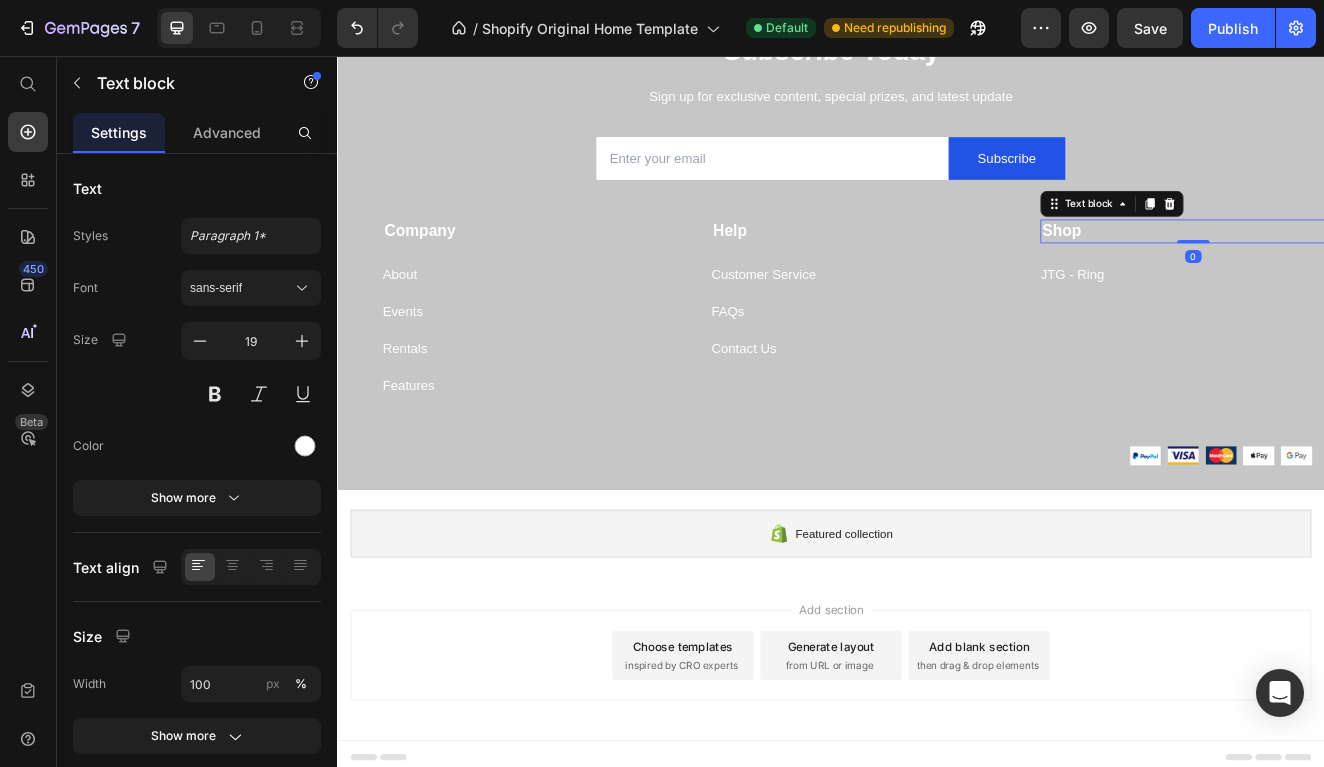 click on "Shop" at bounding box center [1217, 268] 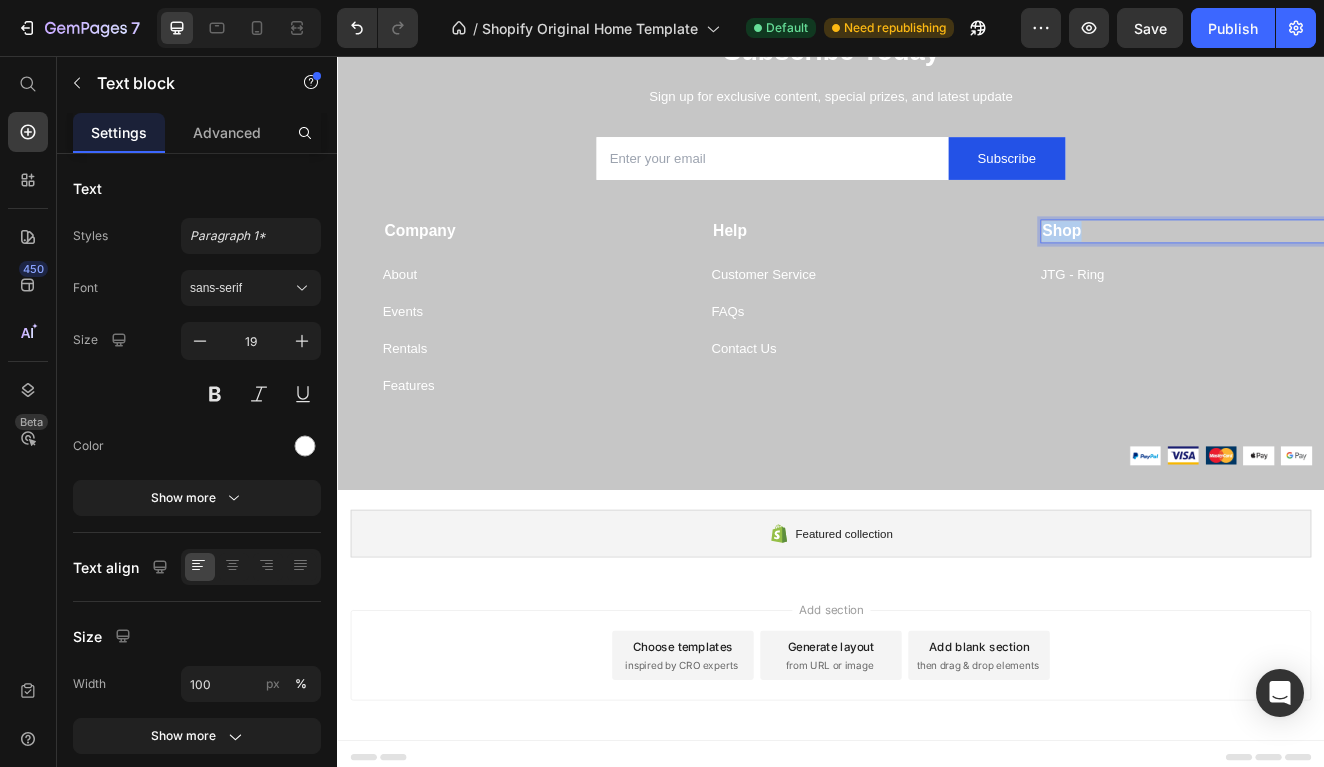 click on "Shop" at bounding box center [1217, 268] 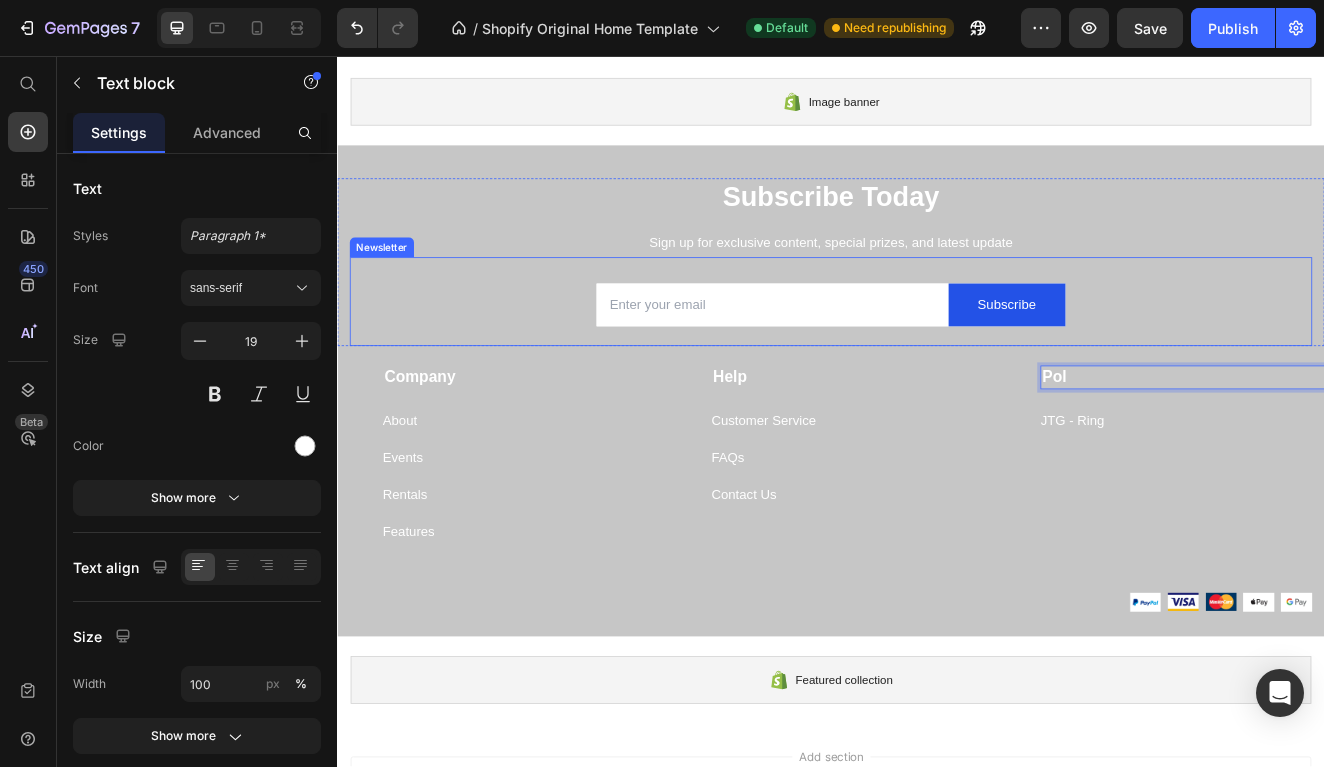 scroll, scrollTop: 1670, scrollLeft: 0, axis: vertical 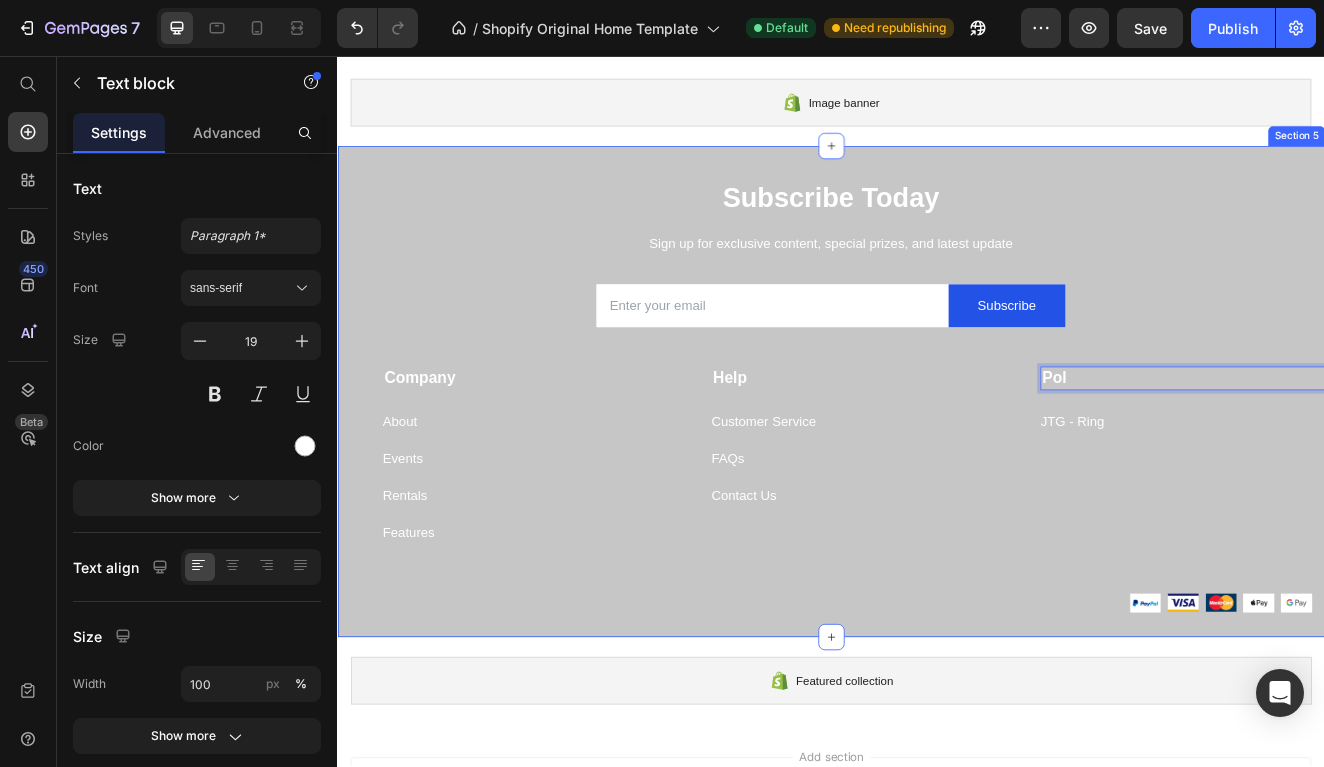 click on "Subscribe Today Heading Sign up for exclusive content, special prizes, and latest update Text block Email Field Subscribe Submit Button Row Newsletter Row Company Text block About Button Row Events Button Rentals Button Features Button Pol Text block 0 JTG - Ring Button Help Text block Customer Service Button FAQs Button Contact Us Button Row Company Shop Help Visit Accordion Row Image Image Image Image Image Row Row Section 5" at bounding box center (937, 464) 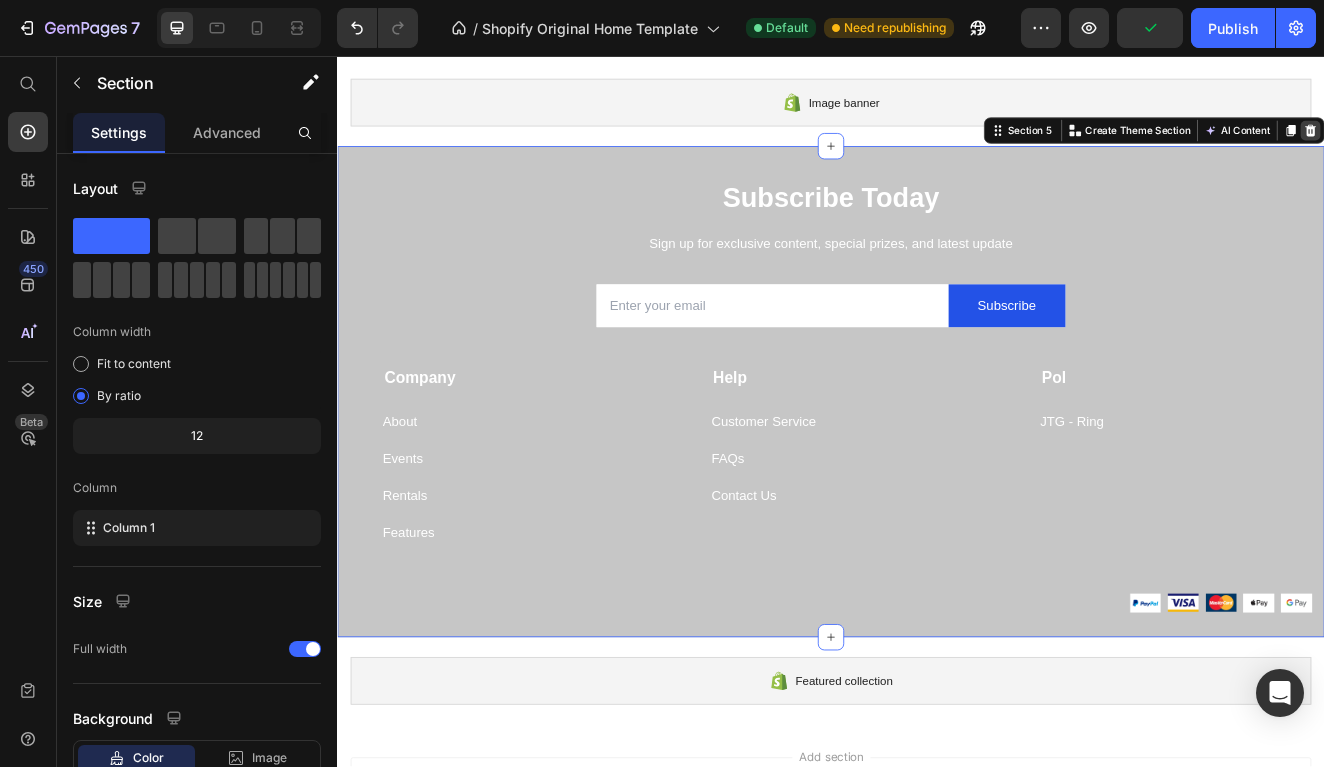 click 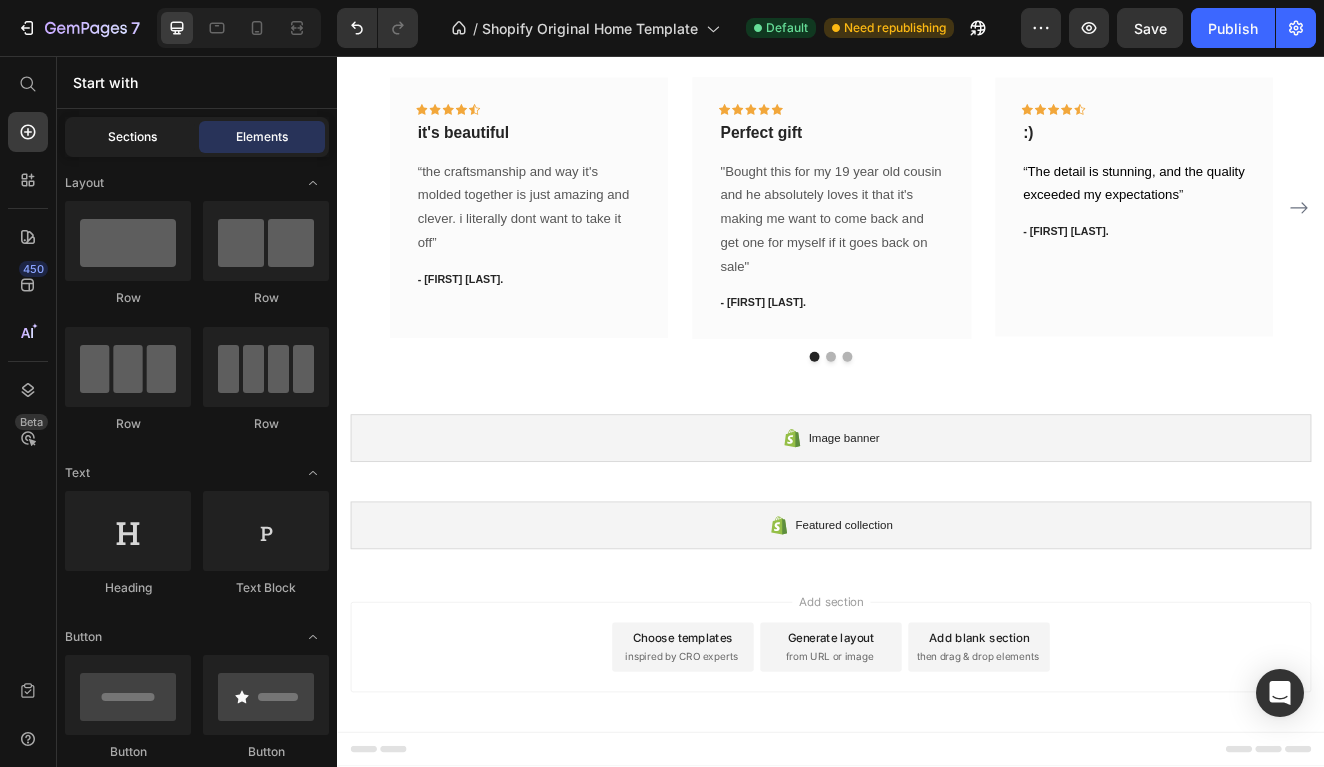 click on "Sections" at bounding box center [132, 137] 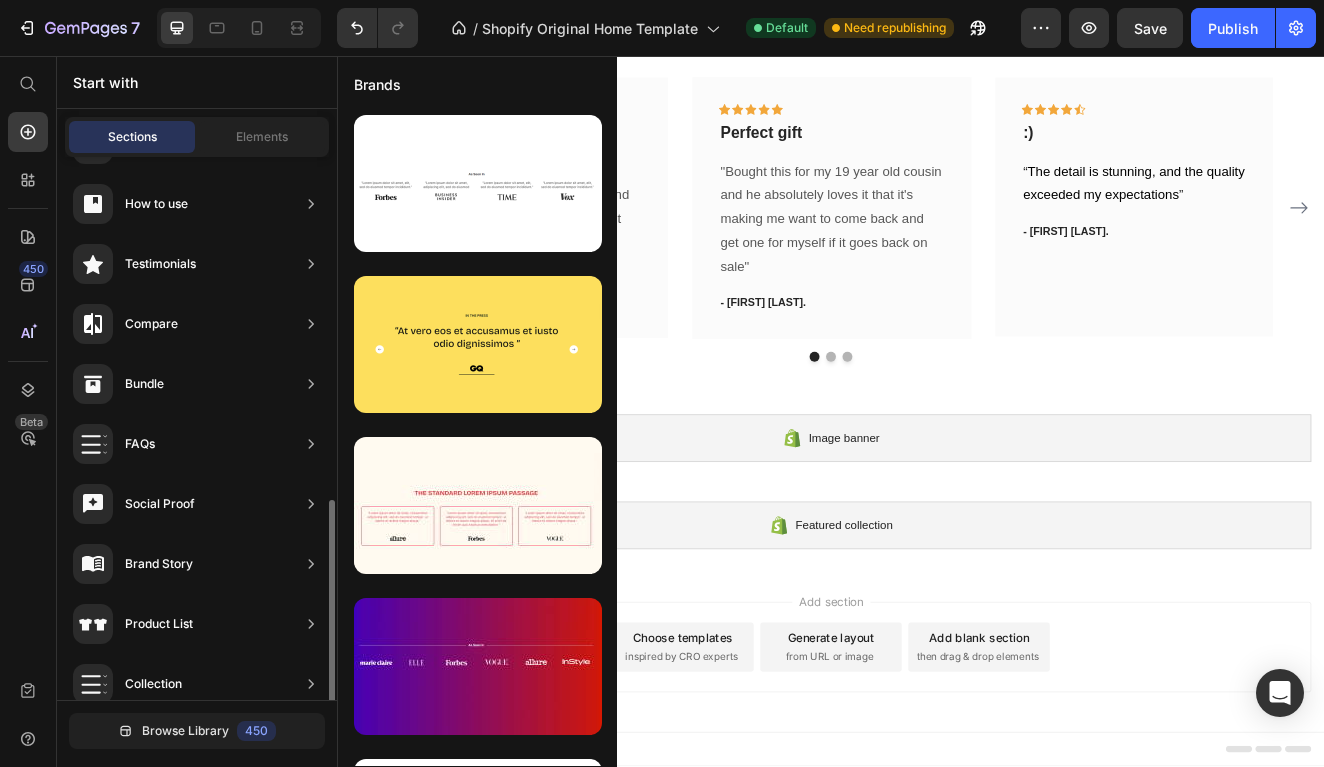 scroll, scrollTop: 617, scrollLeft: 0, axis: vertical 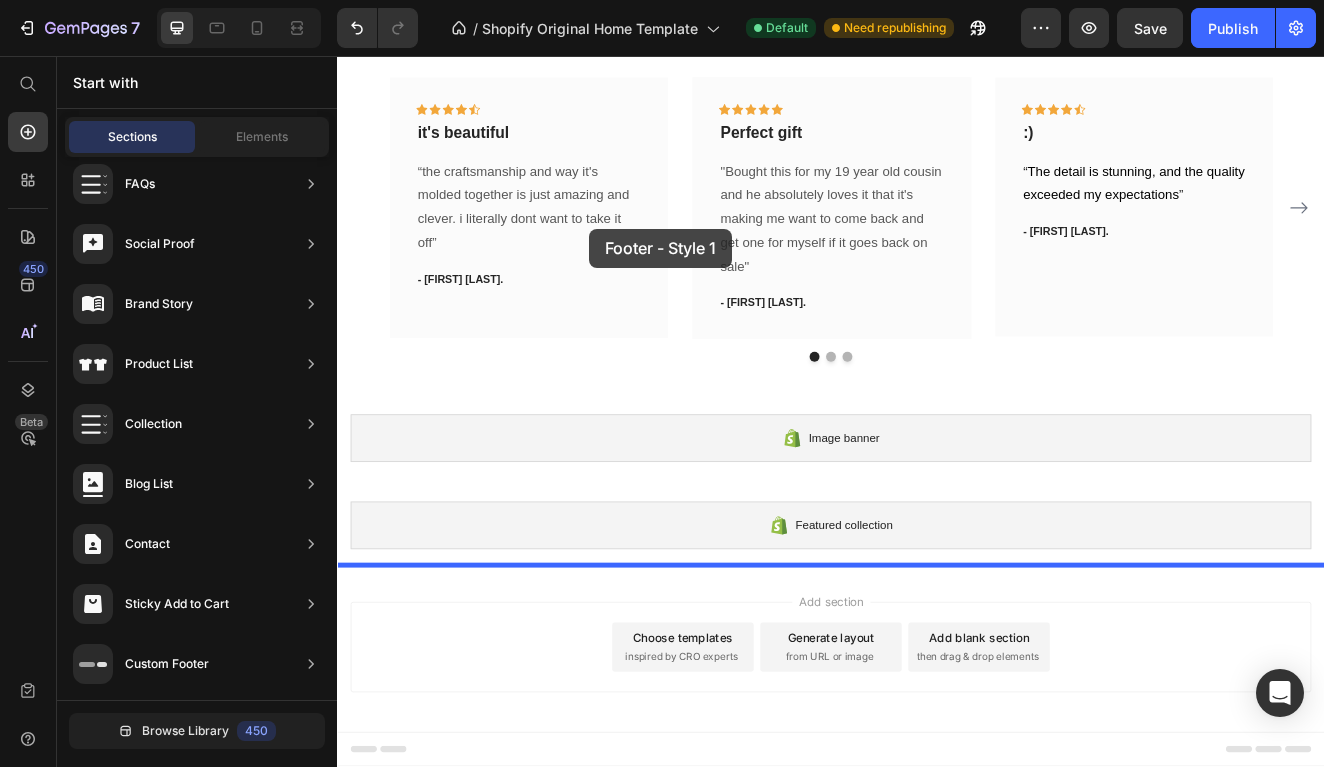 drag, startPoint x: 825, startPoint y: 256, endPoint x: 642, endPoint y: 266, distance: 183.27303 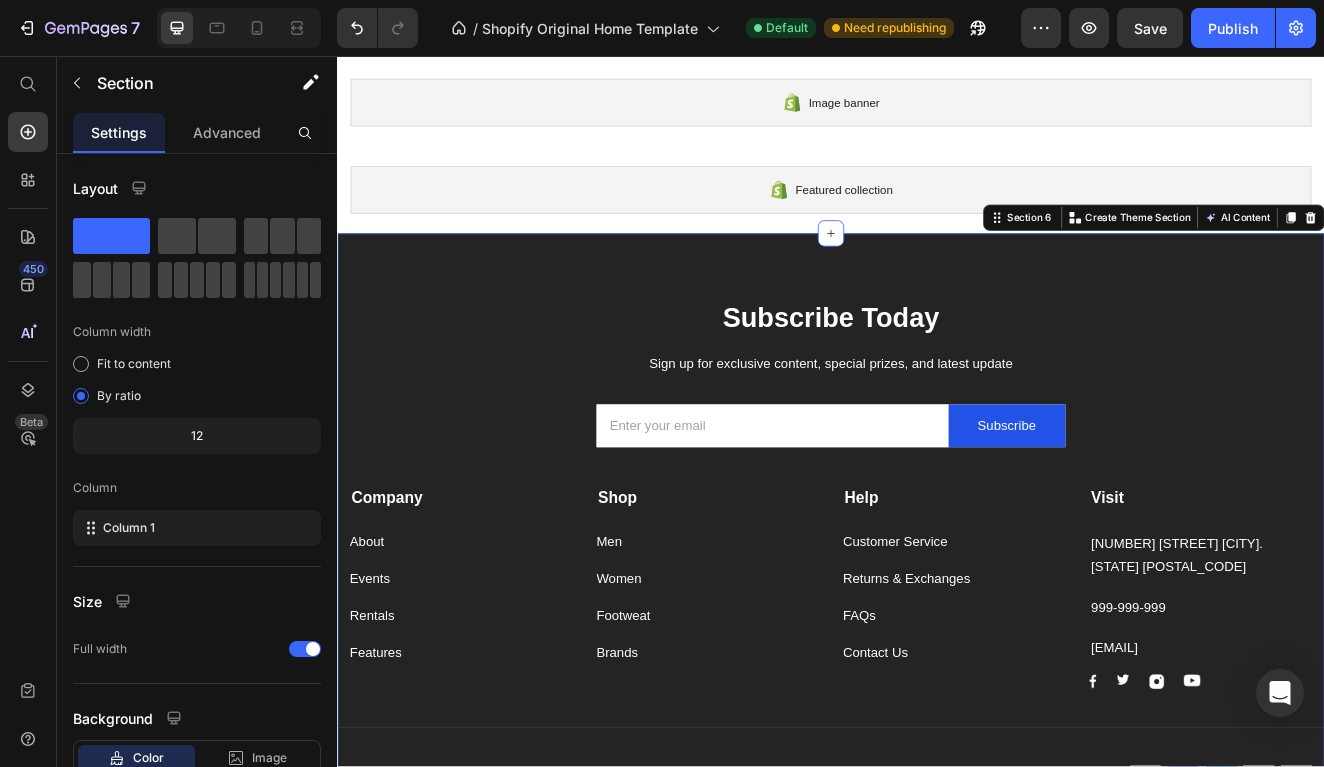 click on "Subscribe Today Heading Sign up for exclusive content, special prizes, and latest update Text block Email Field Subscribe Submit Button Row Newsletter Row Company Text block About Button Events Button Rentals Button Features Button Shop Text block Men Button Women Button Footweat Button Brands Button Help Text block Customer Service Button Returns & Exchanges Button FAQs Button Contact Us Button Visit Text block [NUMBER] [STREET] [CITY]. [STATE] [POSTAL_CODE] Text block [PHONE] Text block [EMAIL] Text block Image Image Image Image Row Row
Company
Shop
Help
Visit Accordion Row Title Line Copyright © 2022 GemThemes. All Rights Reserved. Text block Image Image Image Image Image Row Row Section 6 You can create reusable sections Create Theme Section AI Content Write with GemAI What would you like to describe here? Tone and Voice Product" at bounding box center [937, 622] 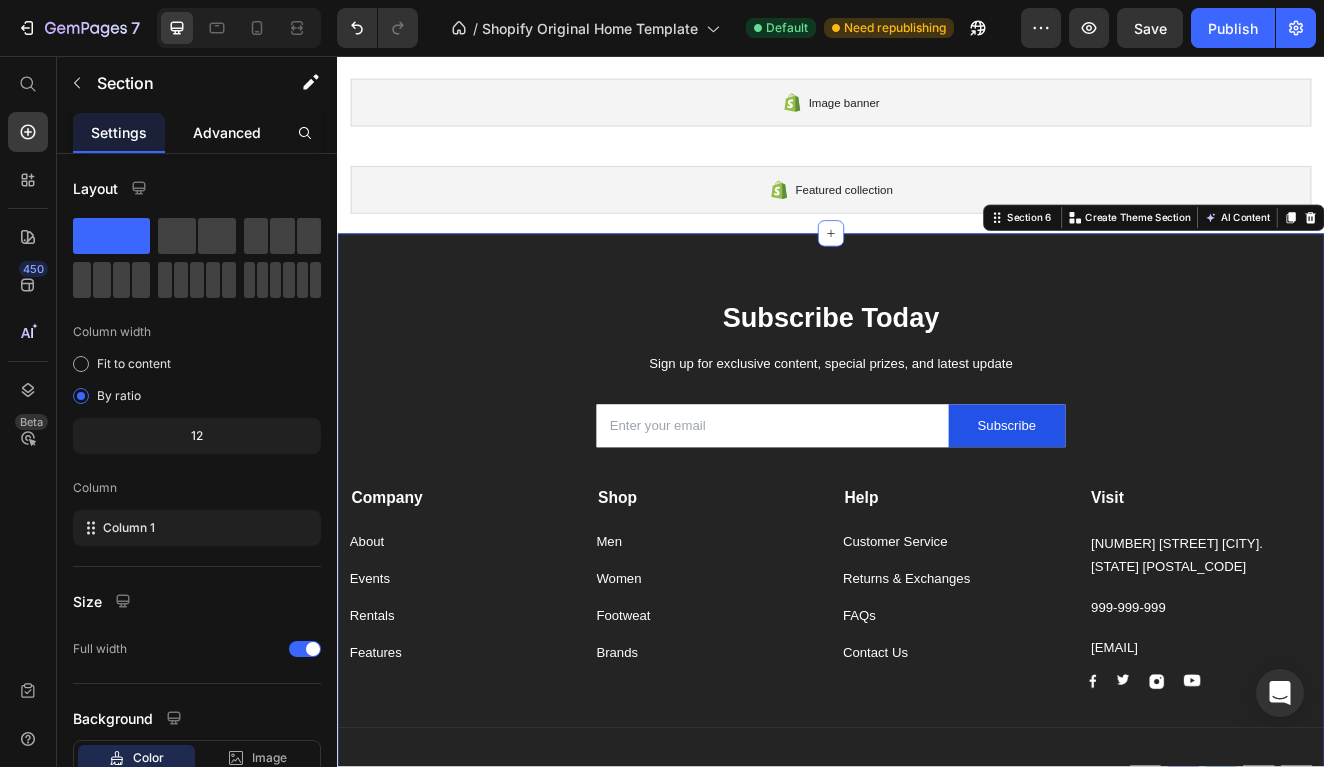 click on "Advanced" 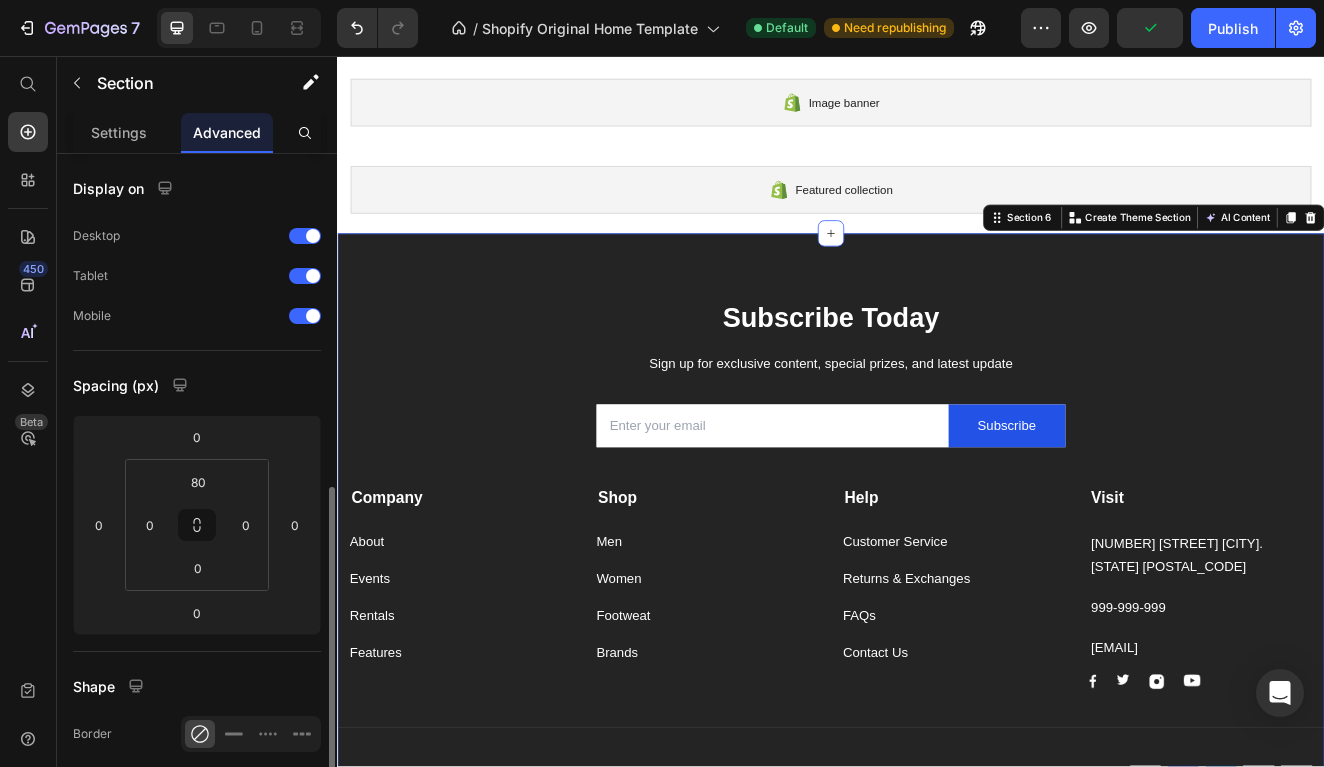 scroll, scrollTop: 635, scrollLeft: 0, axis: vertical 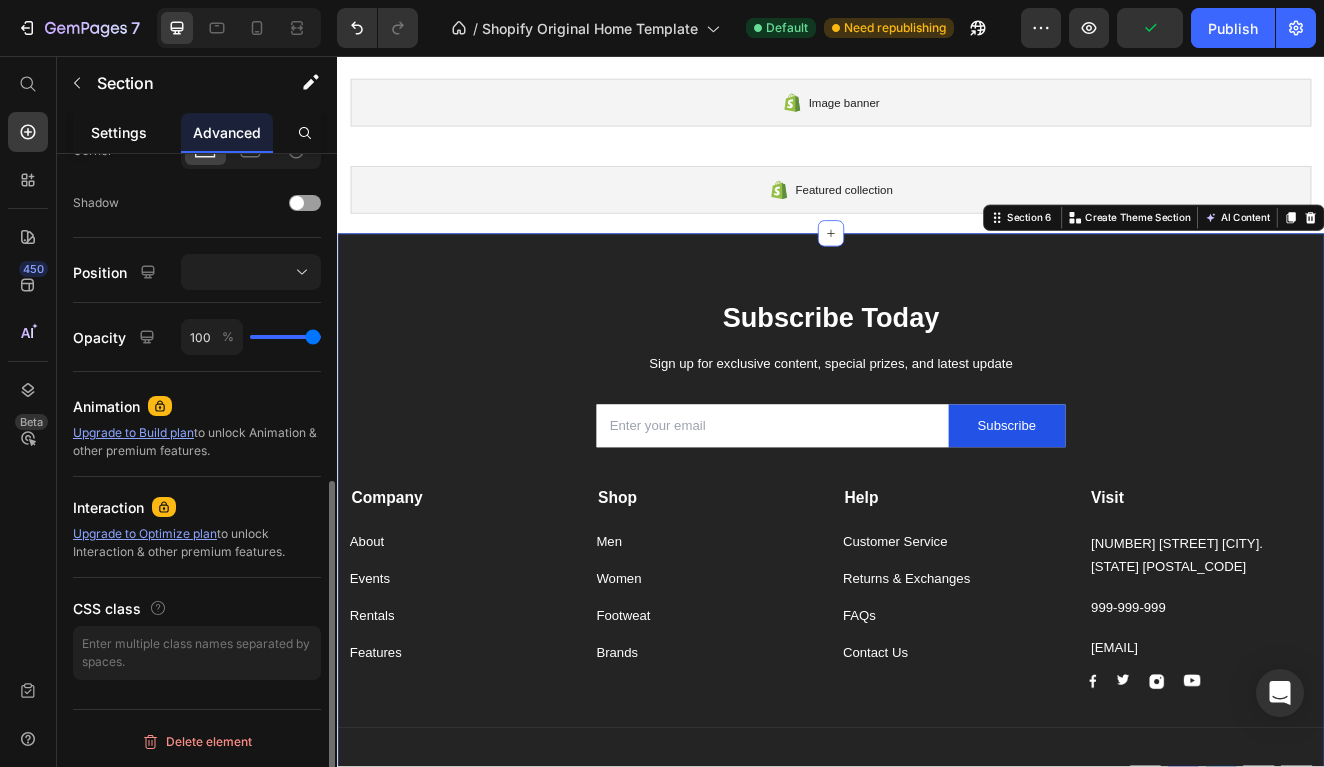 click on "Settings" 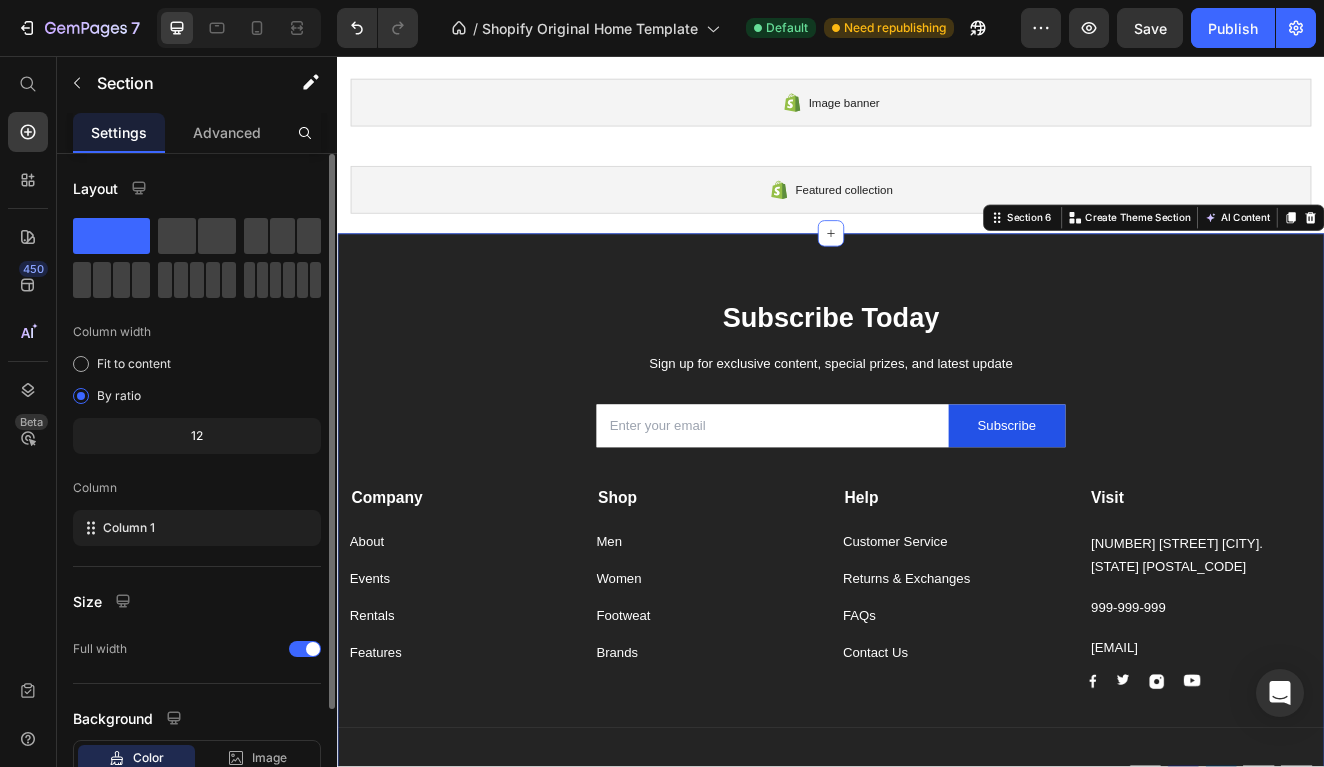 scroll, scrollTop: 138, scrollLeft: 0, axis: vertical 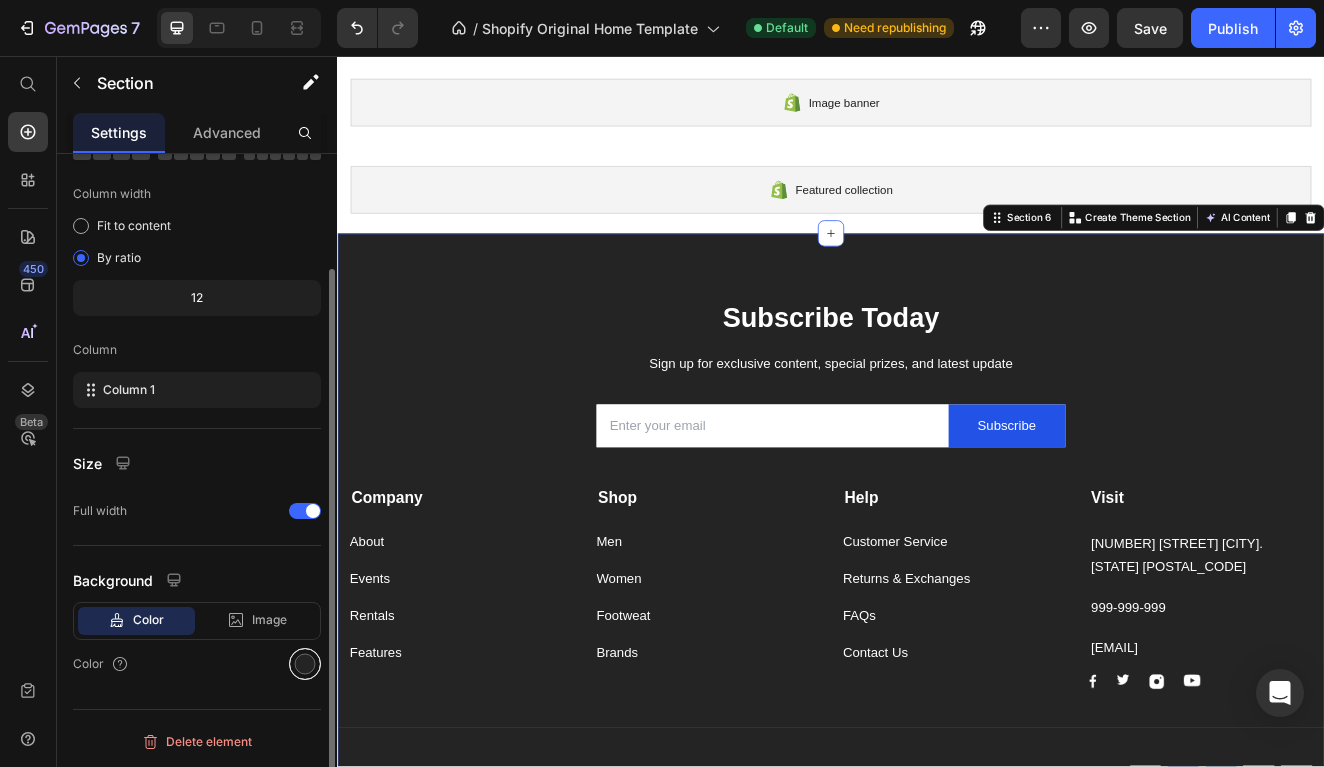 click at bounding box center (305, 664) 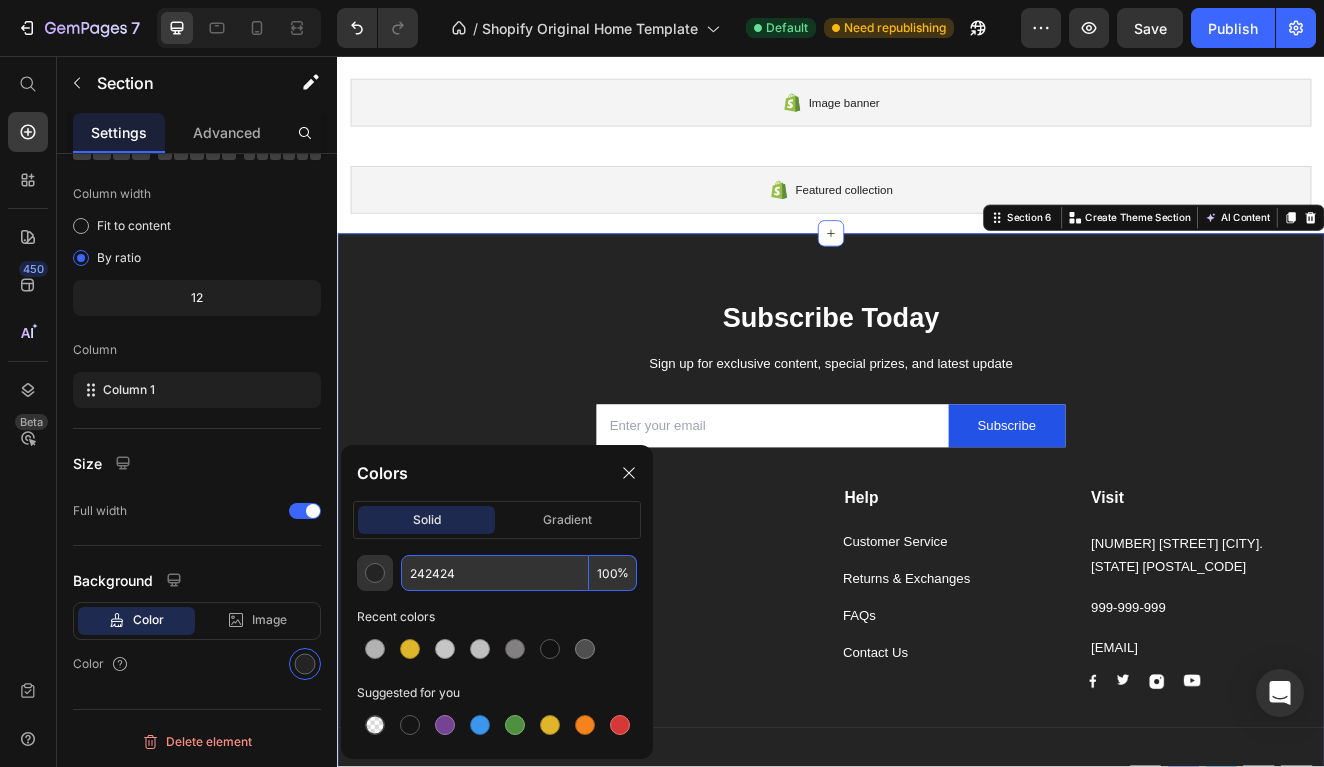 click on "242424" at bounding box center (495, 573) 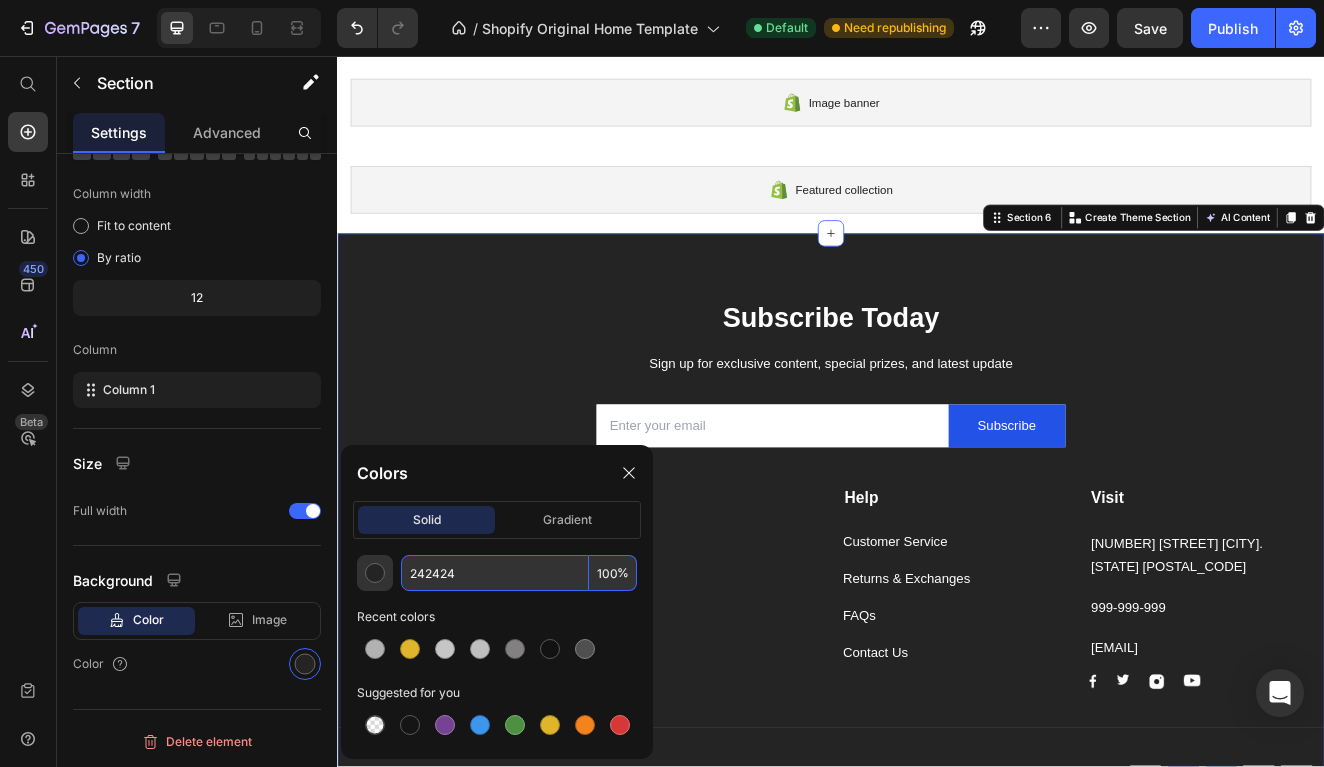 drag, startPoint x: 464, startPoint y: 569, endPoint x: 400, endPoint y: 569, distance: 64 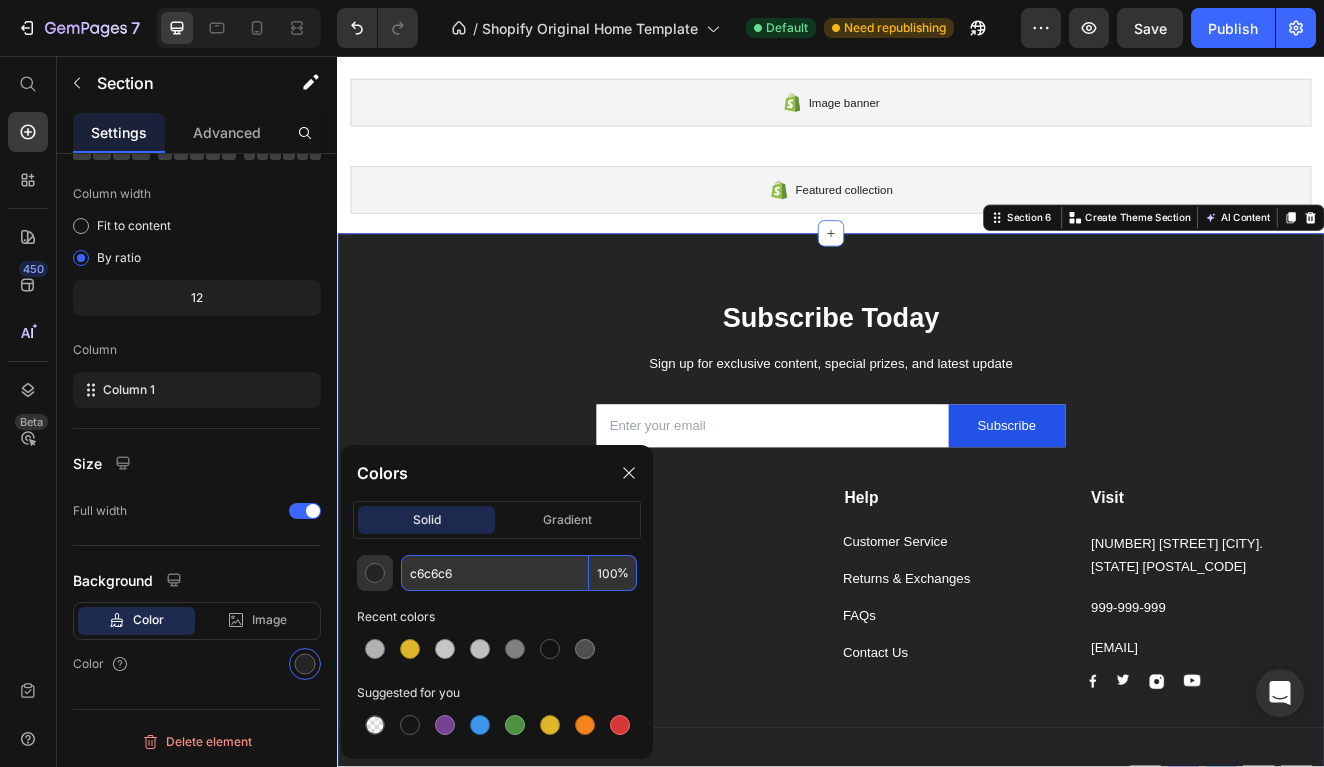 type on "C6C6C6" 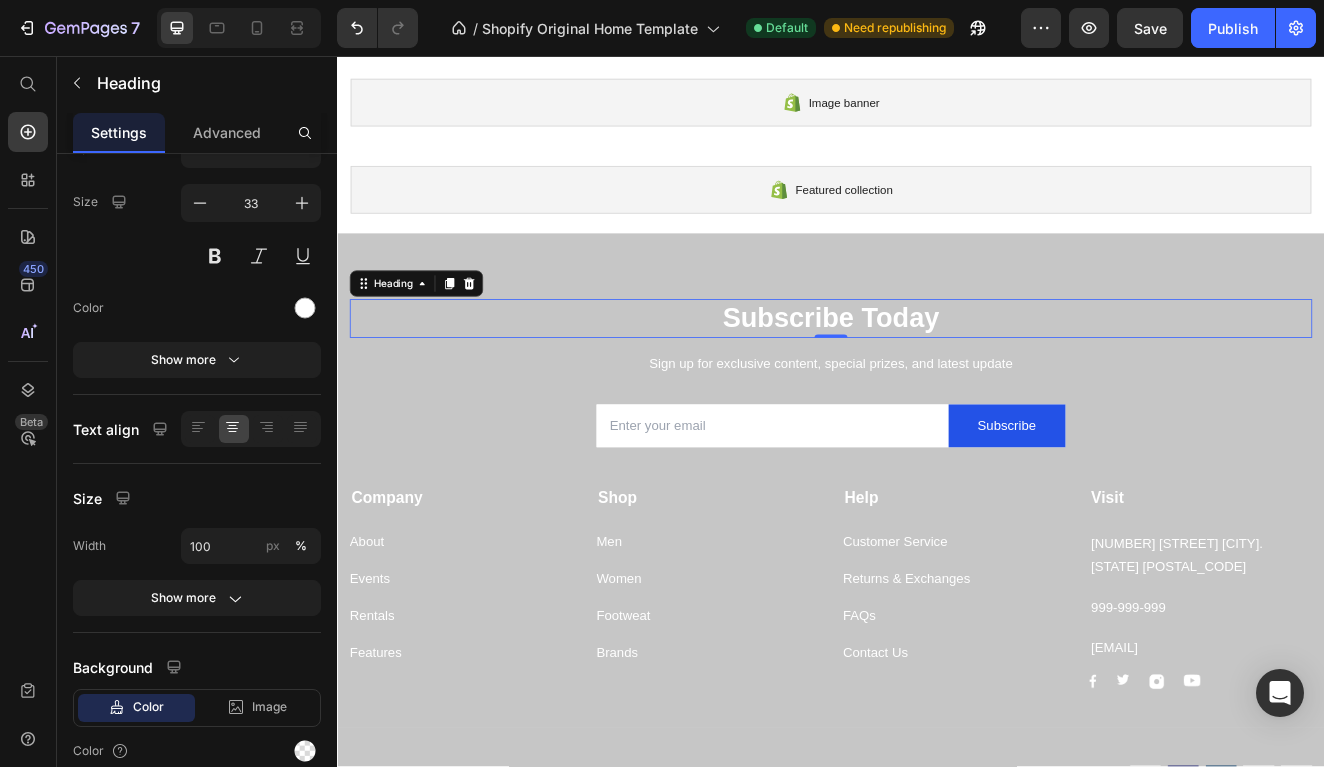 click on "Subscribe Today" at bounding box center (937, 375) 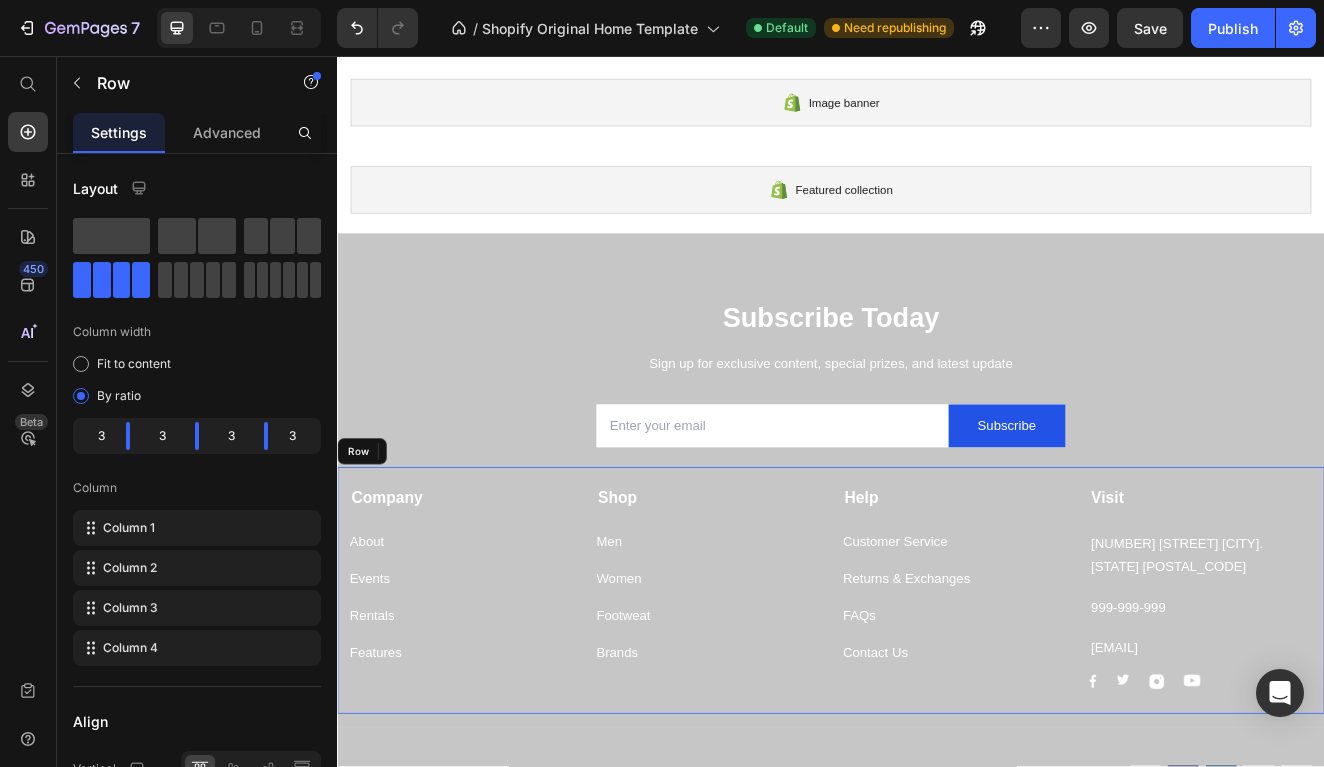 click on "Company Text block About Button Events Button Rentals Button Features Button Shop Text block Men Button Women Button Footweat Button Brands Button Help Text block Customer Service Button Returns & Exchanges Button FAQs Button Contact Us Button Visit Text block [NUMBER] [STREET] [CITY]. [STATE] [POSTAL_CODE] Text block [PHONE] Text block [EMAIL] Text block Image Image Image Image Row Row" at bounding box center [937, 706] 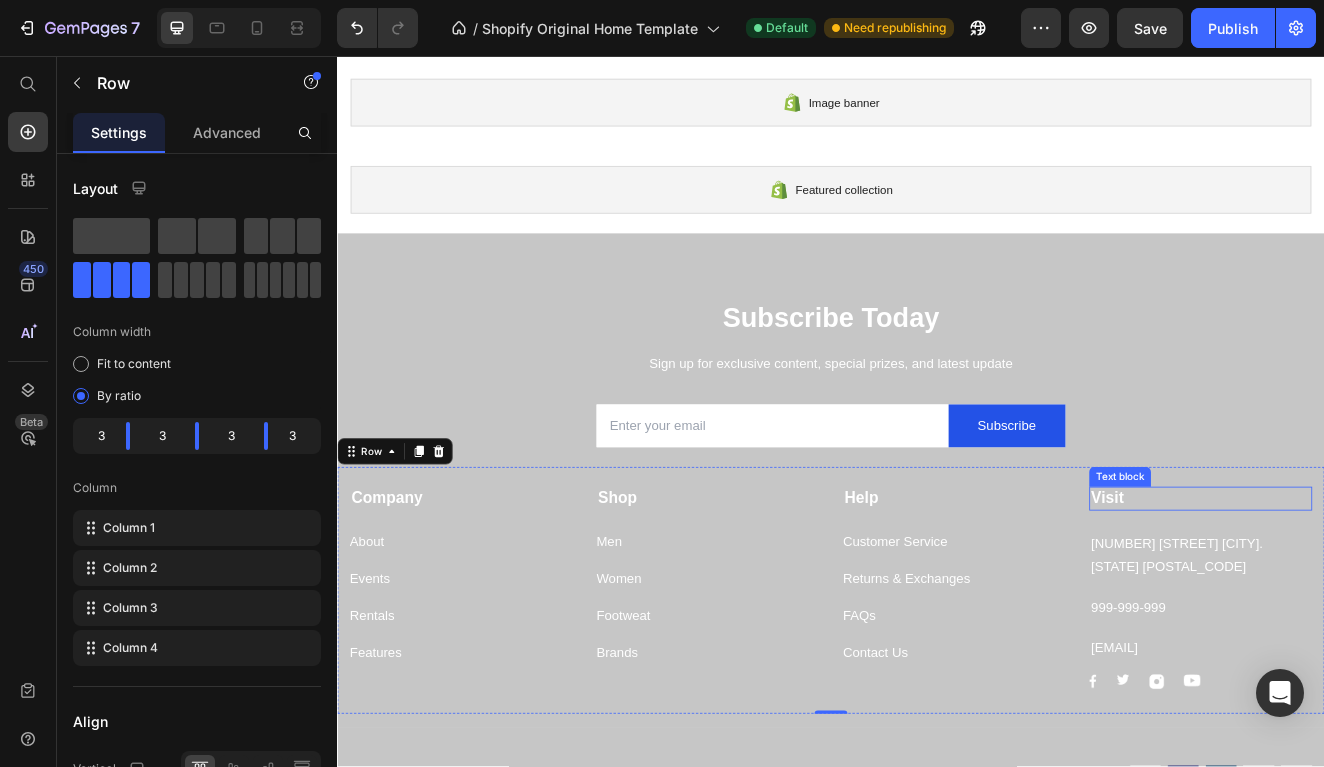 click on "Visit" at bounding box center (1273, 593) 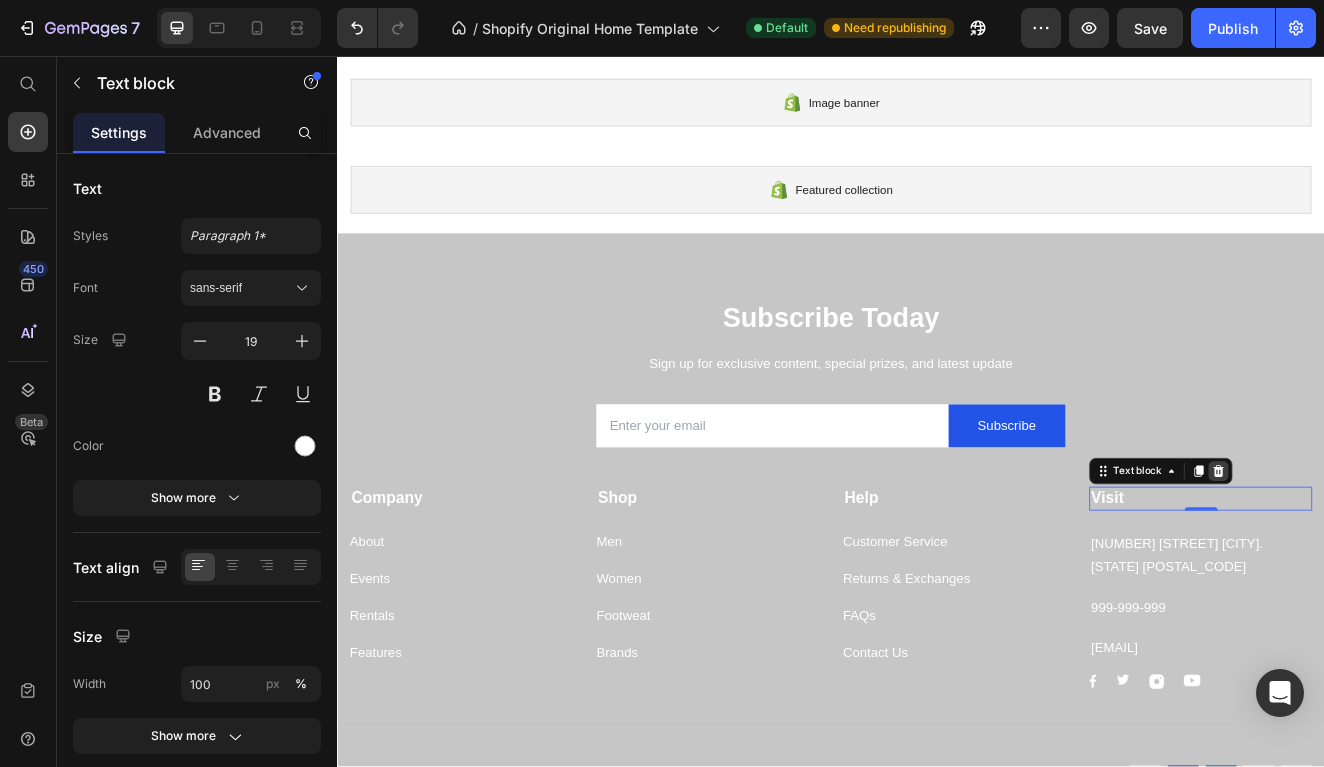 click 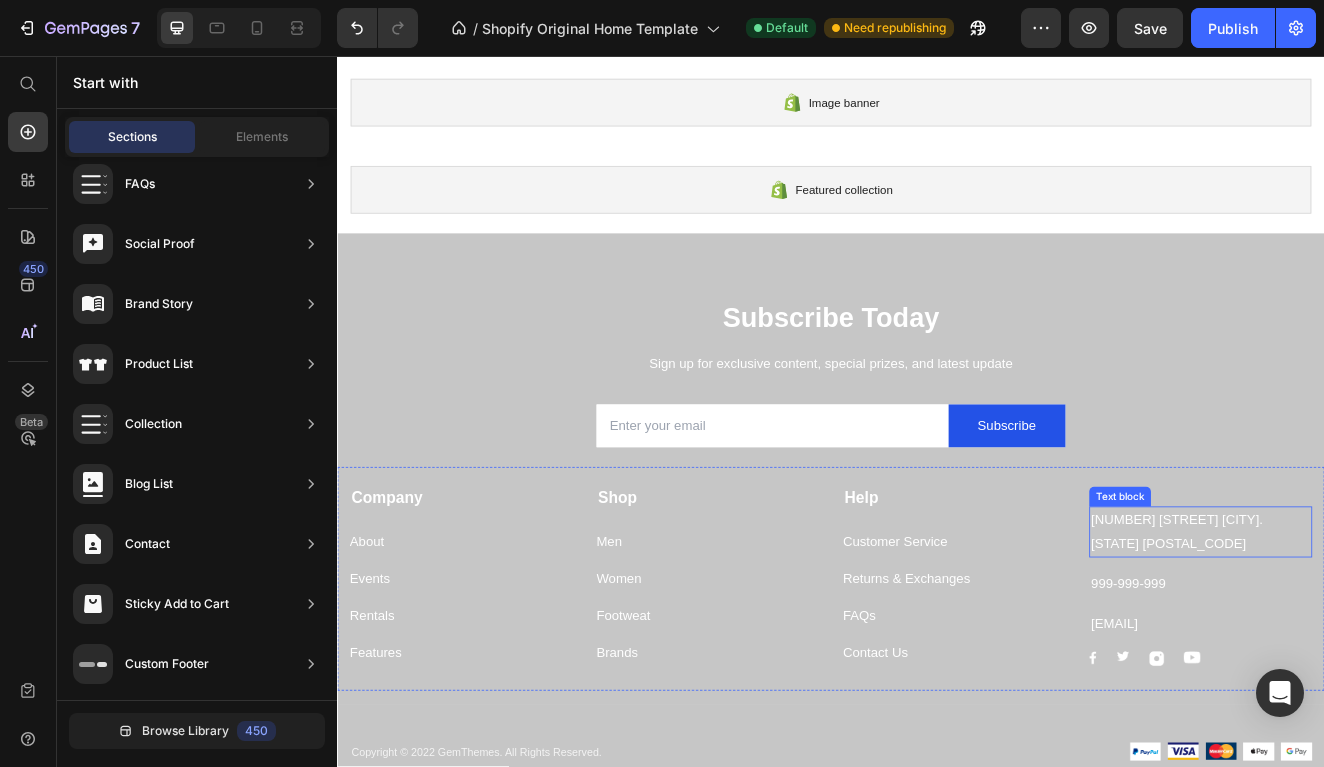 click on "[NUMBER] [STREET] [CITY]. [STATE] [POSTAL_CODE]" at bounding box center (1386, 635) 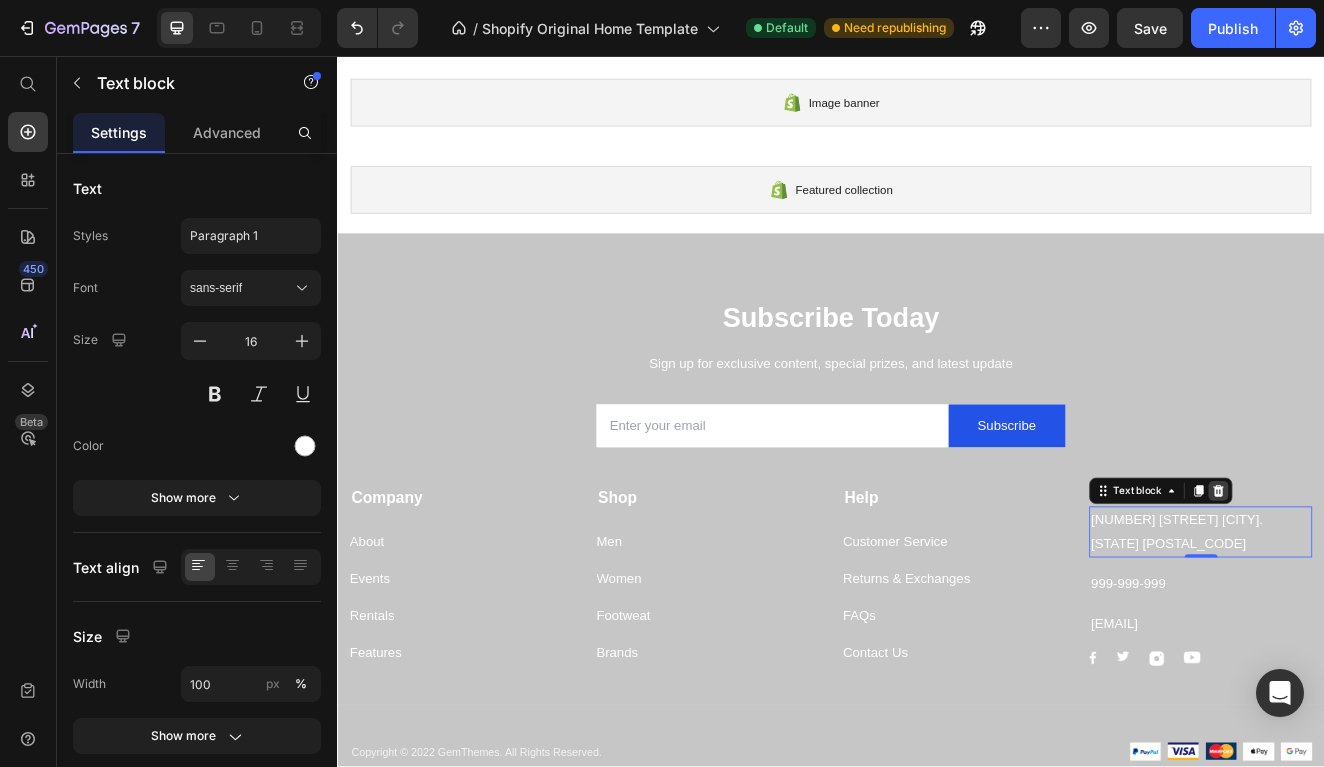 click 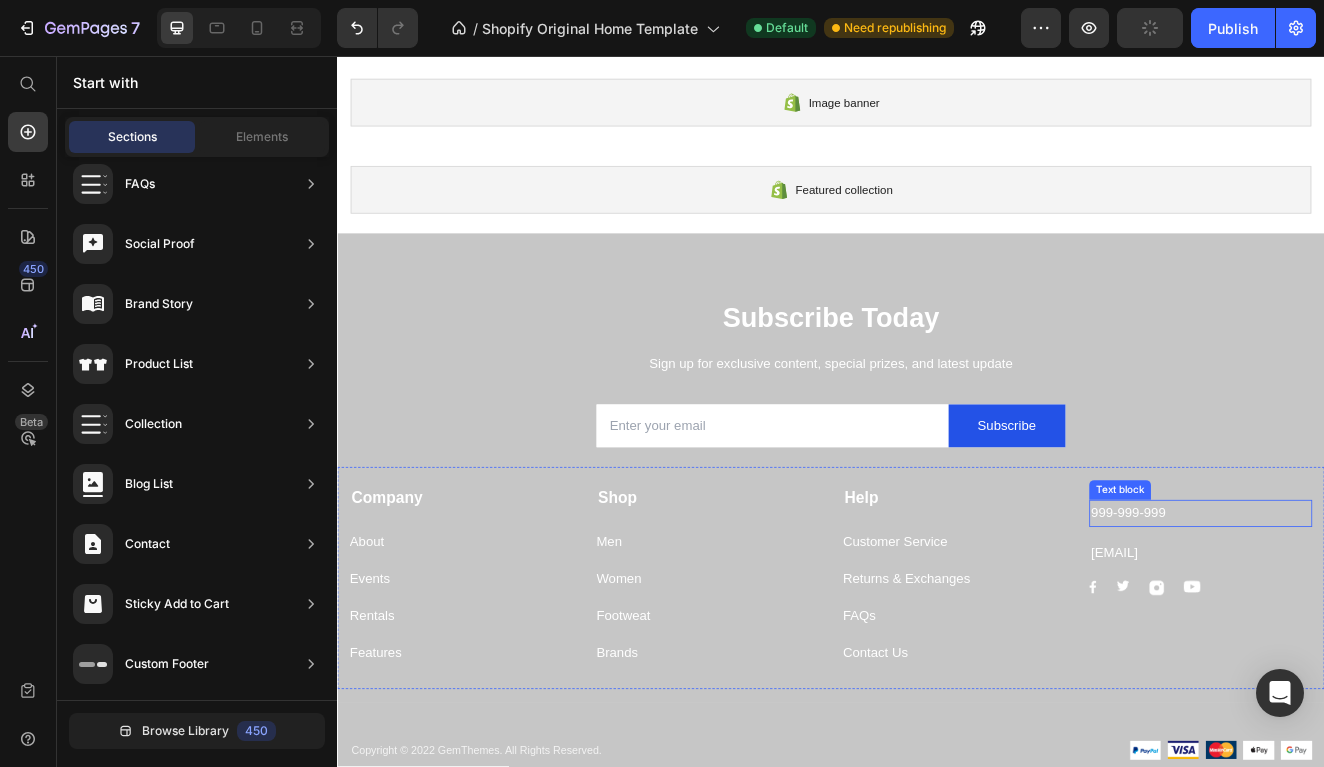 click on "999-999-999" at bounding box center [1386, 612] 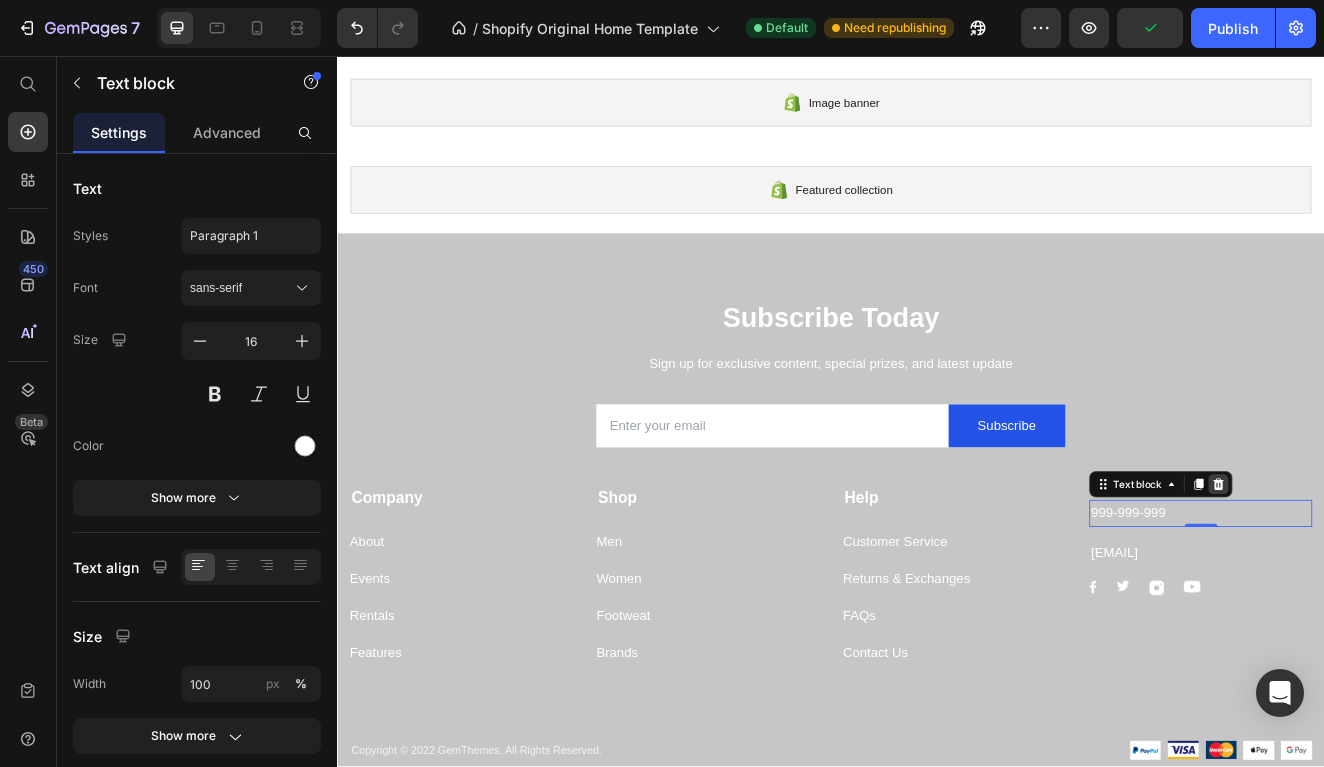 click 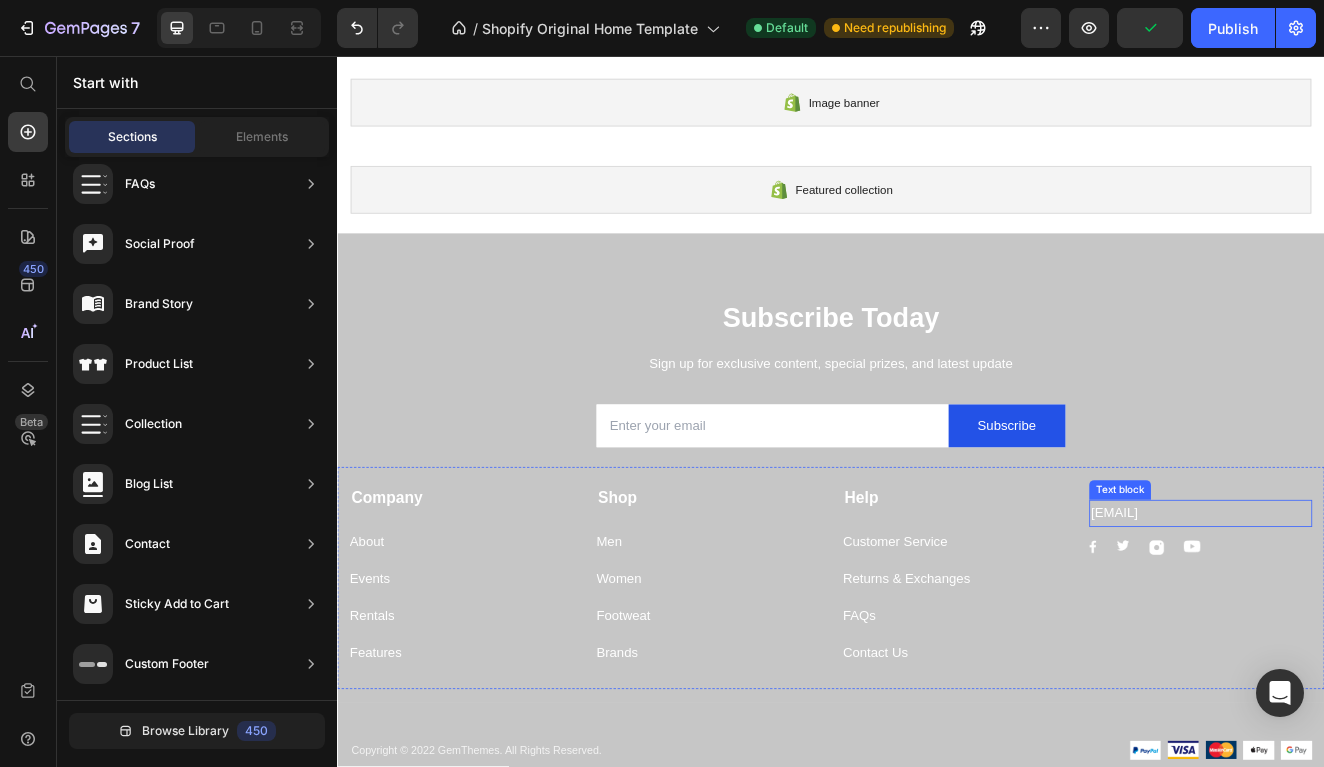 click on "[EMAIL]" at bounding box center [1386, 612] 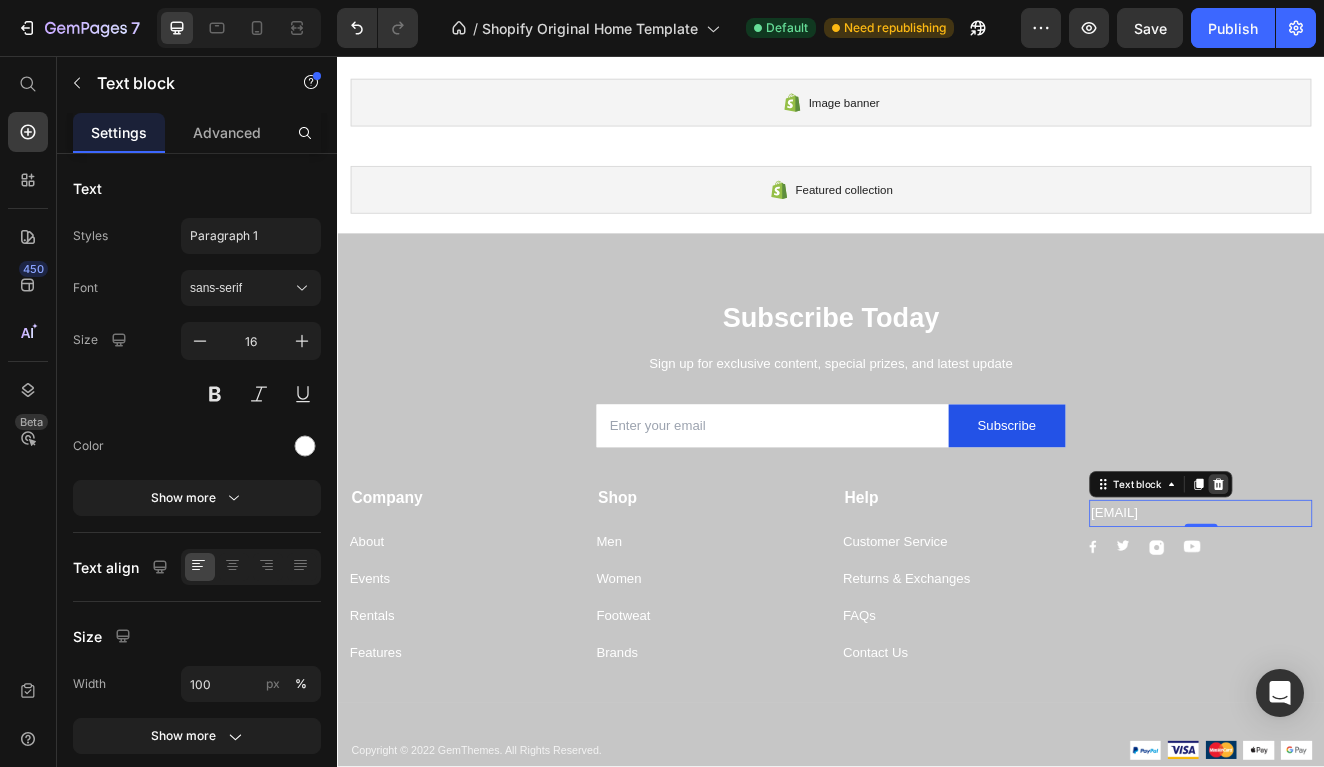 click 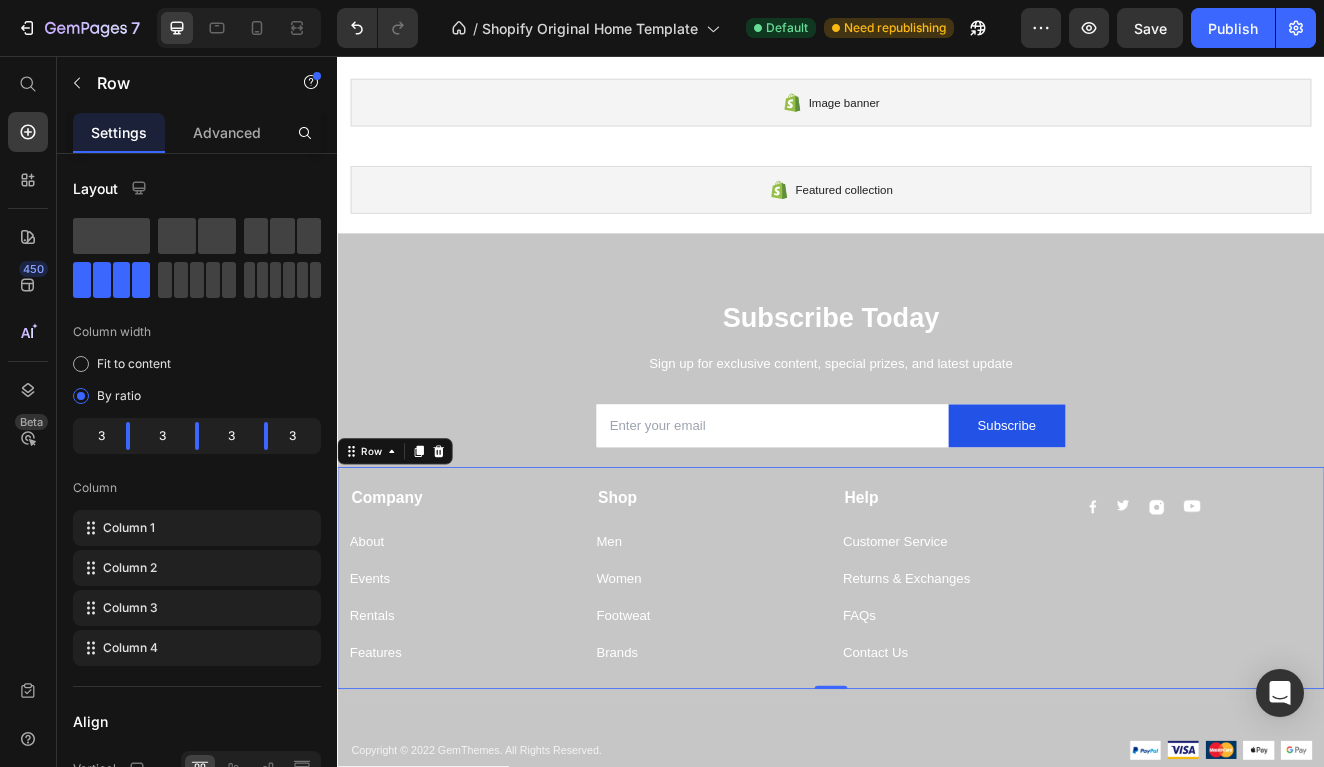 click on "Image Image Image Image Row" at bounding box center [1386, 688] 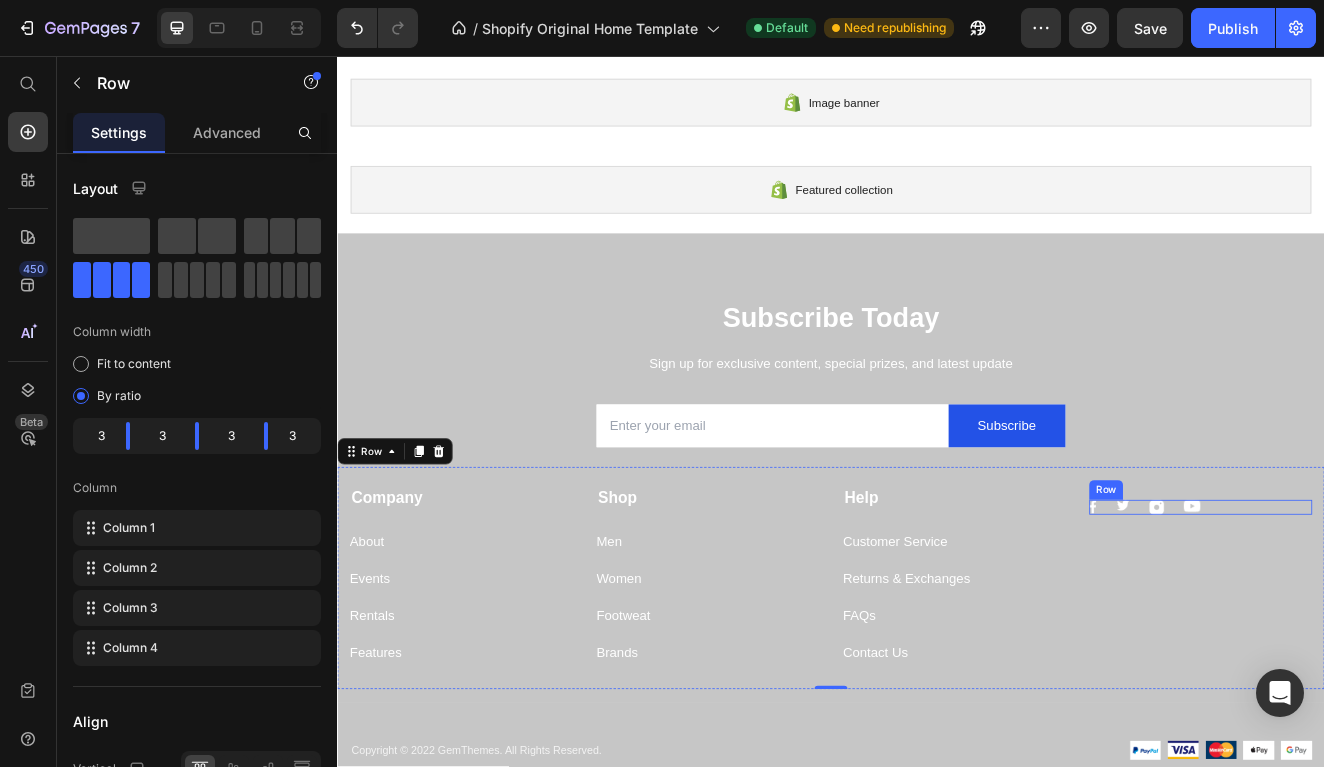 click on "Image Image Image Image Row" at bounding box center (1386, 605) 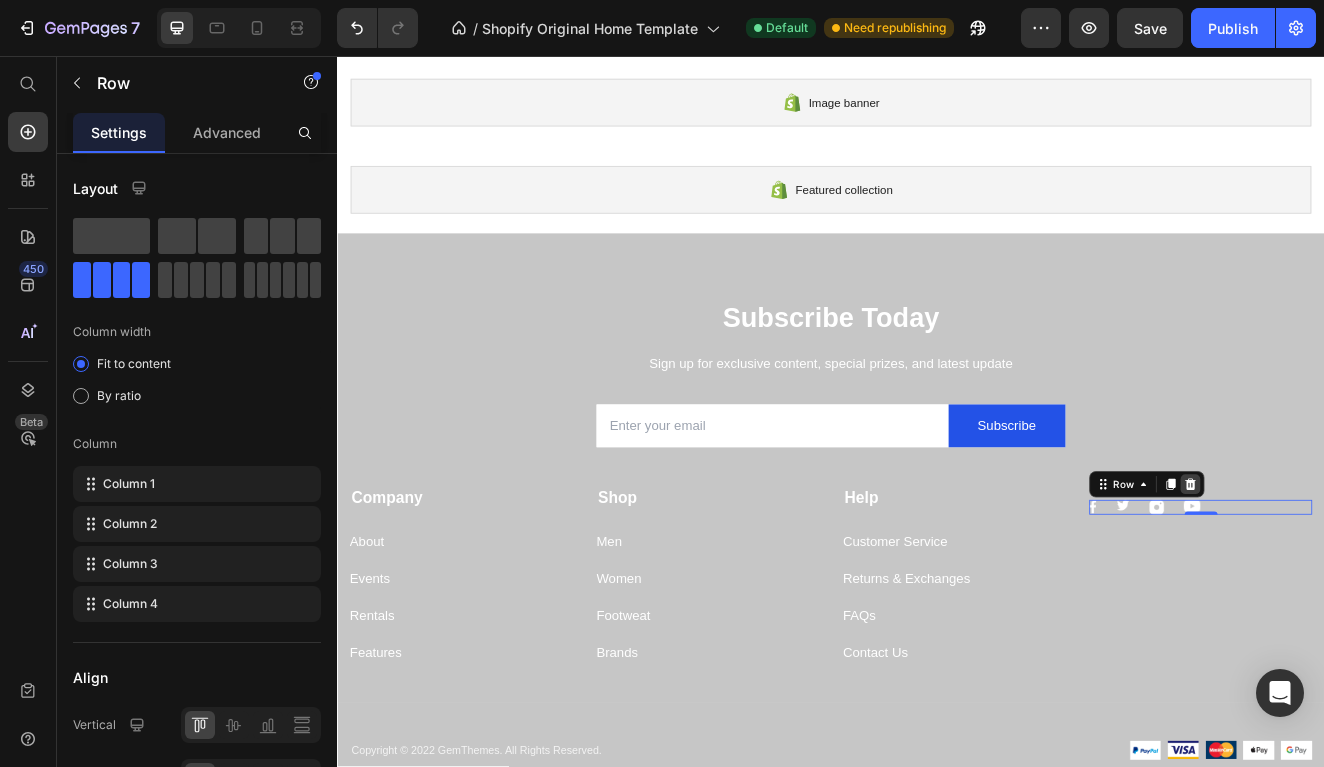 click 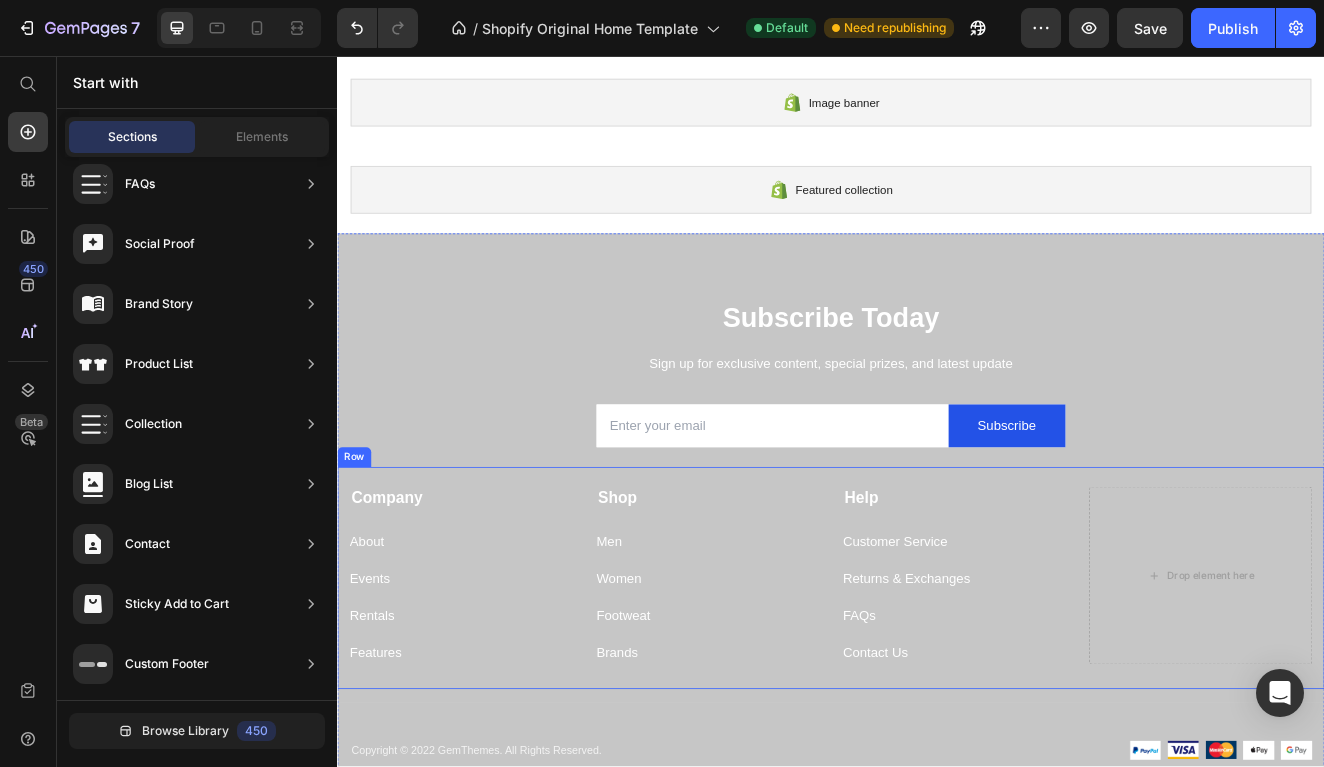 click on "Company Text block About Button Events Button Rentals Button Features Button Shop Text block Men Button Women Button Footweat Button Brands Button Help Text block Customer Service Button Returns & Exchanges Button FAQs Button Contact Us Button
Drop element here Row" at bounding box center (937, 691) 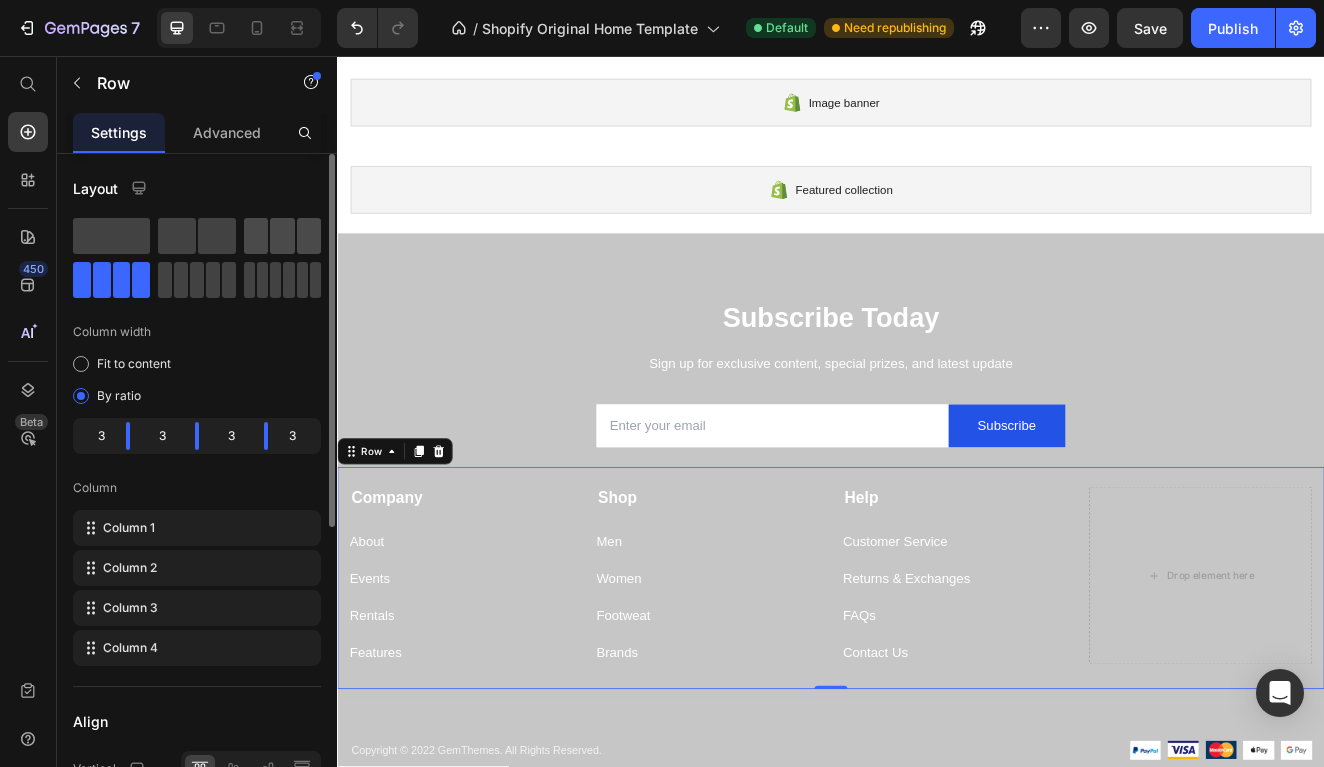 click 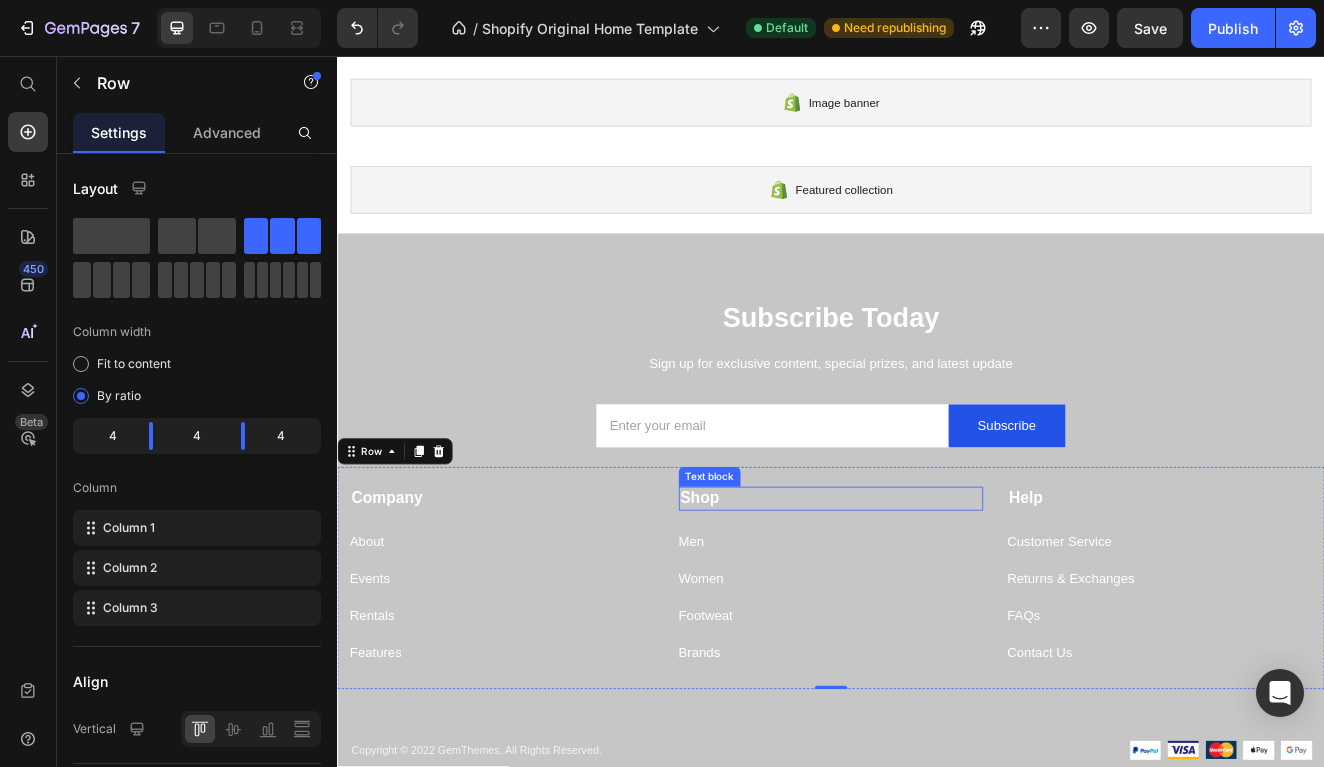 click on "Shop" at bounding box center [937, 594] 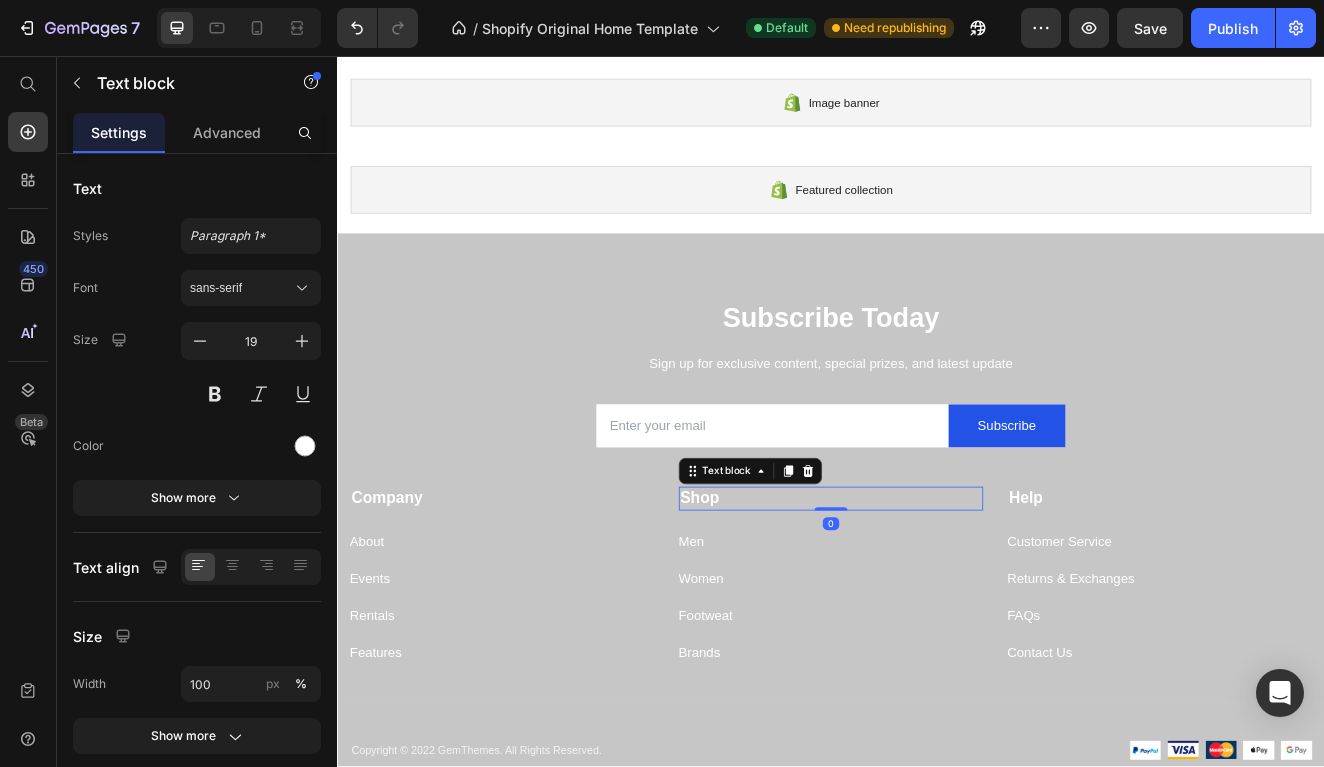 click on "Shop" at bounding box center [778, 593] 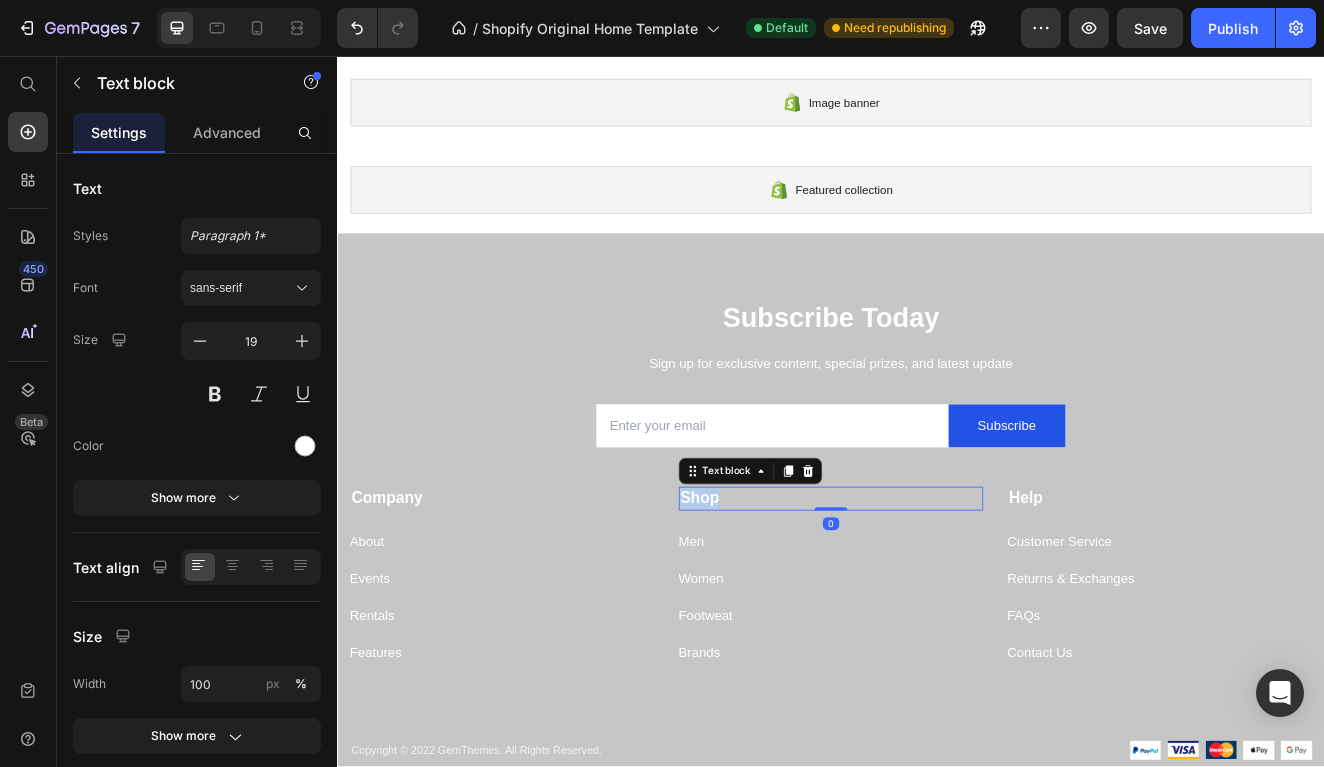 click on "Shop" at bounding box center [778, 593] 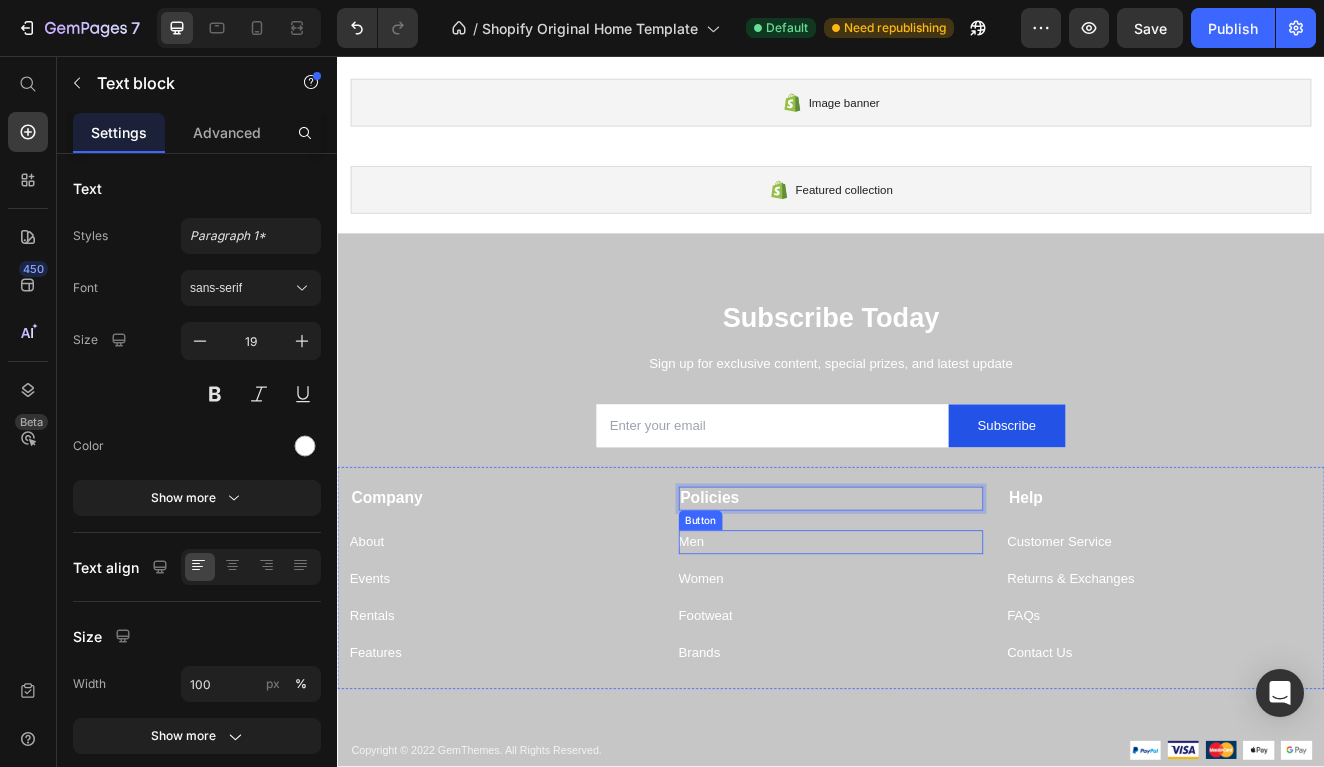 click on "Men Button" at bounding box center [937, 647] 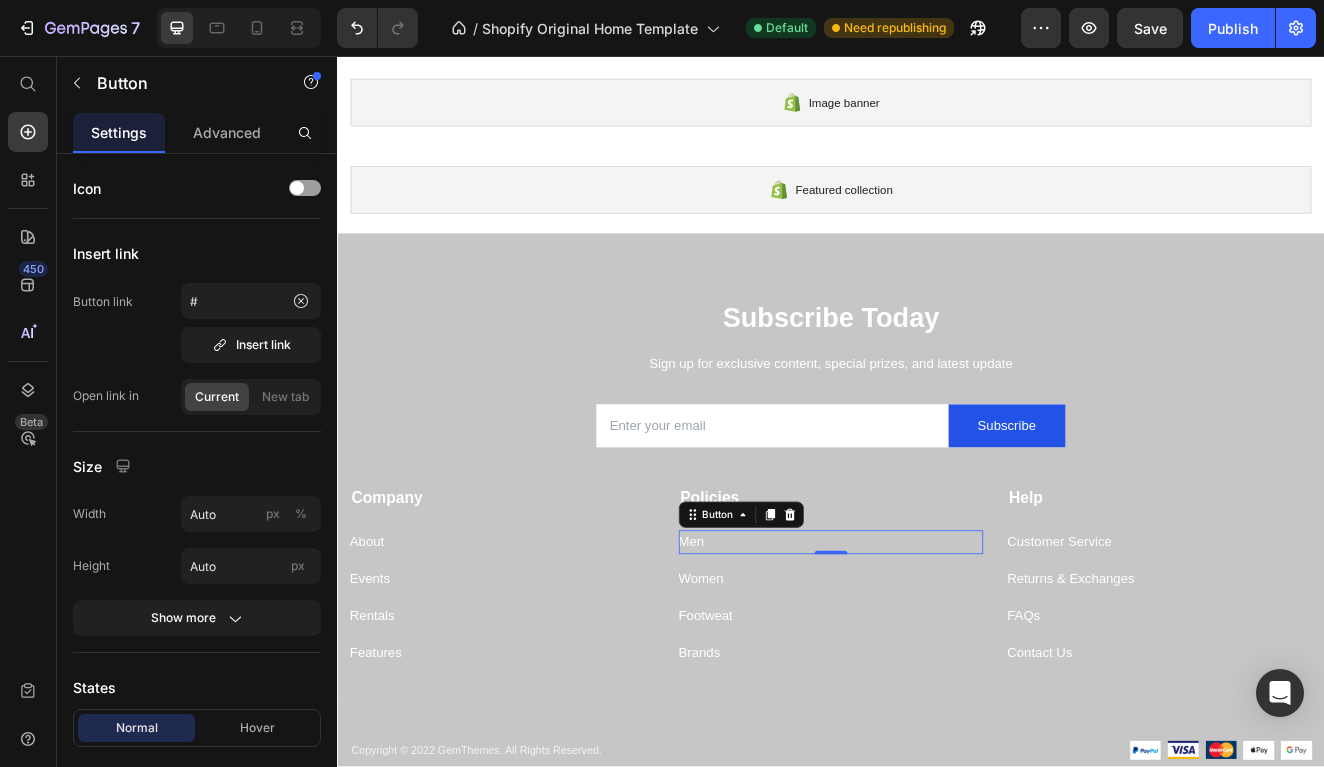 click on "Men Button   0" at bounding box center [937, 647] 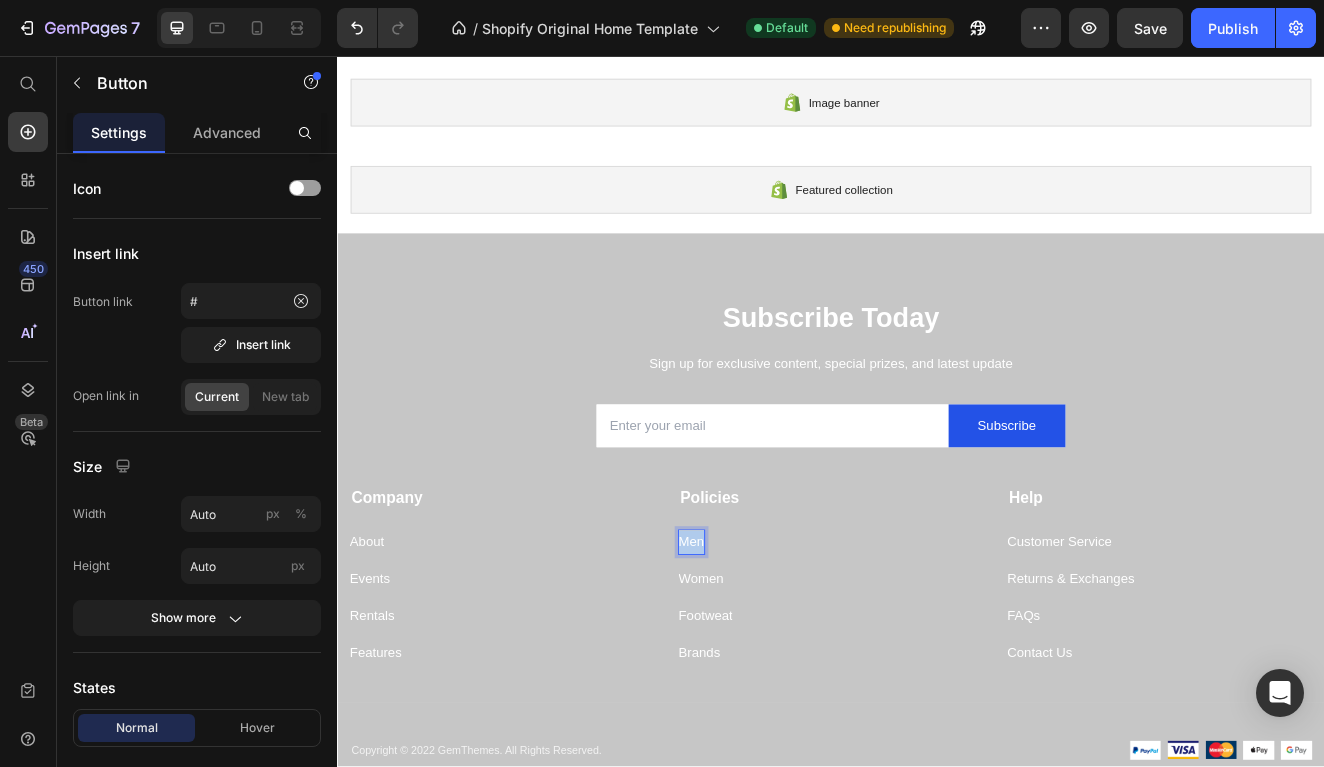 click on "Men" at bounding box center [767, 647] 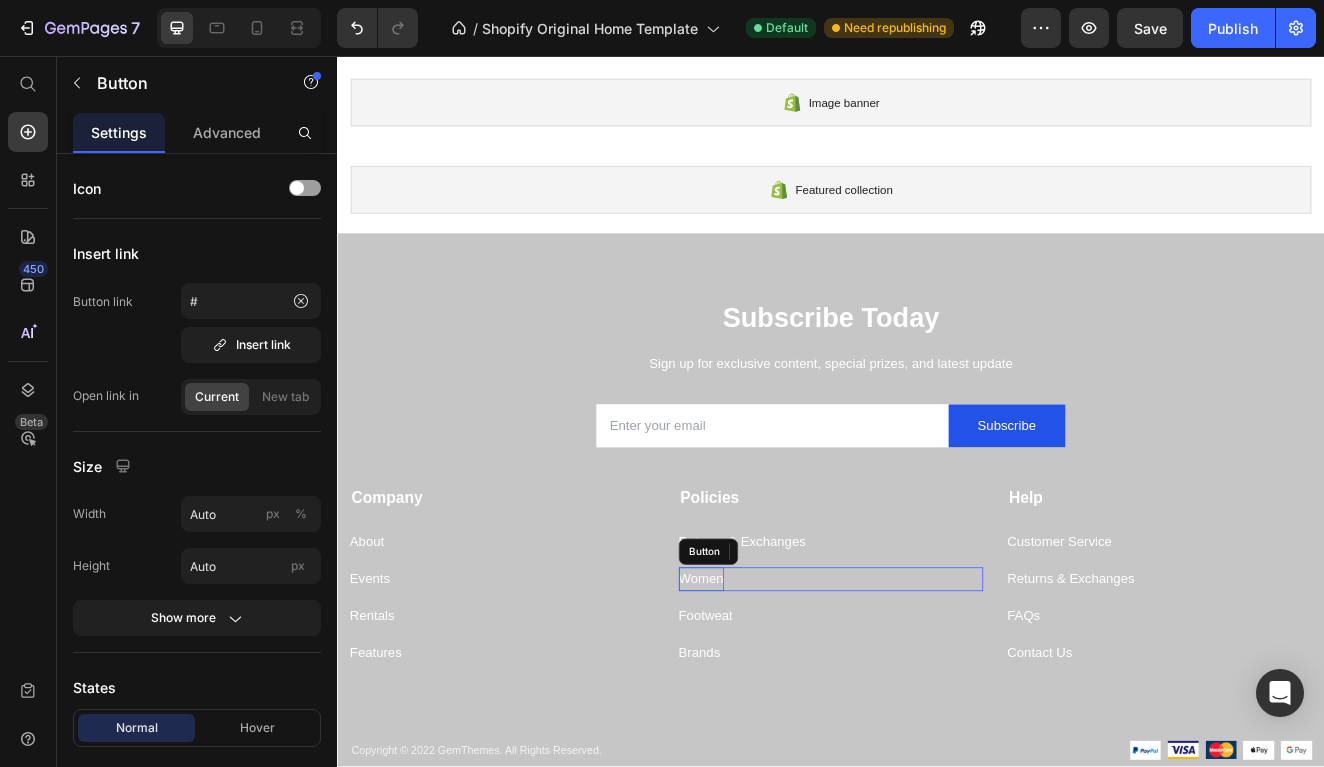 click on "Women" at bounding box center [779, 692] 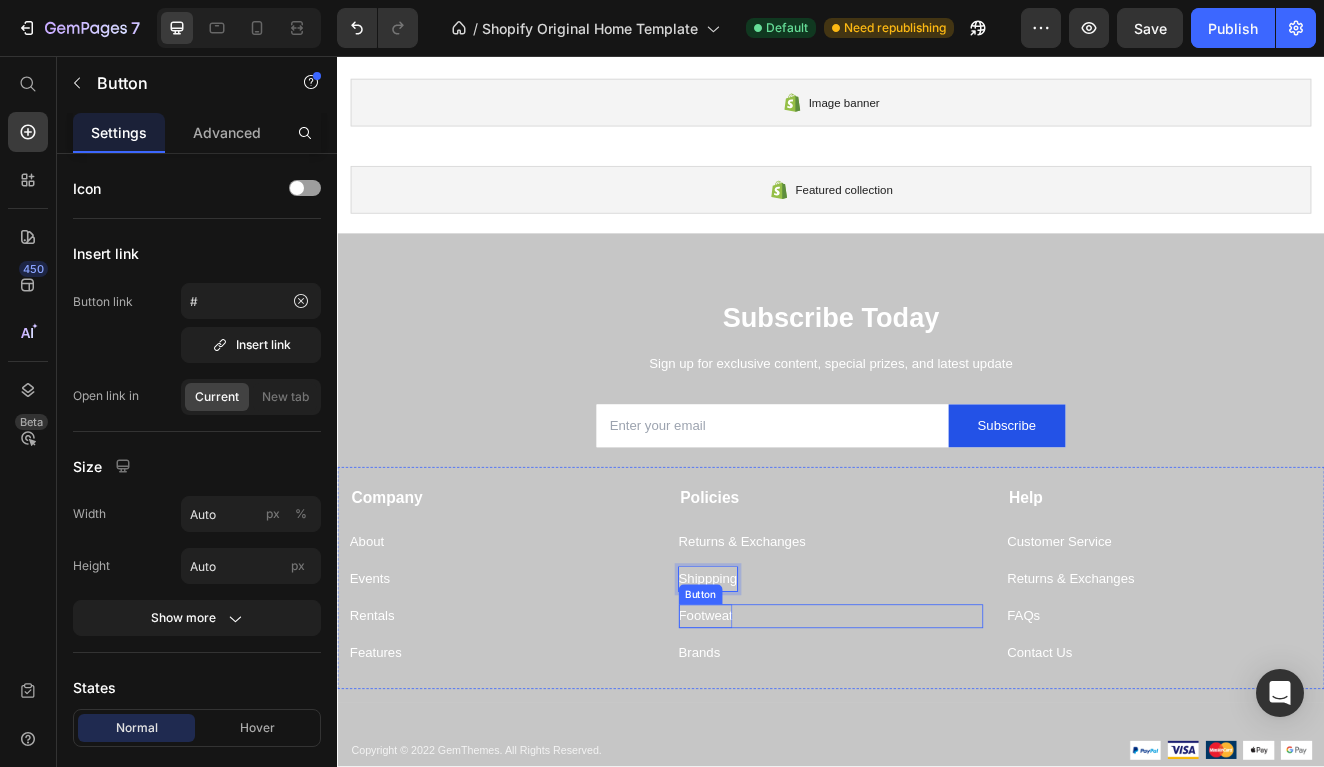 click on "Footweat" at bounding box center [785, 737] 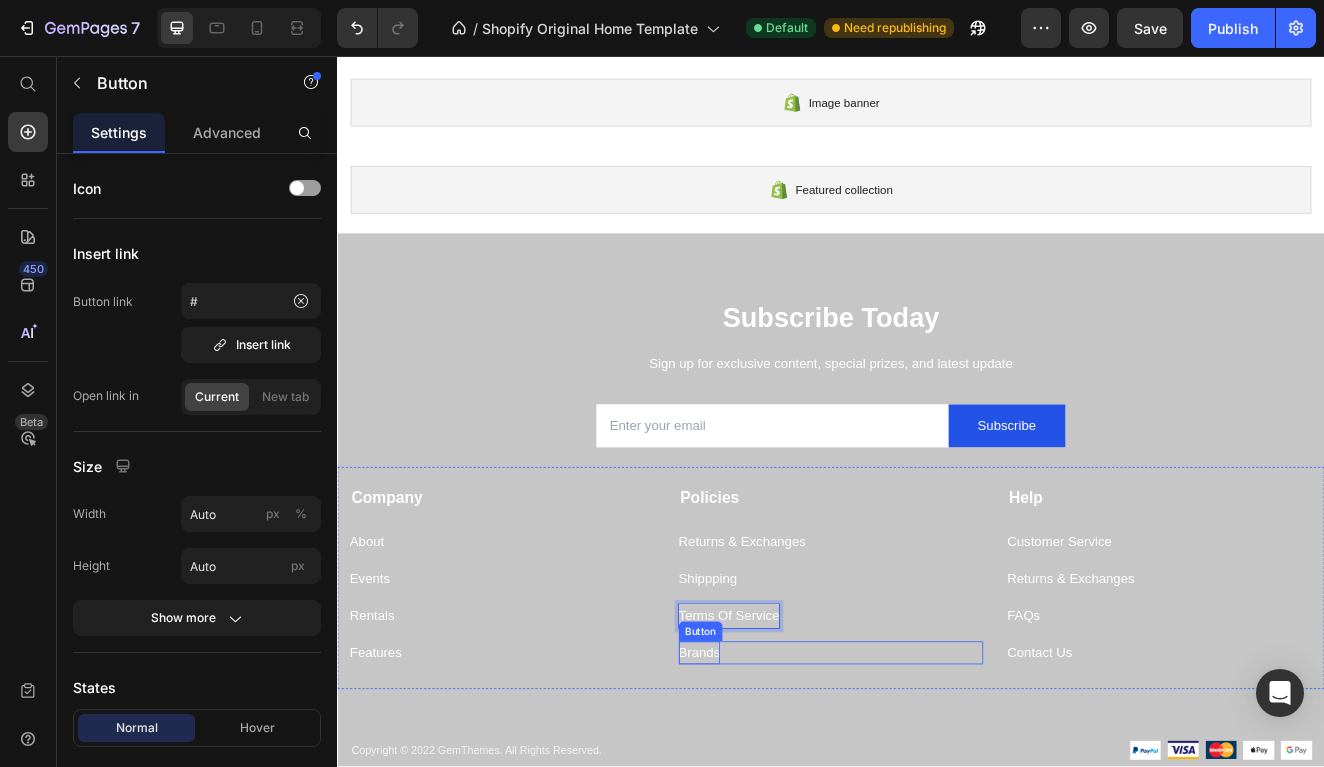 click on "Brands" at bounding box center (777, 782) 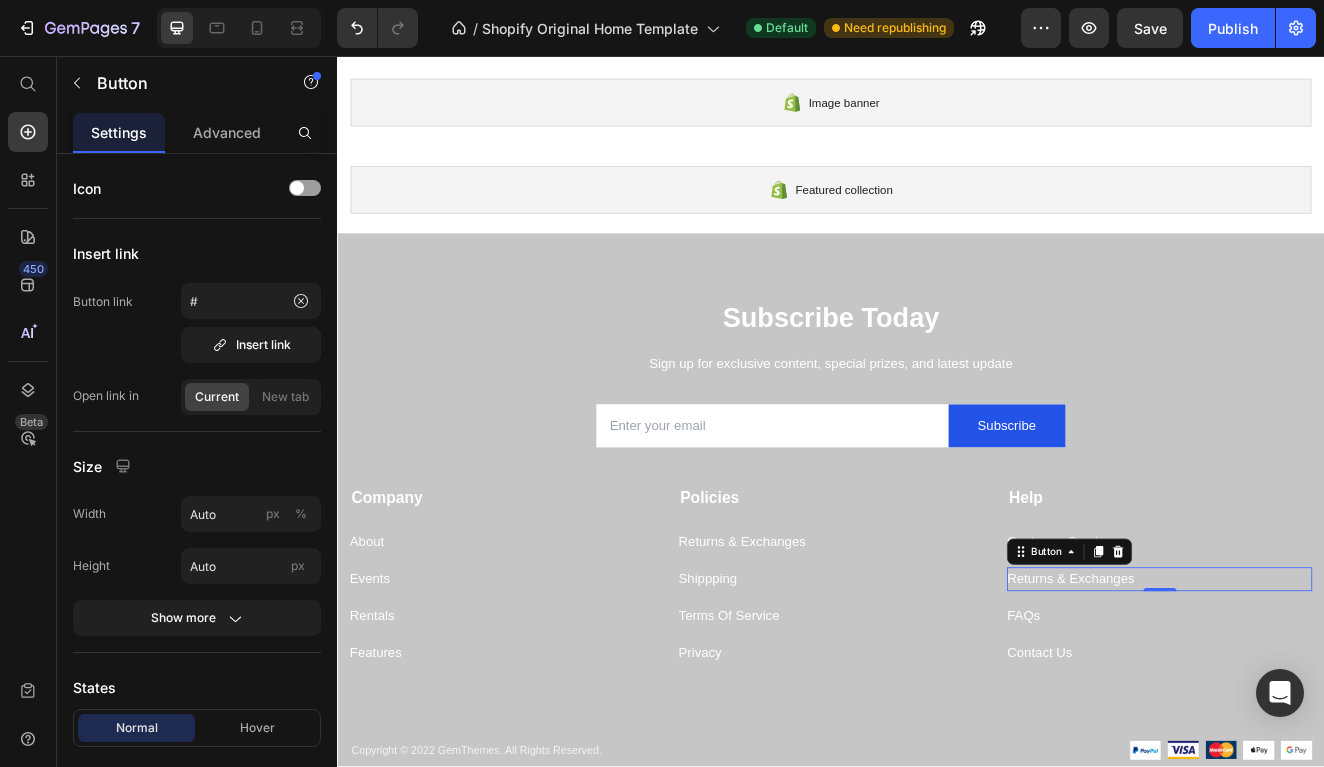 click on "Returns & Exchanges Button   0" at bounding box center [1336, 692] 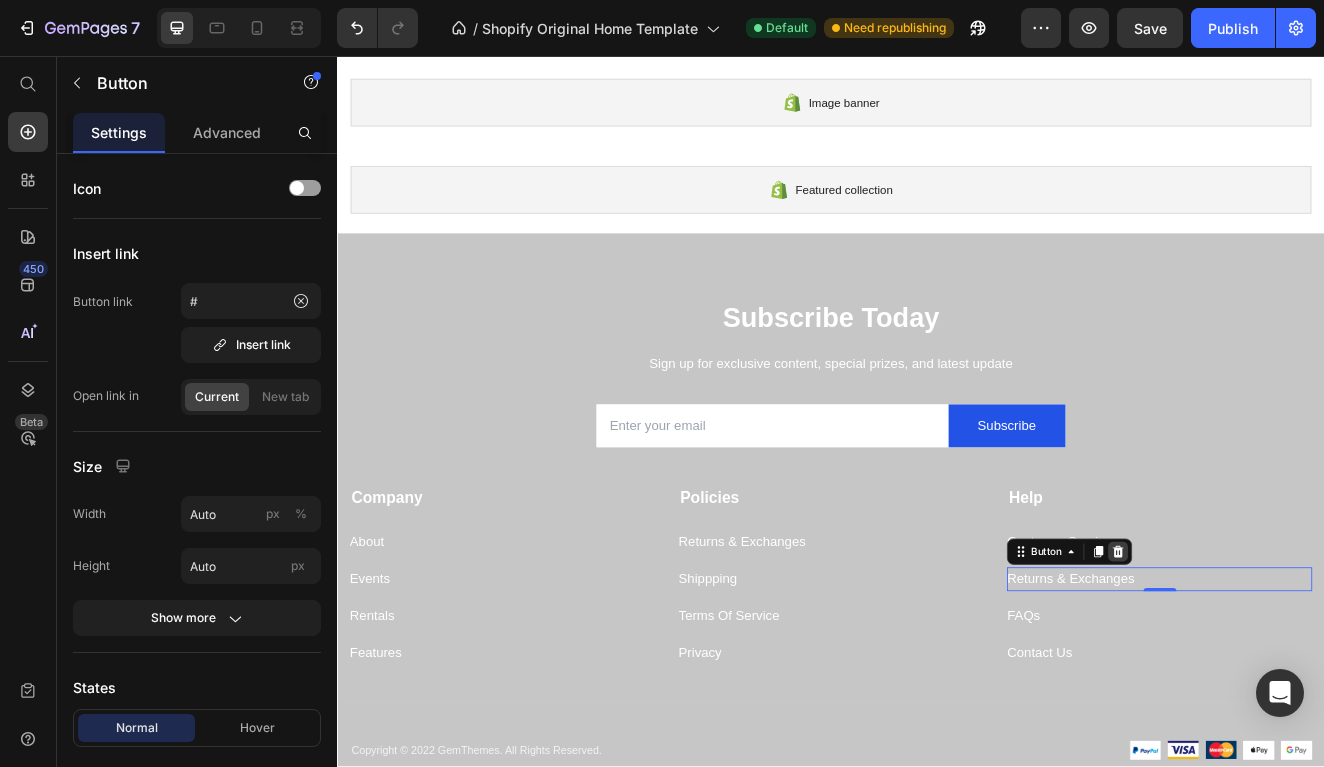 click at bounding box center (1286, 659) 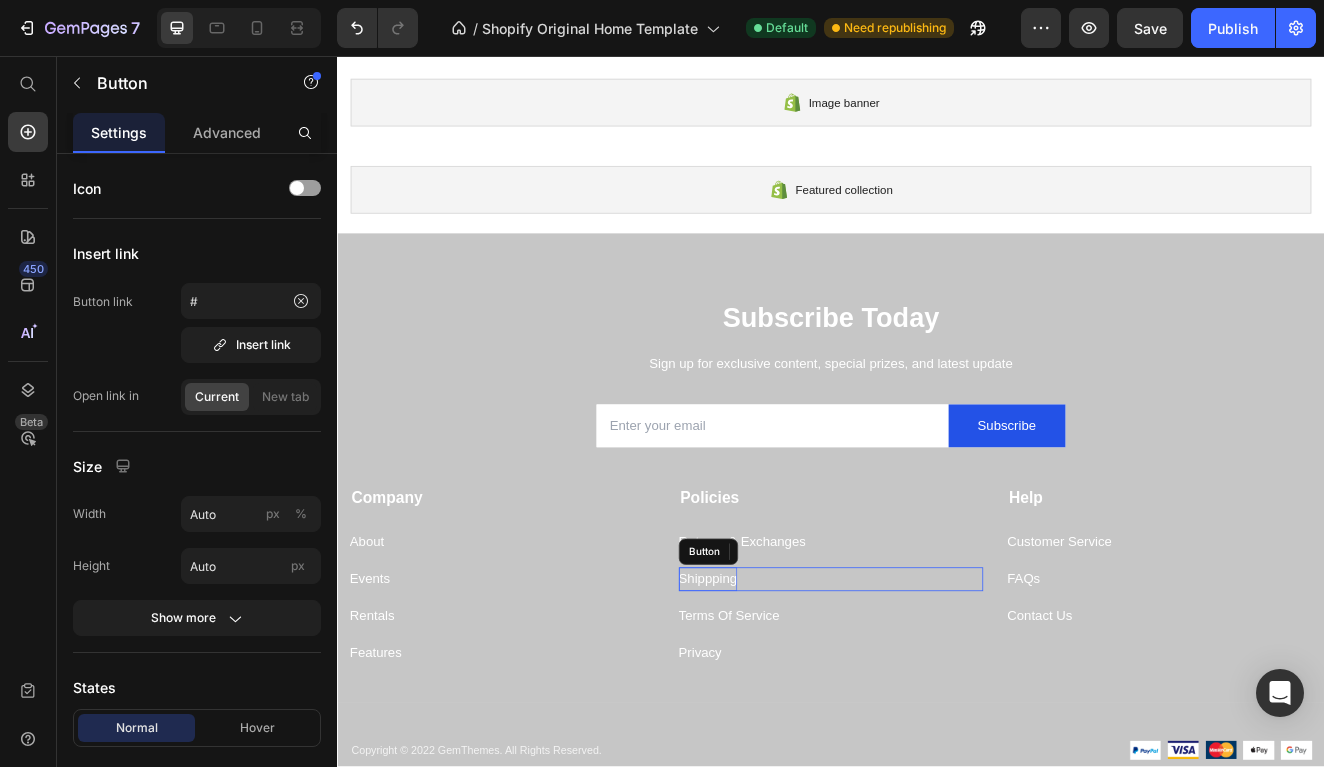 click on "Shippping" at bounding box center [787, 692] 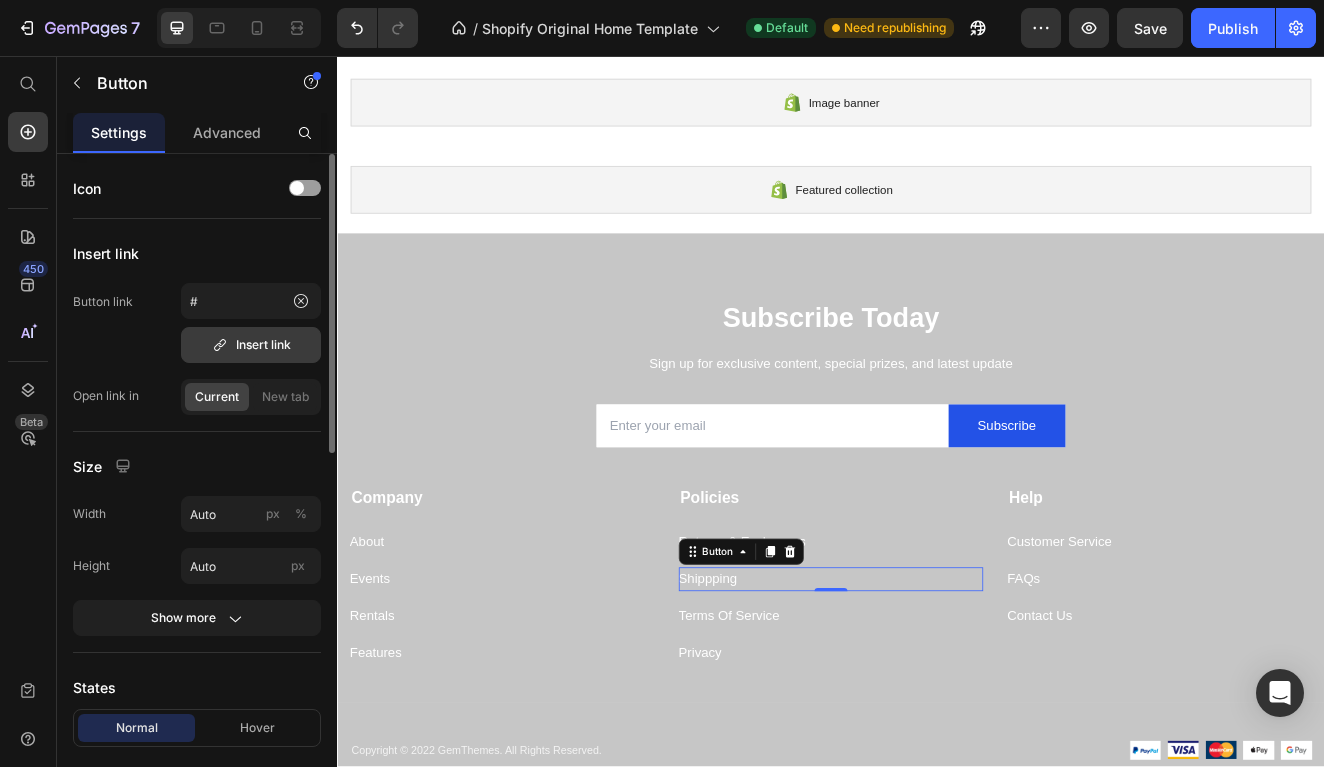 click on "Insert link" at bounding box center [251, 345] 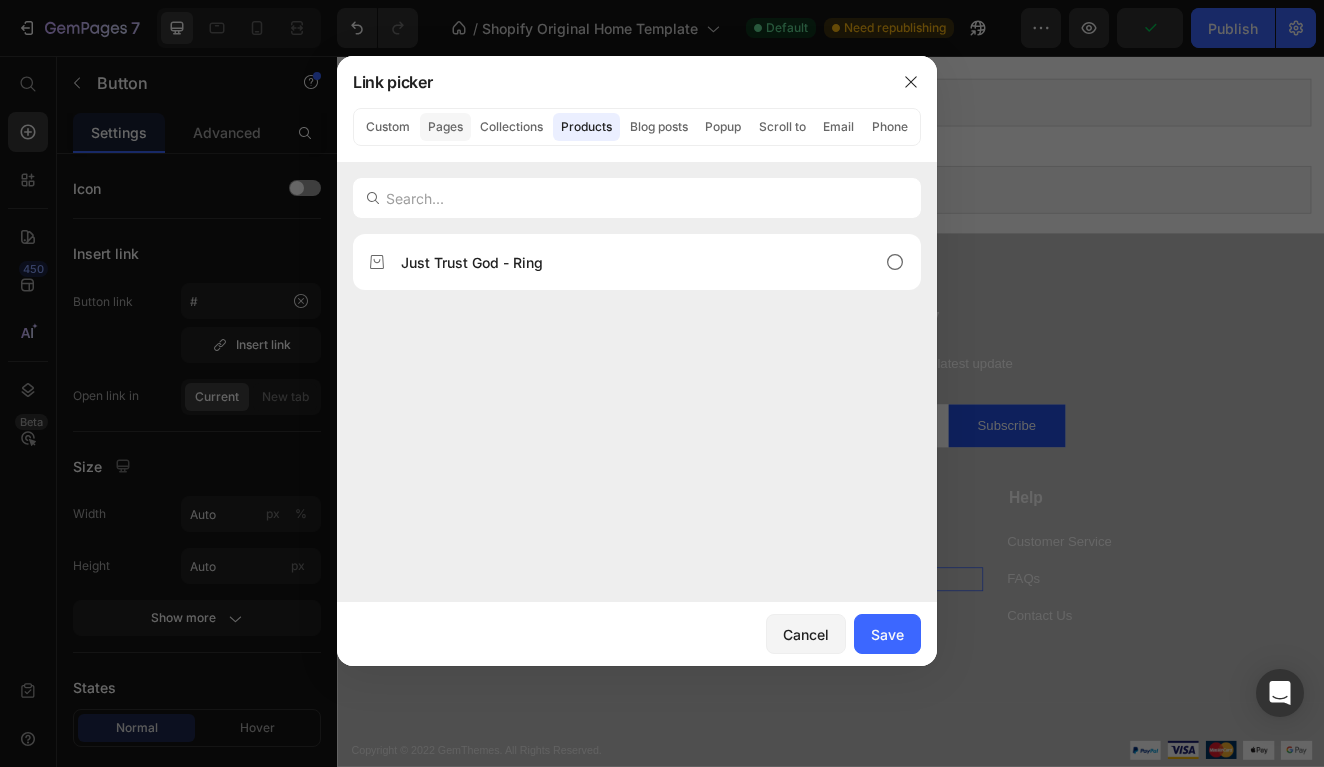 click on "Pages" 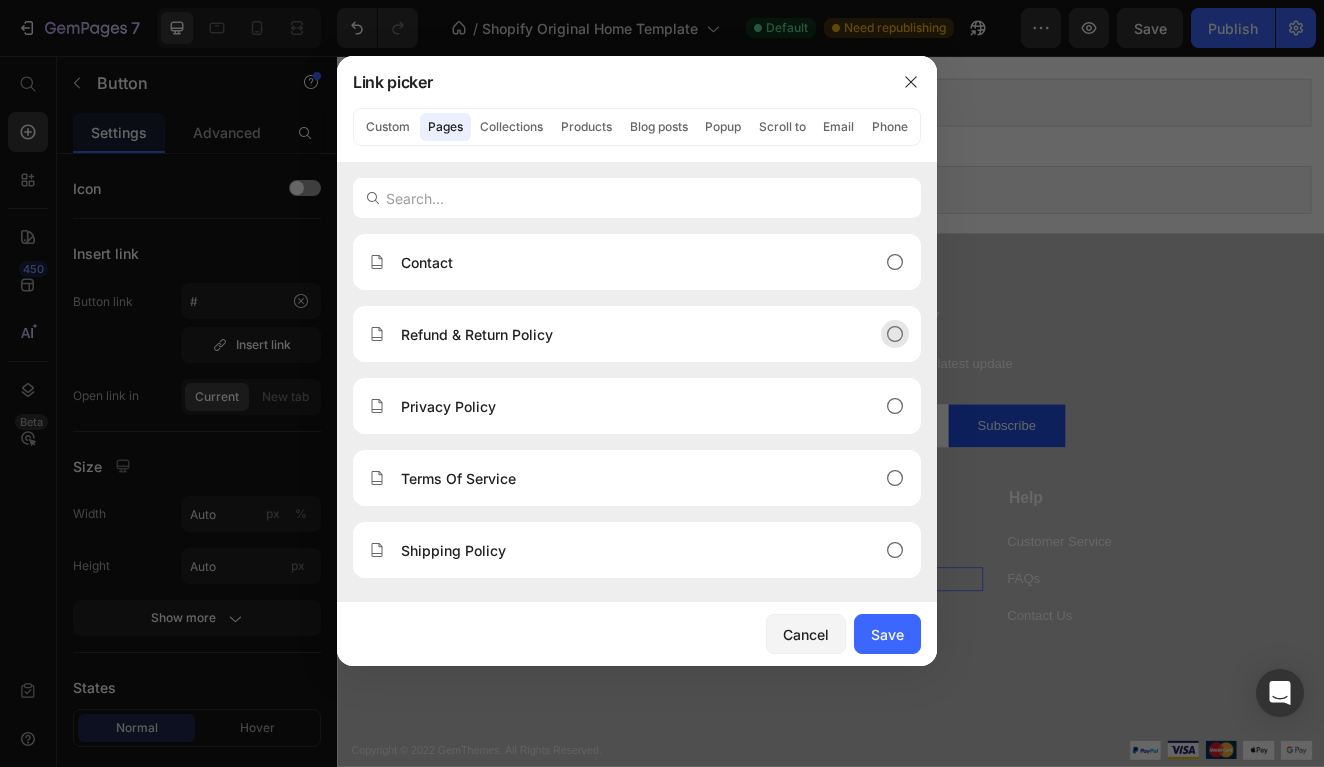 click on "Refund & Return Policy" 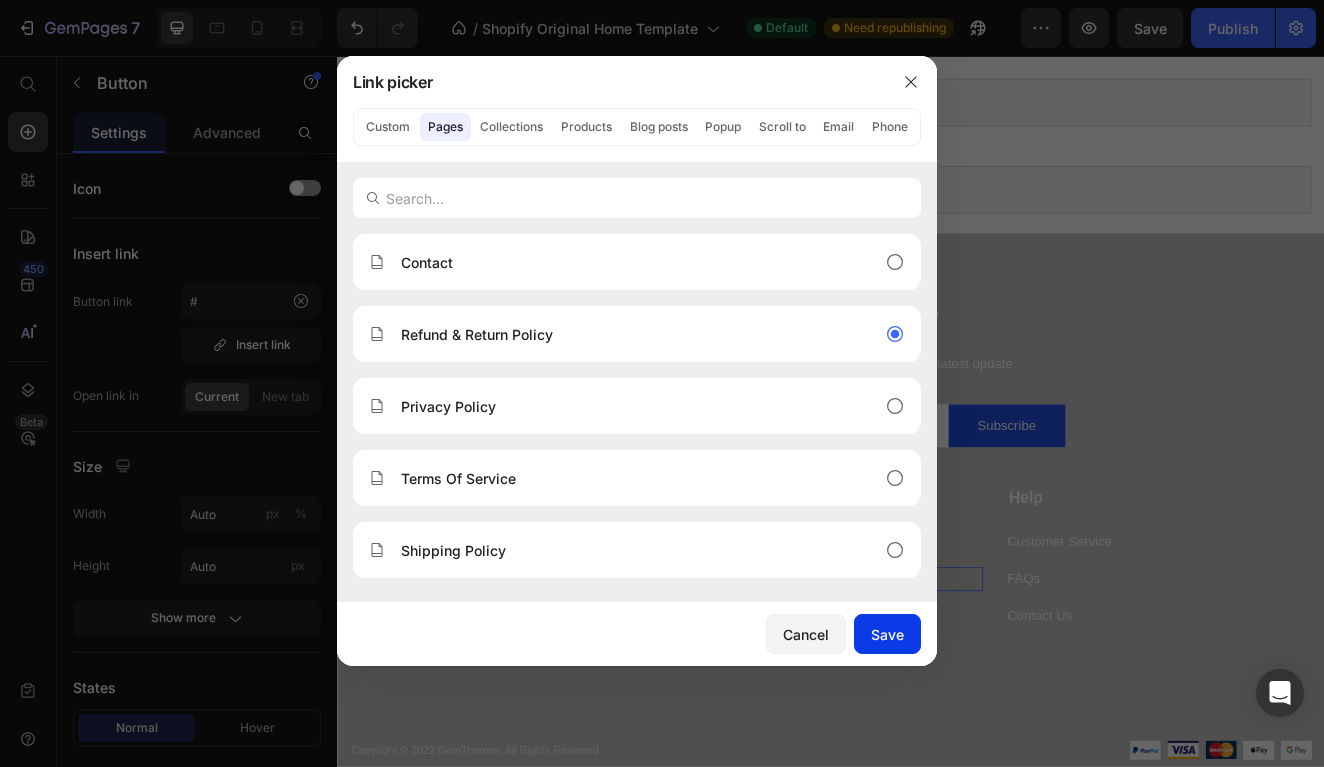 drag, startPoint x: 883, startPoint y: 634, endPoint x: 660, endPoint y: 661, distance: 224.62859 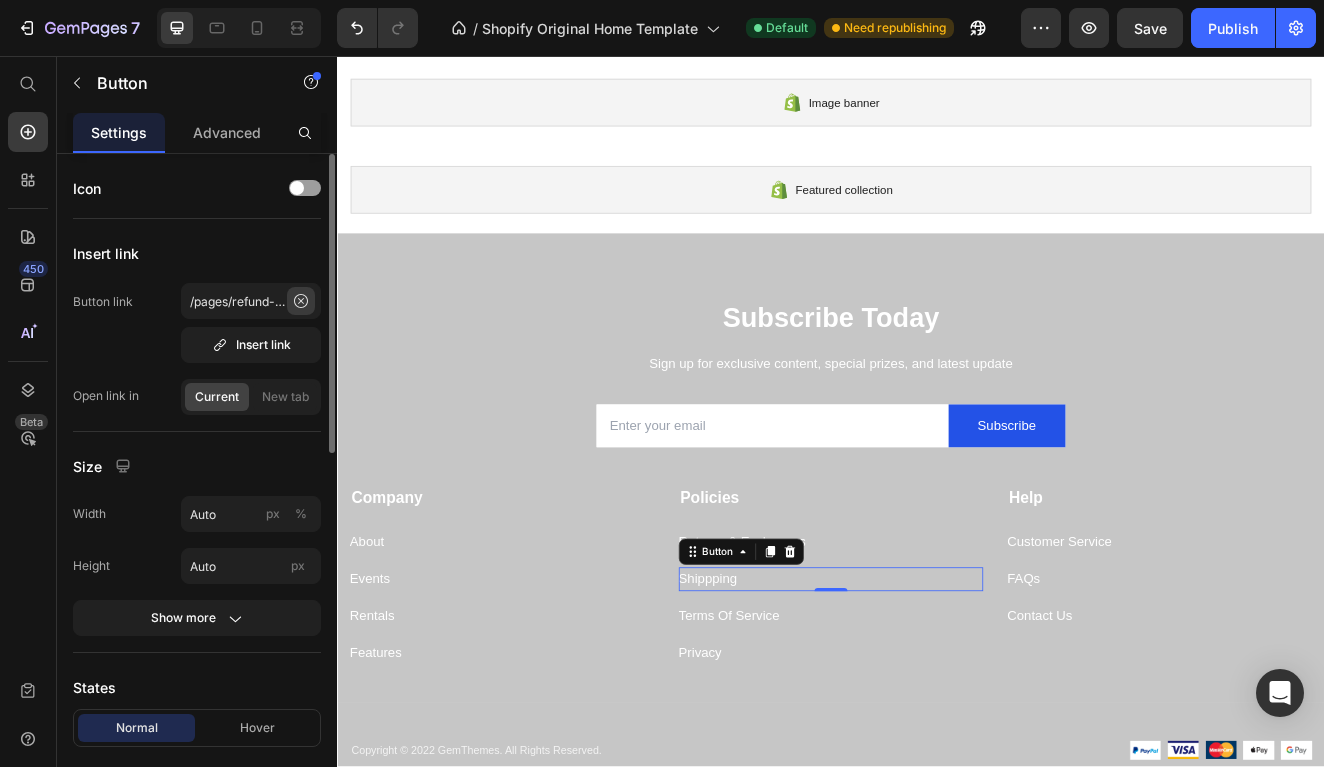 click 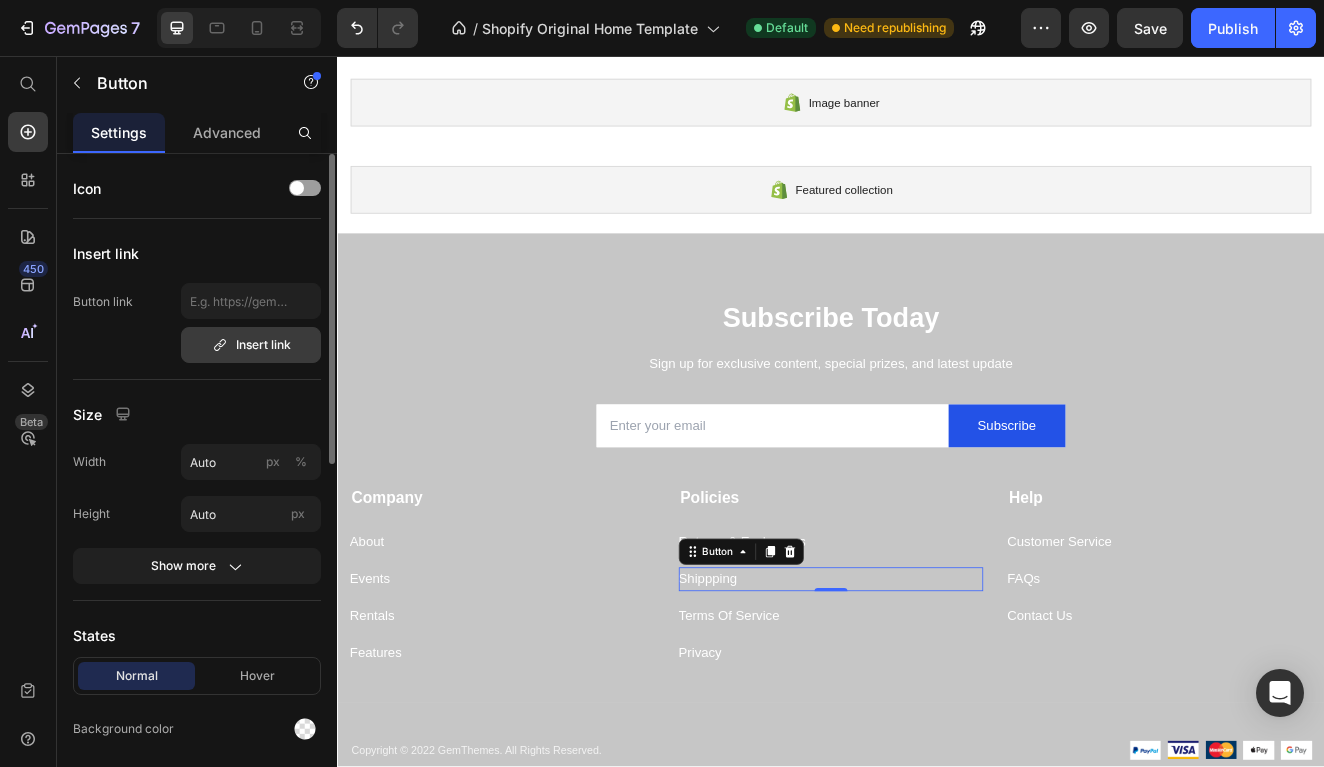 click on "Insert link" at bounding box center (251, 345) 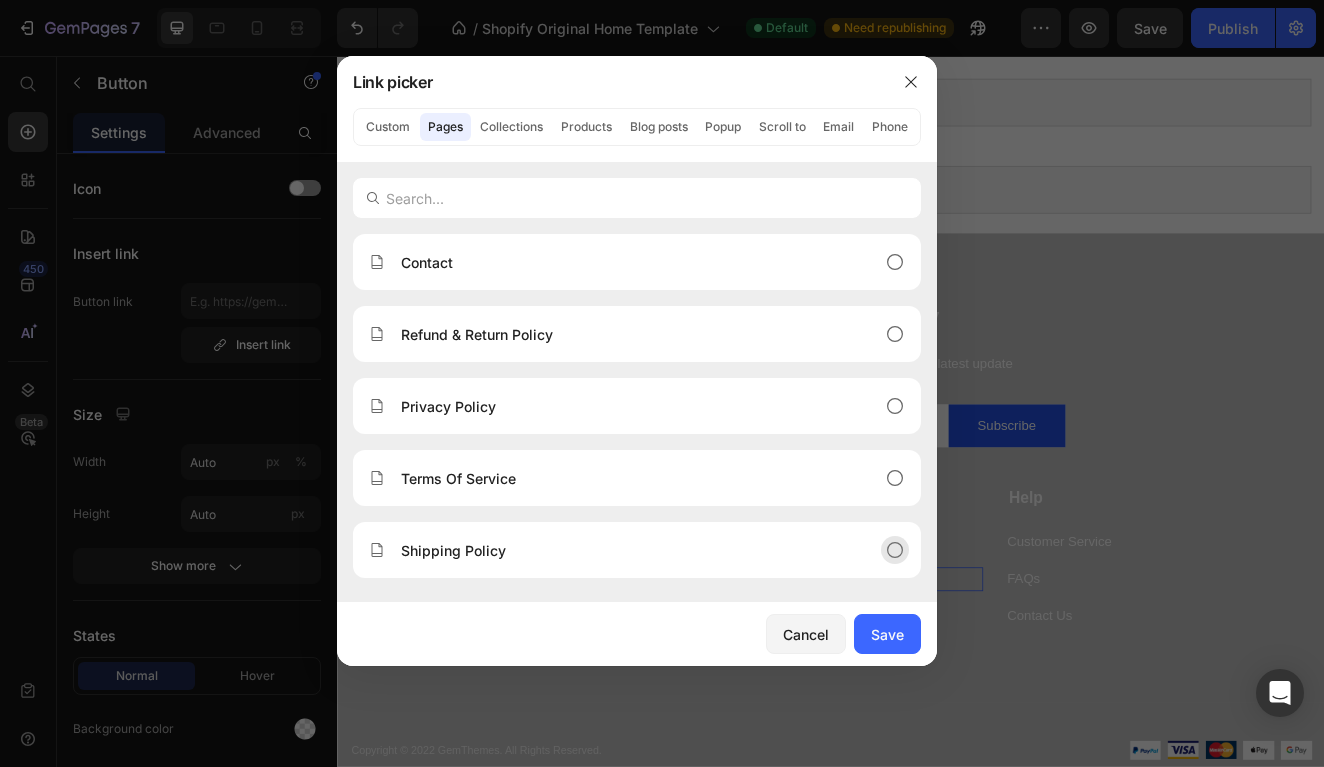 click on "Shipping Policy" at bounding box center [621, 550] 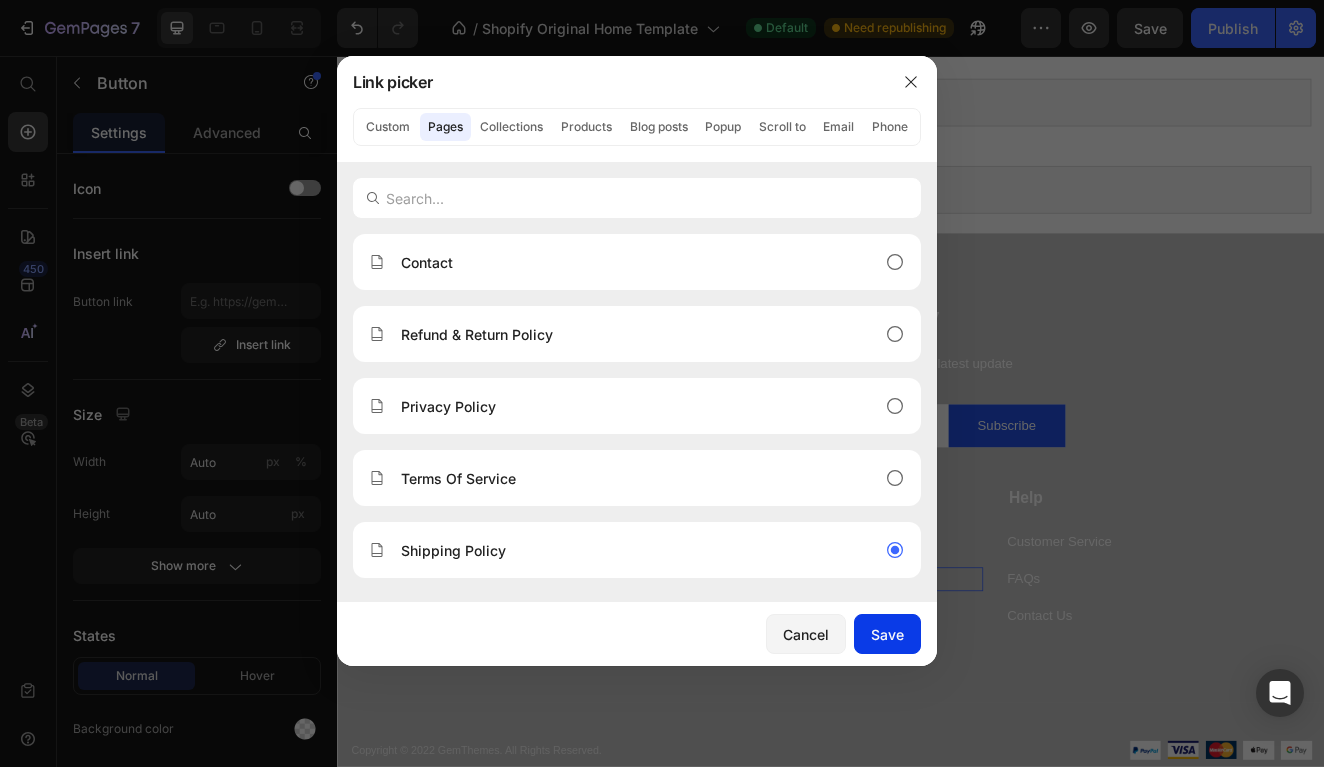 click on "Save" 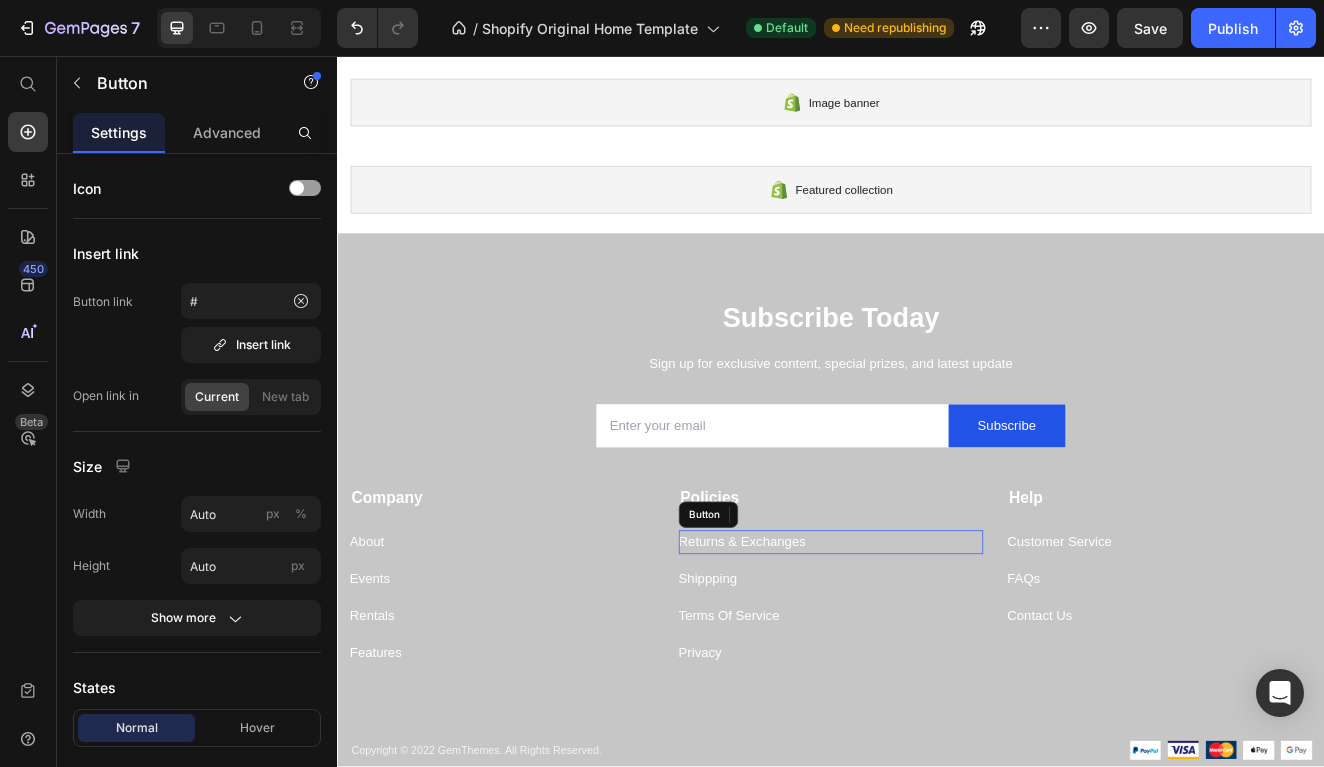 click on "Returns & Exchanges Button" at bounding box center (937, 647) 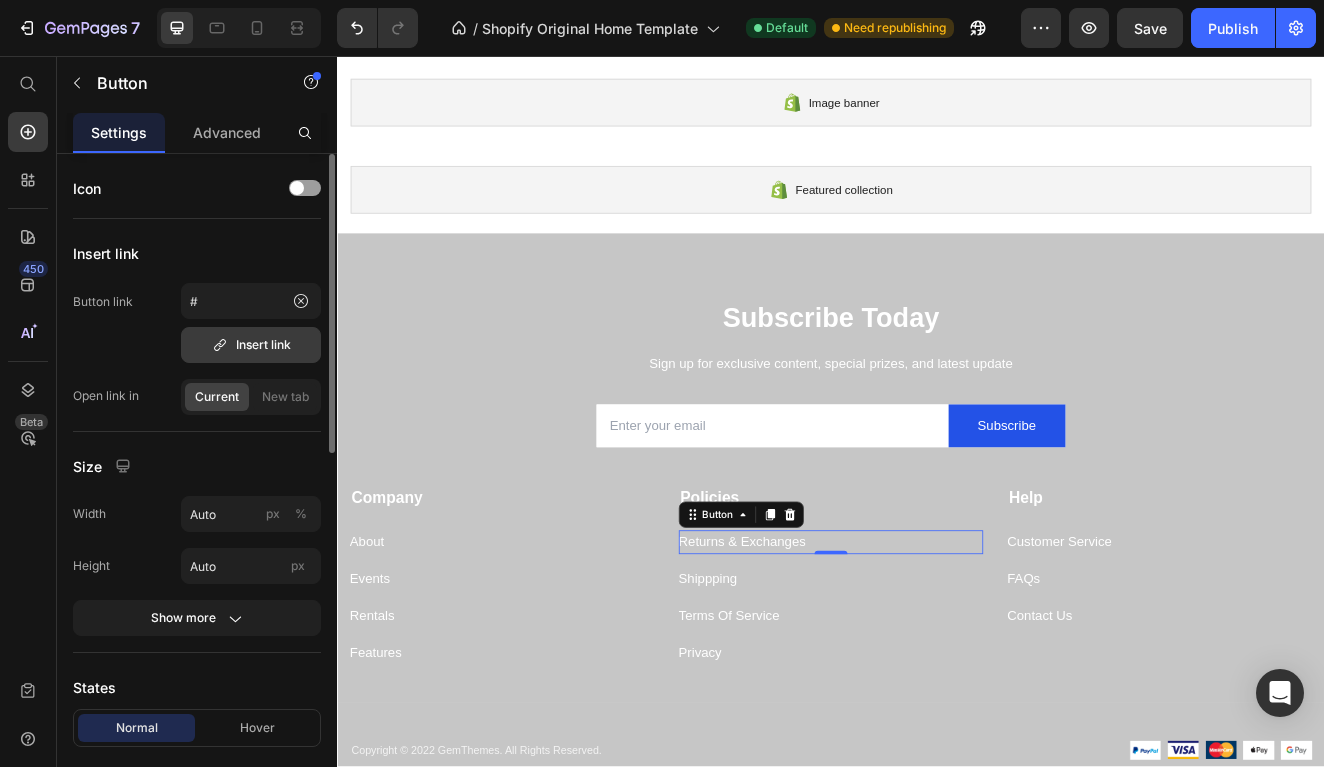 click on "Insert link" at bounding box center [251, 345] 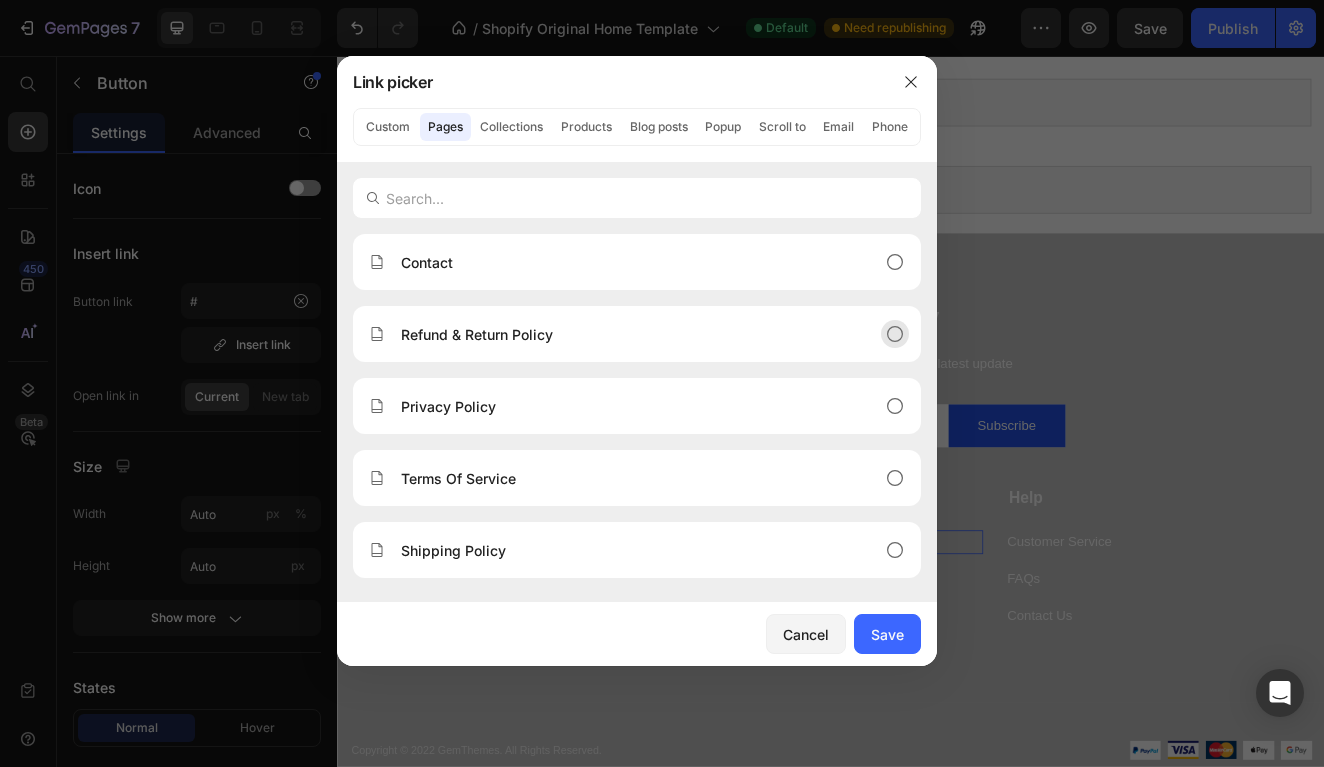 click on "Refund & Return Policy" 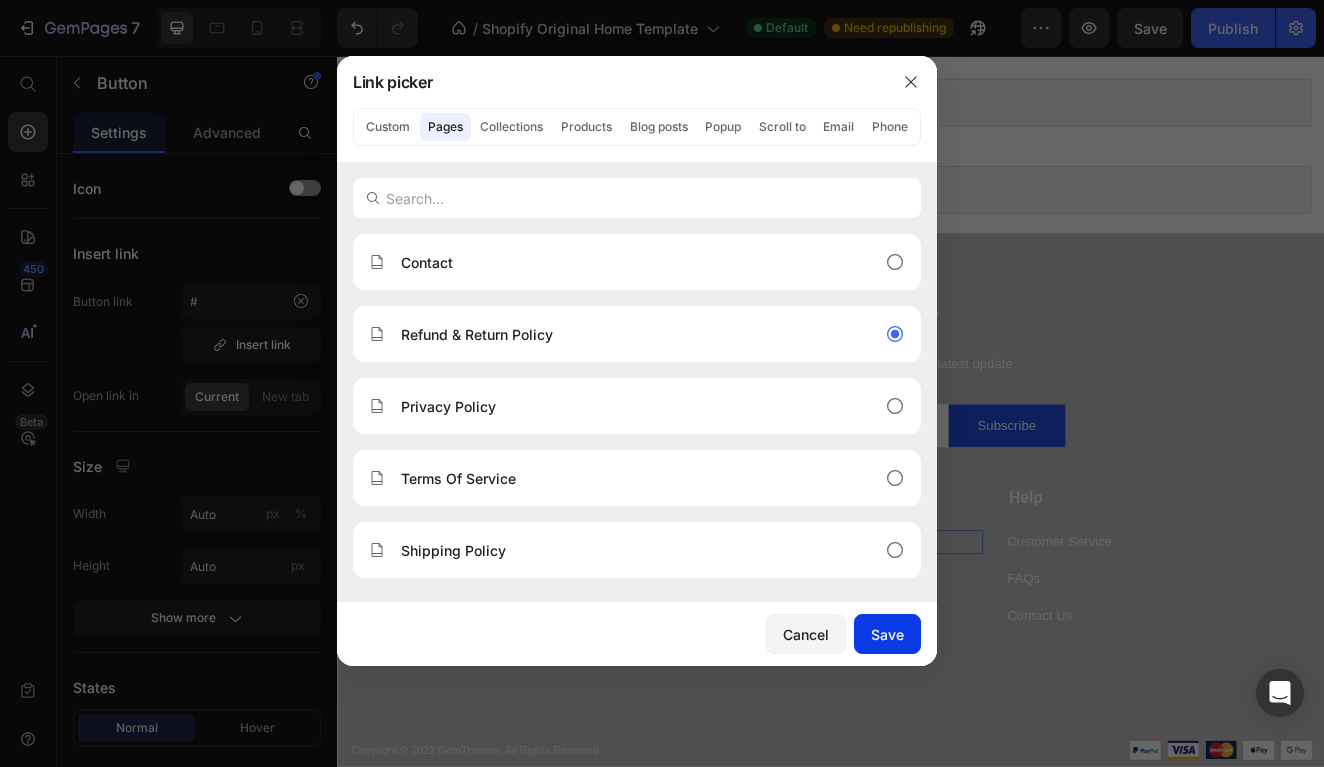 drag, startPoint x: 892, startPoint y: 633, endPoint x: 663, endPoint y: 702, distance: 239.1694 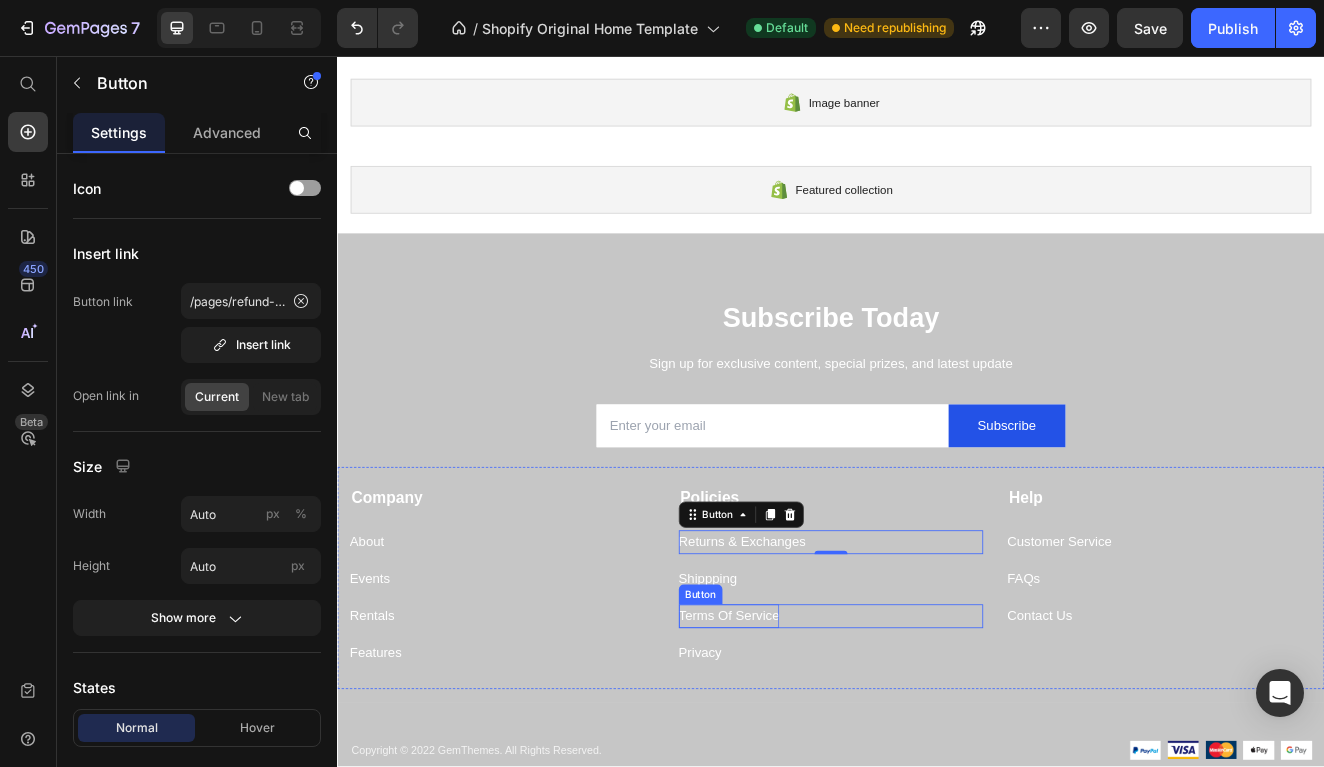 click on "Terms Of Service" at bounding box center (813, 737) 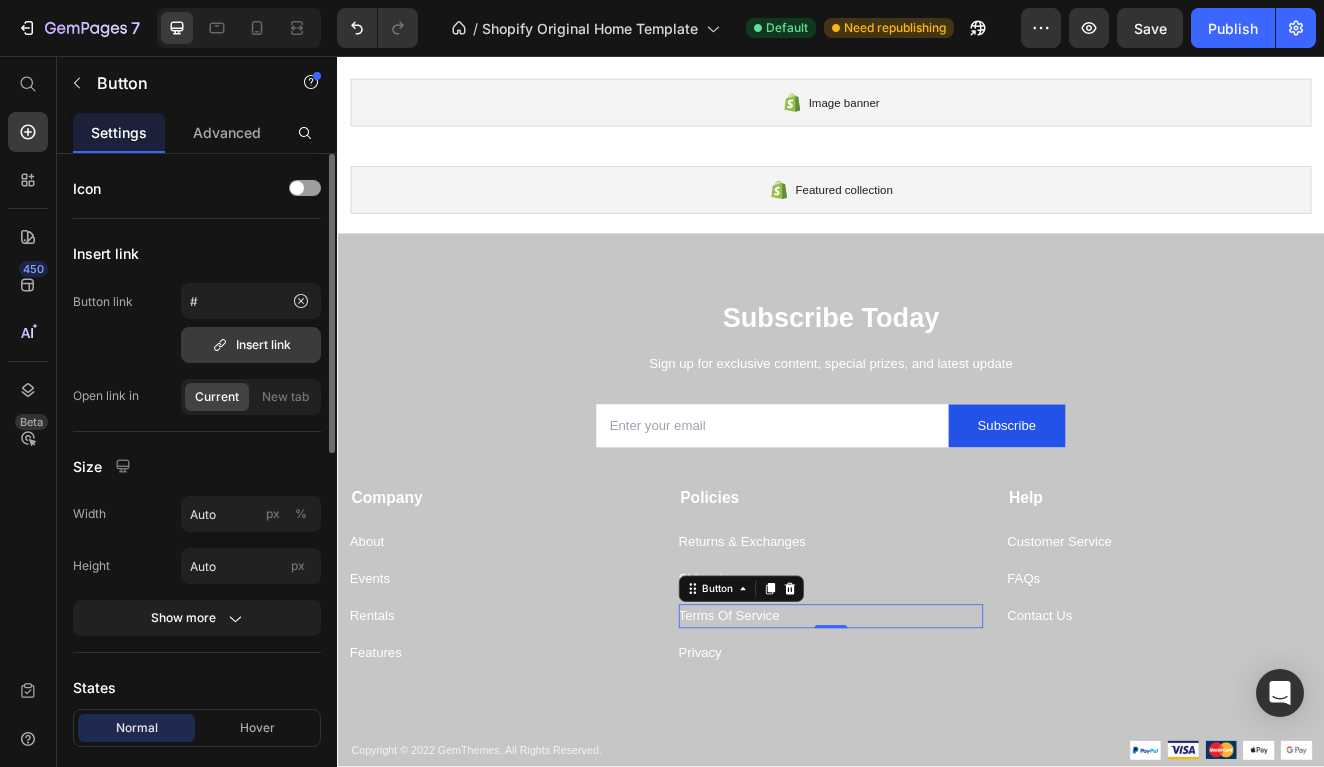 click on "Insert link" at bounding box center (251, 345) 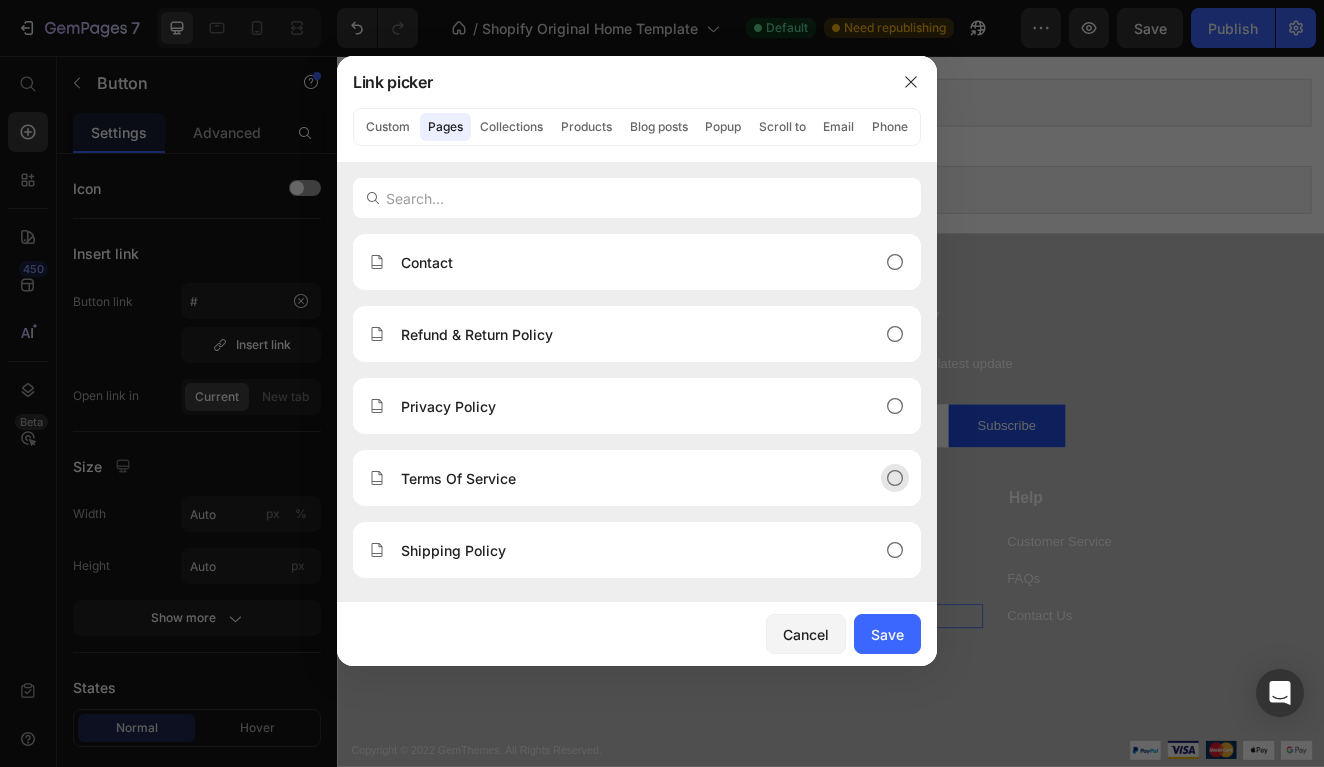 click on "Terms Of Service" 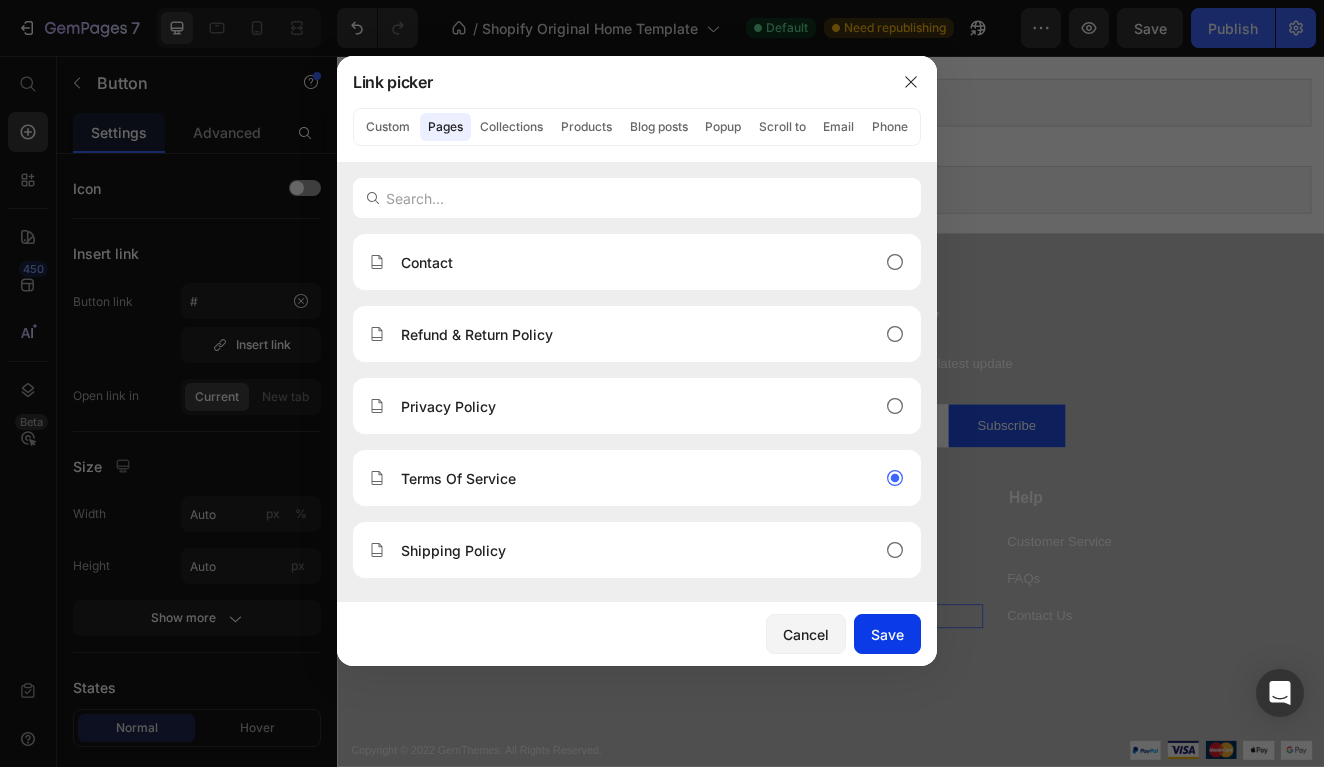 click on "Save" at bounding box center (887, 634) 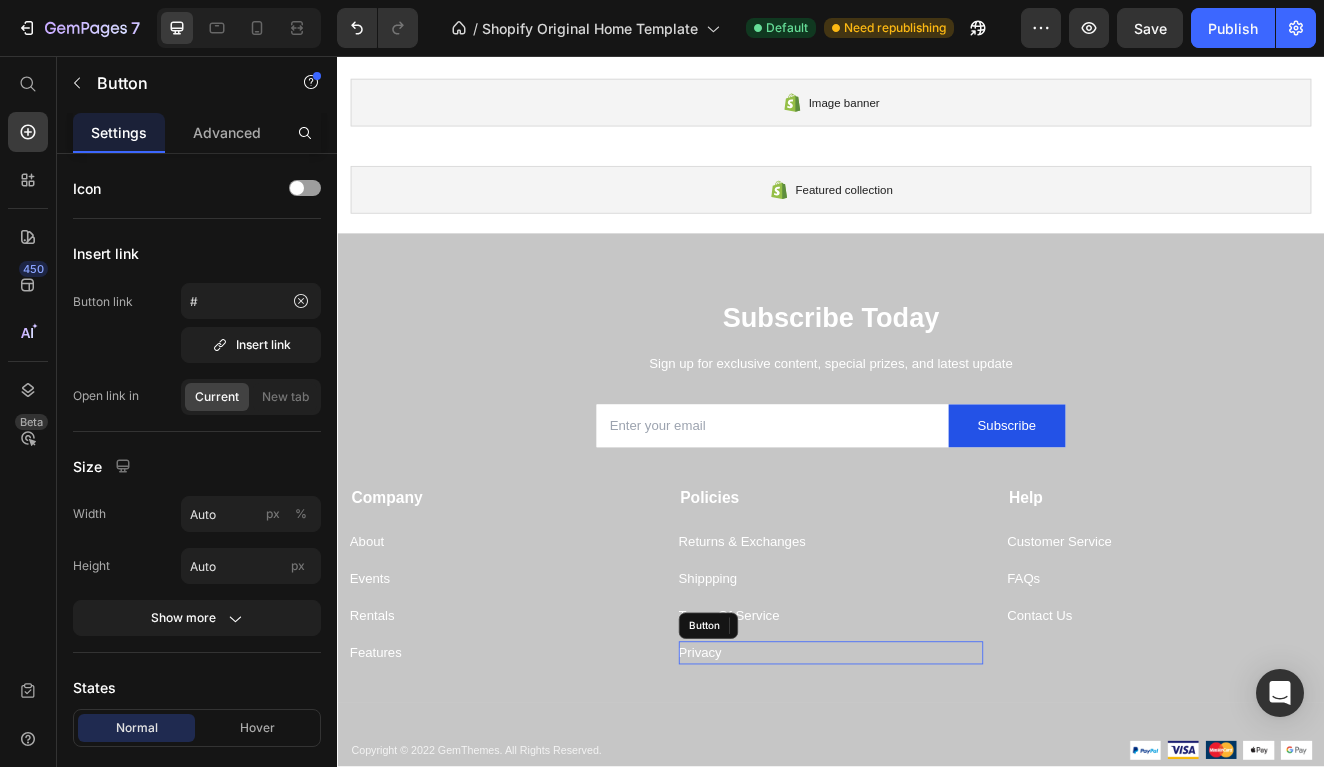 click on "Privacy Button" at bounding box center [937, 782] 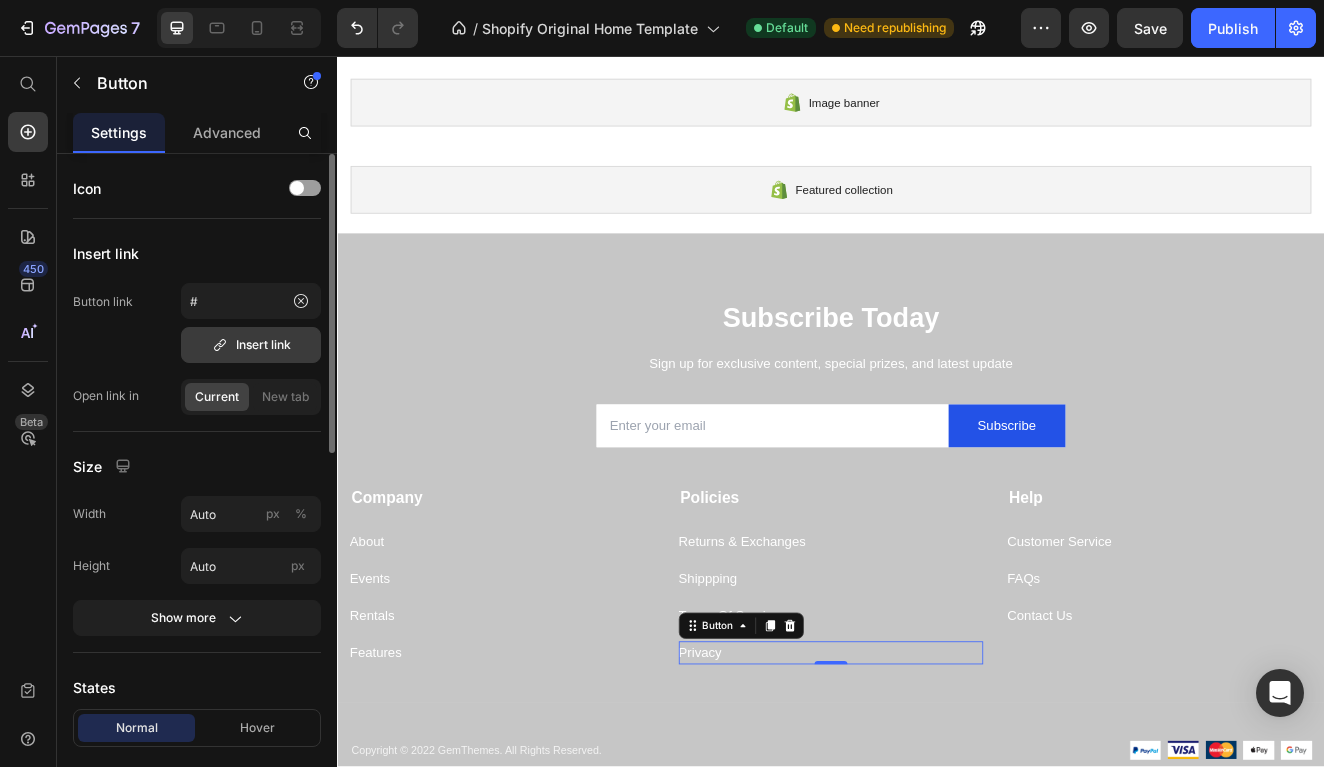 click on "Insert link" at bounding box center [251, 345] 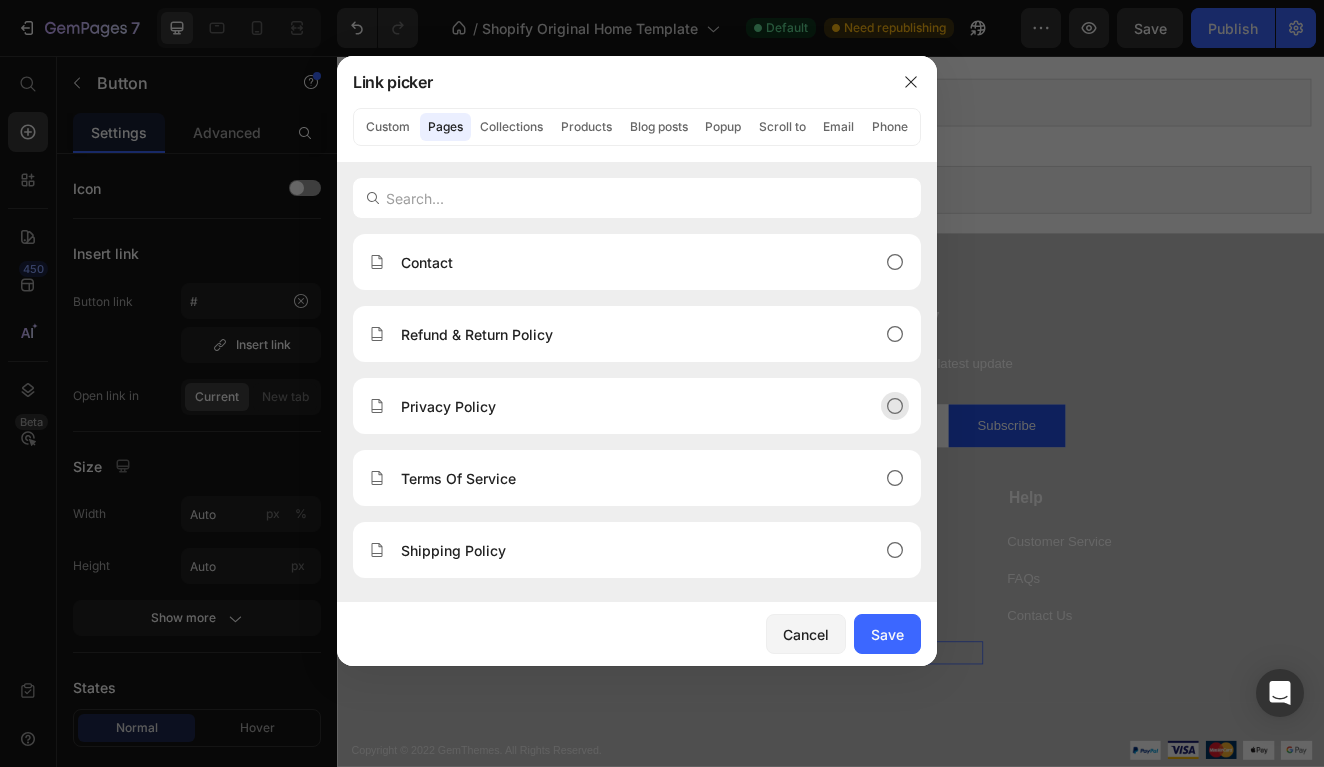 click on "Privacy Policy" 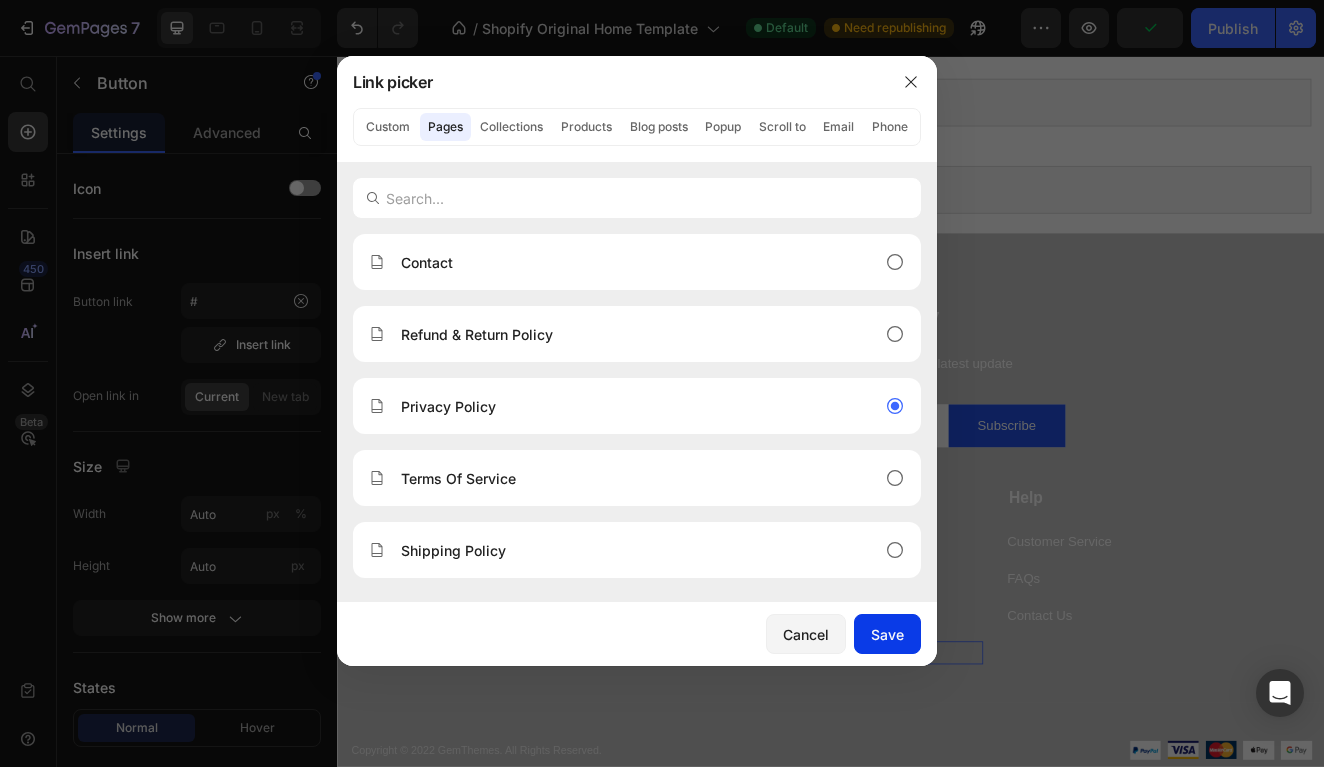 drag, startPoint x: 881, startPoint y: 640, endPoint x: 661, endPoint y: 710, distance: 230.86794 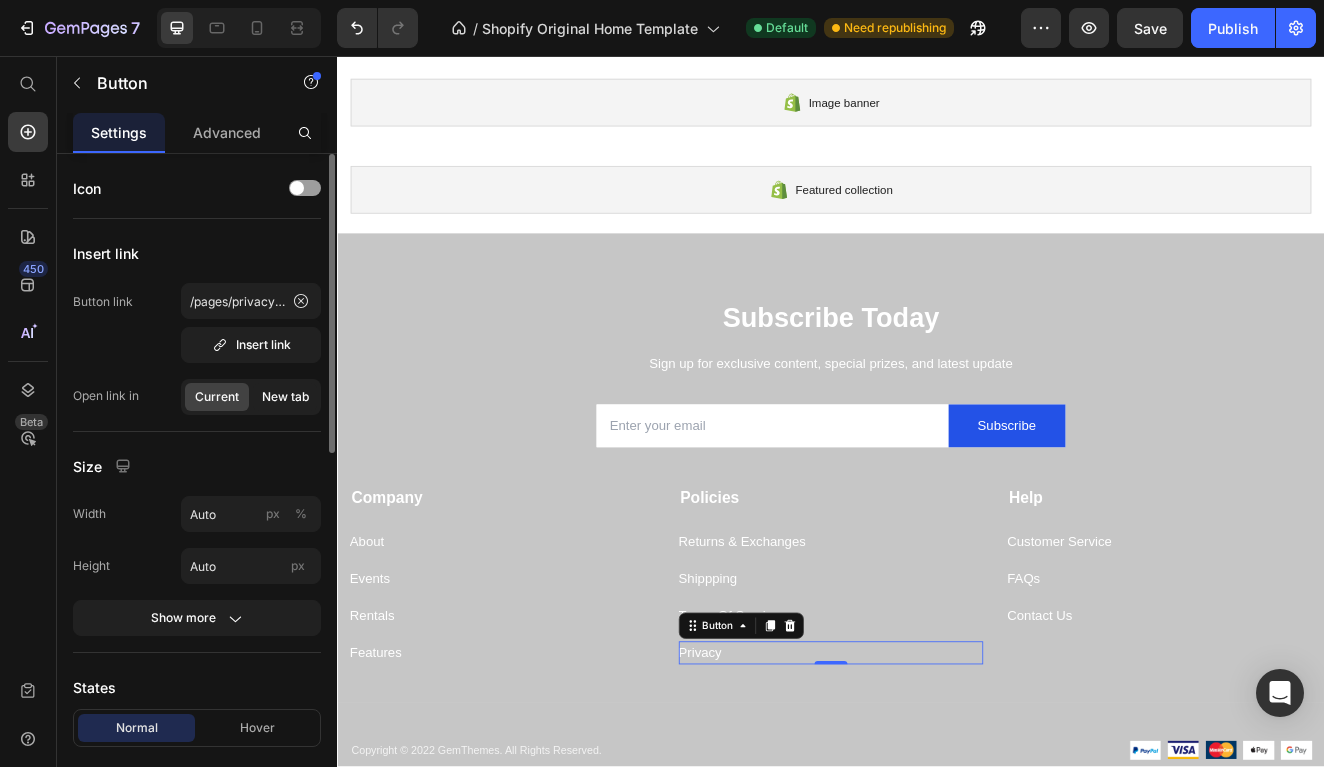 click on "New tab" 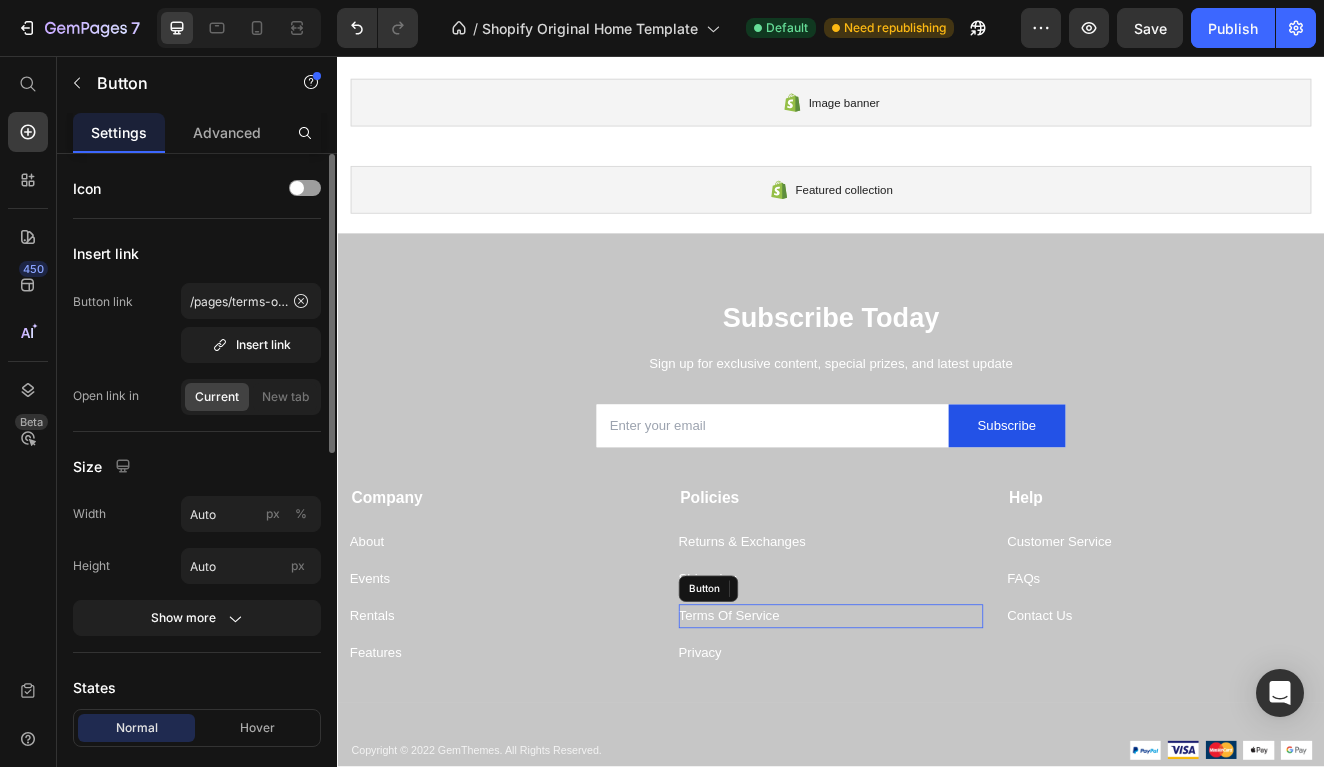 click on "Terms Of Service Button" at bounding box center (937, 737) 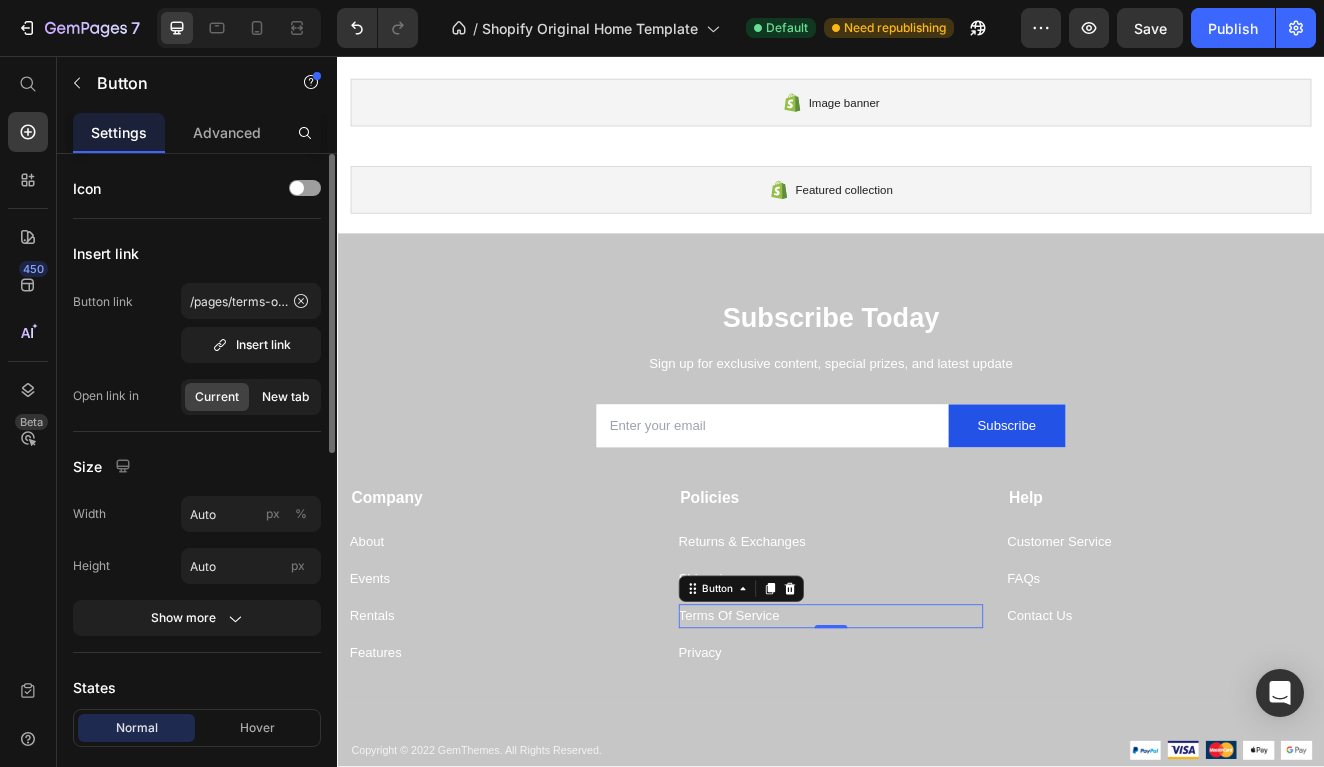 click on "New tab" 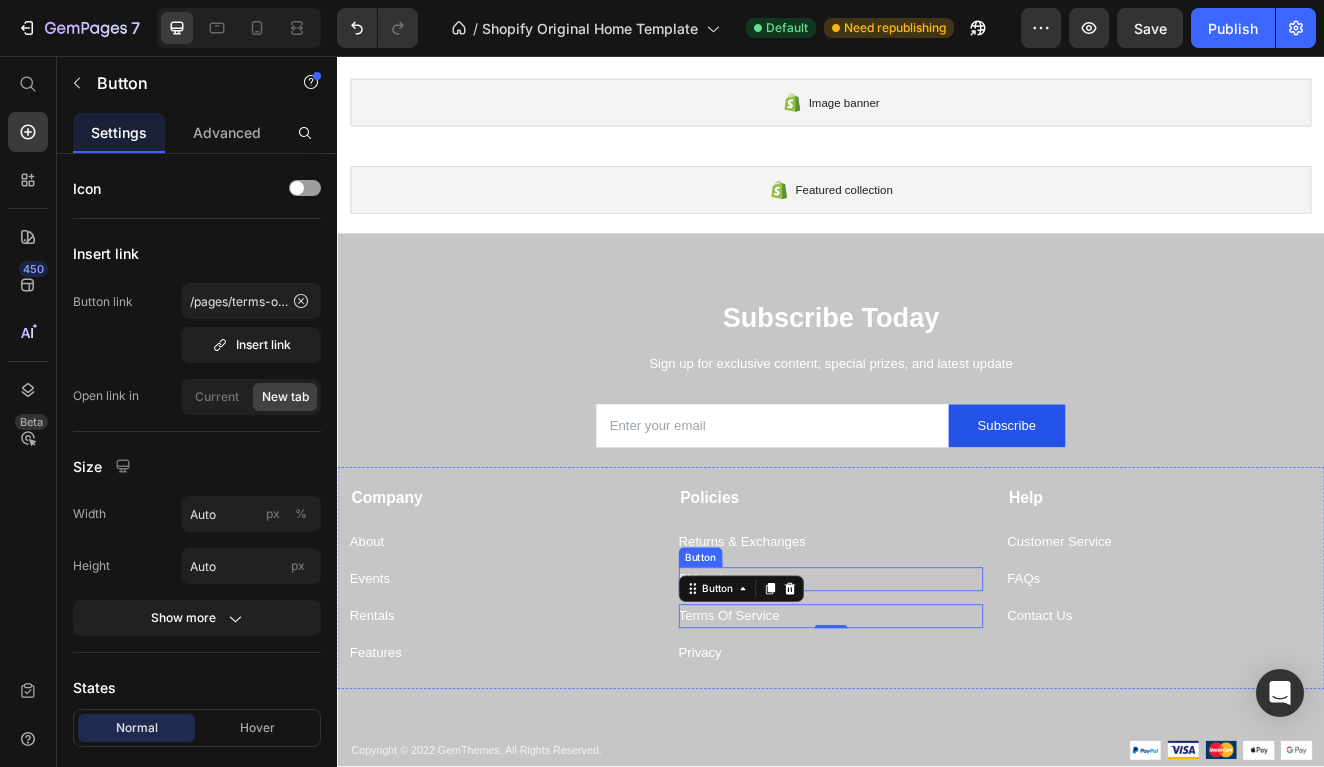 click on "Shippping Button" at bounding box center (937, 692) 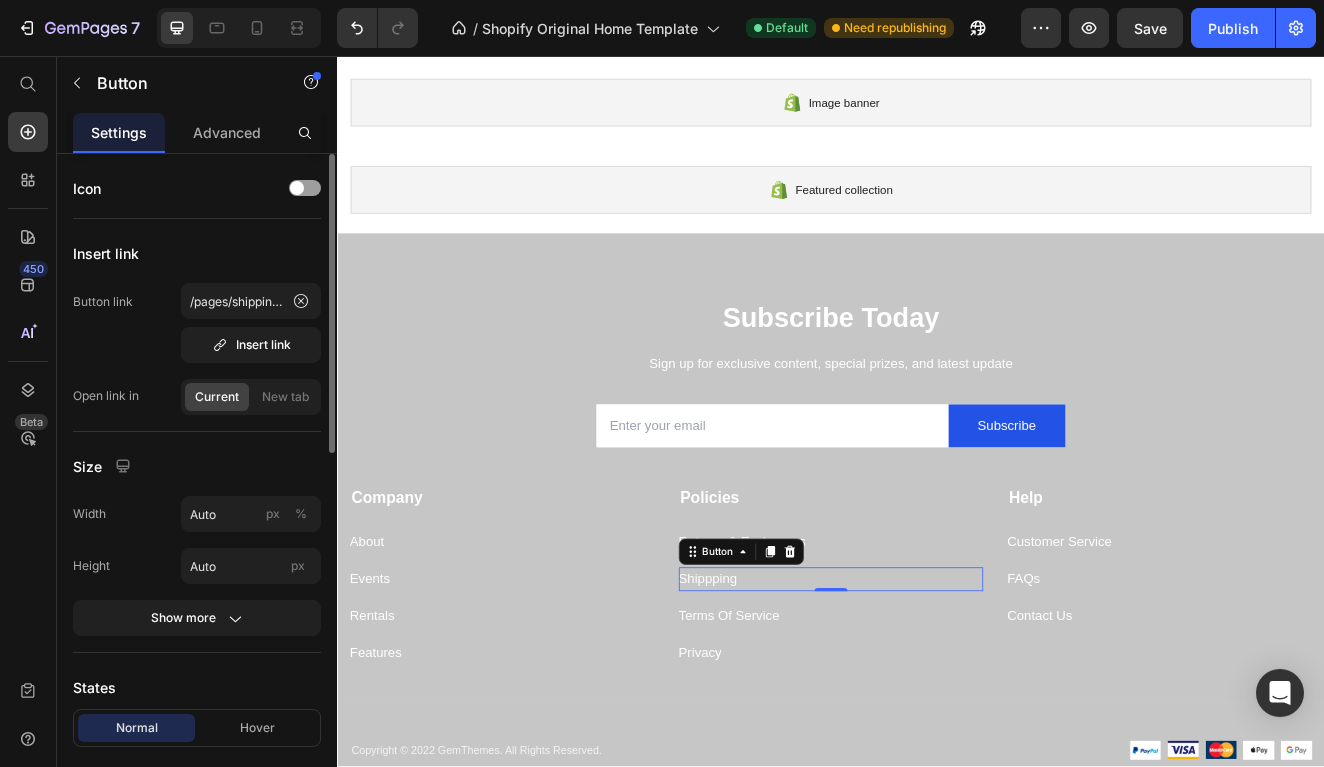 click on "Current New tab" 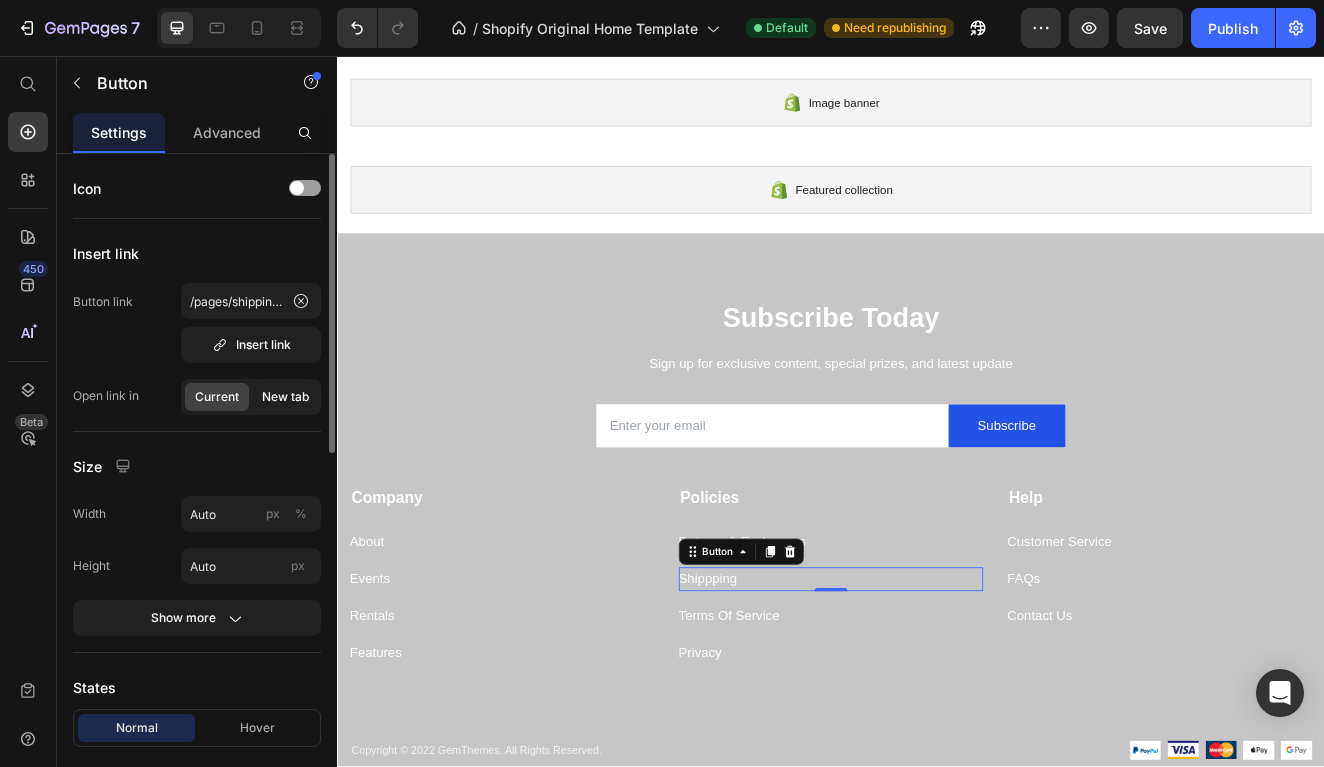 click on "New tab" 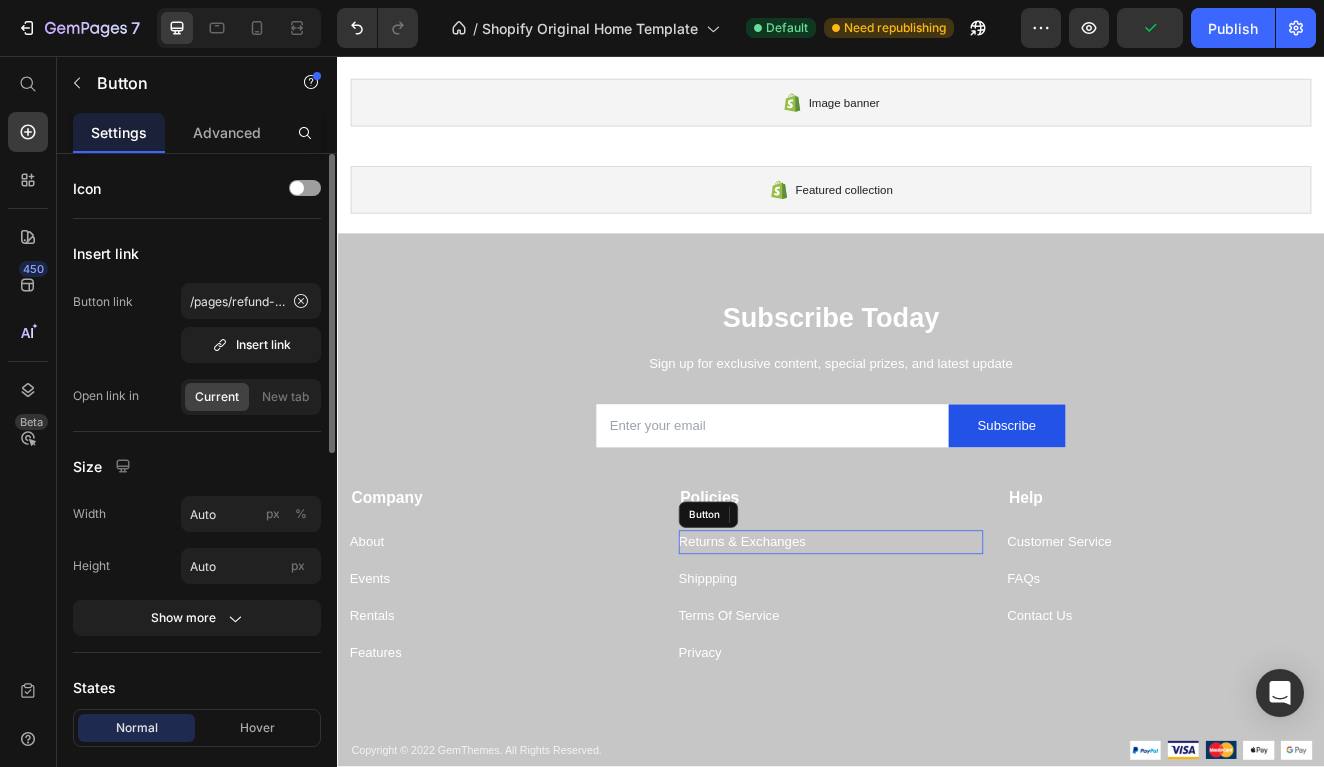 click on "Returns & Exchanges Button" at bounding box center (937, 647) 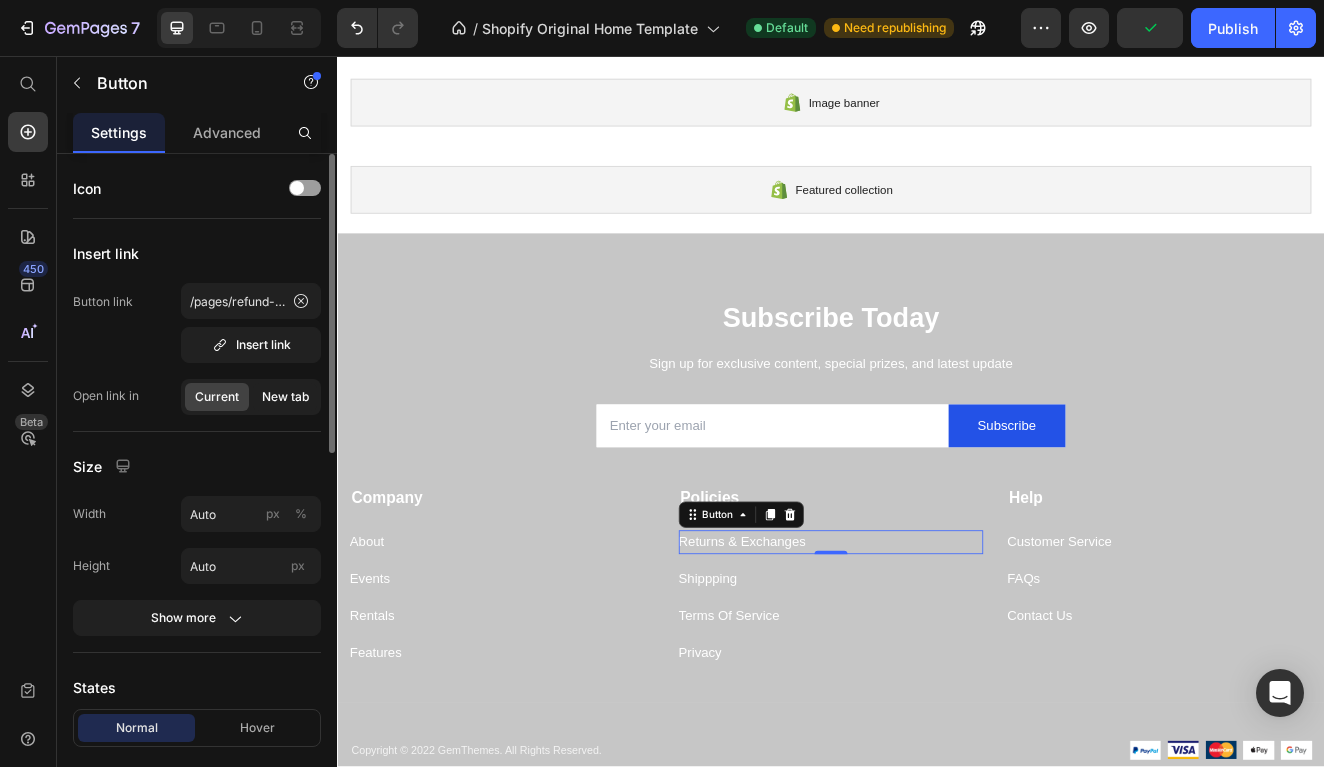 click on "New tab" 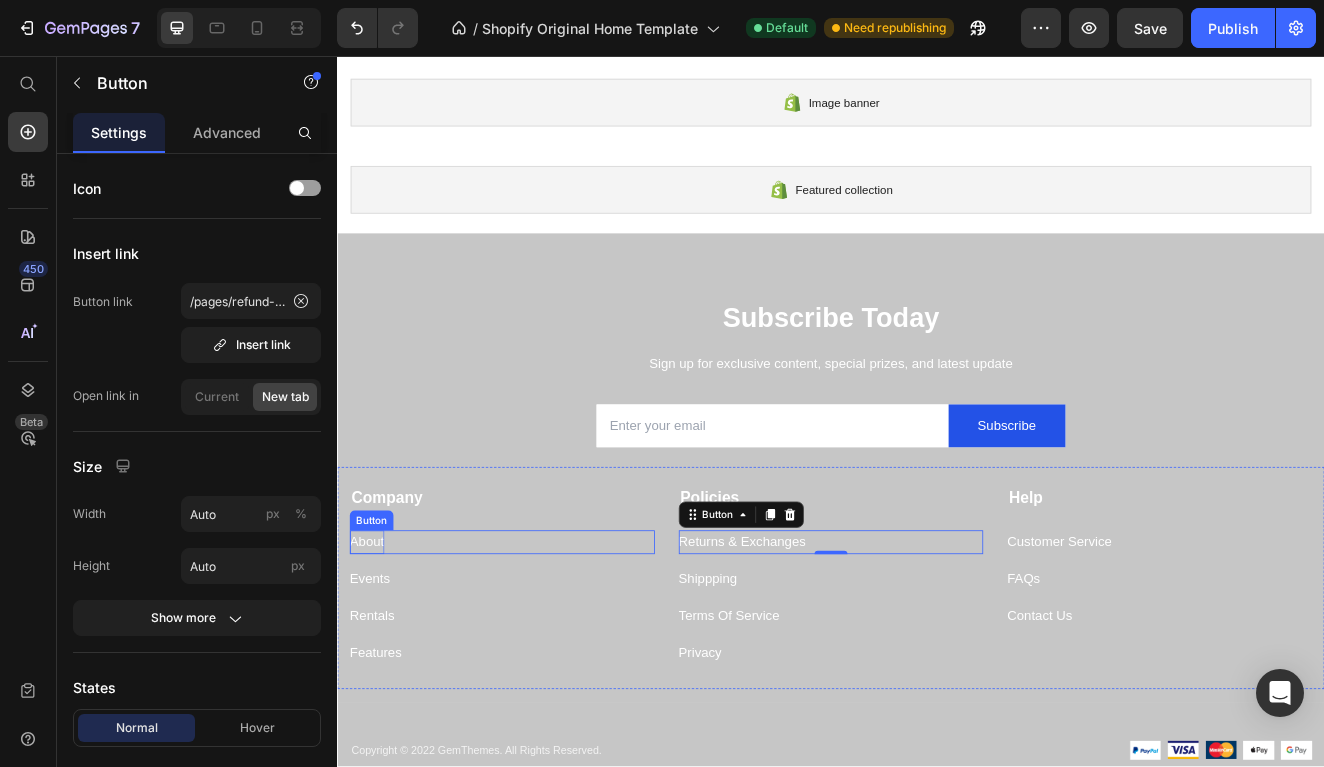 click on "About" at bounding box center [373, 647] 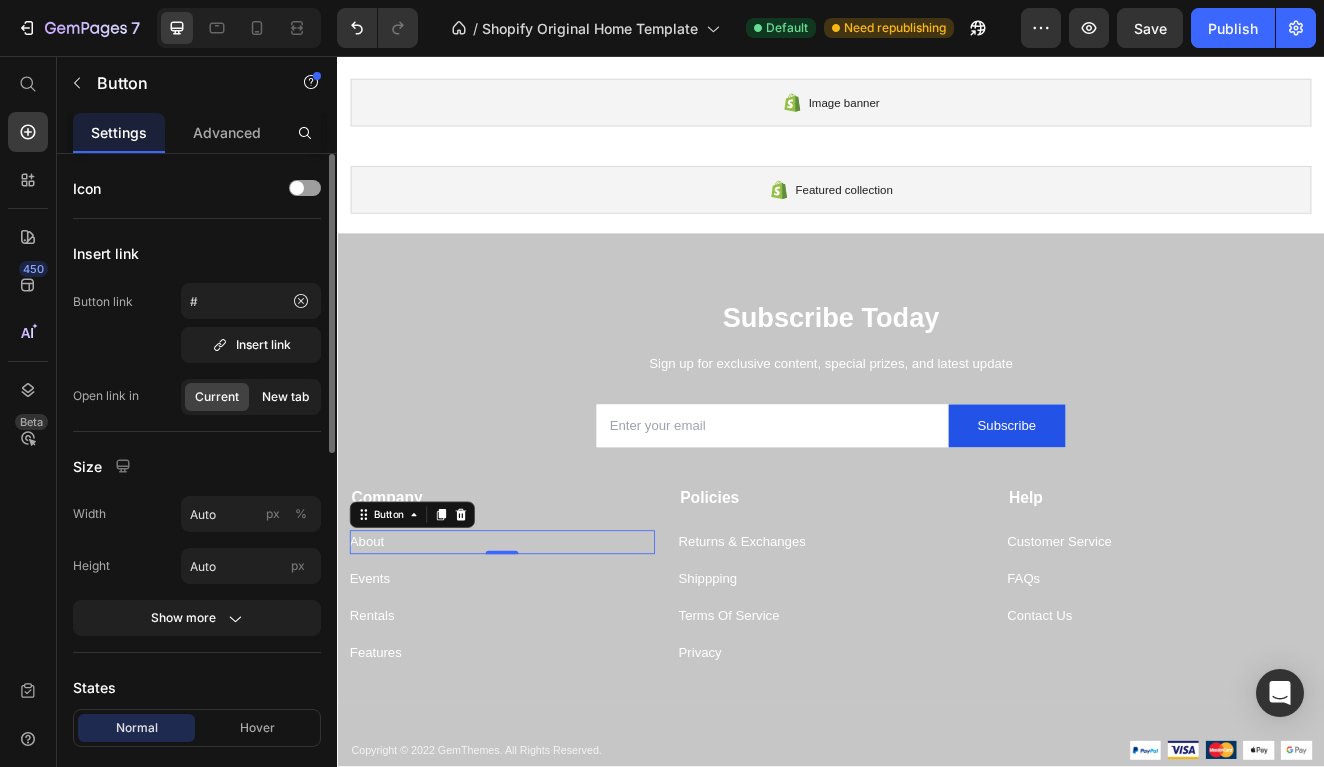 click on "New tab" 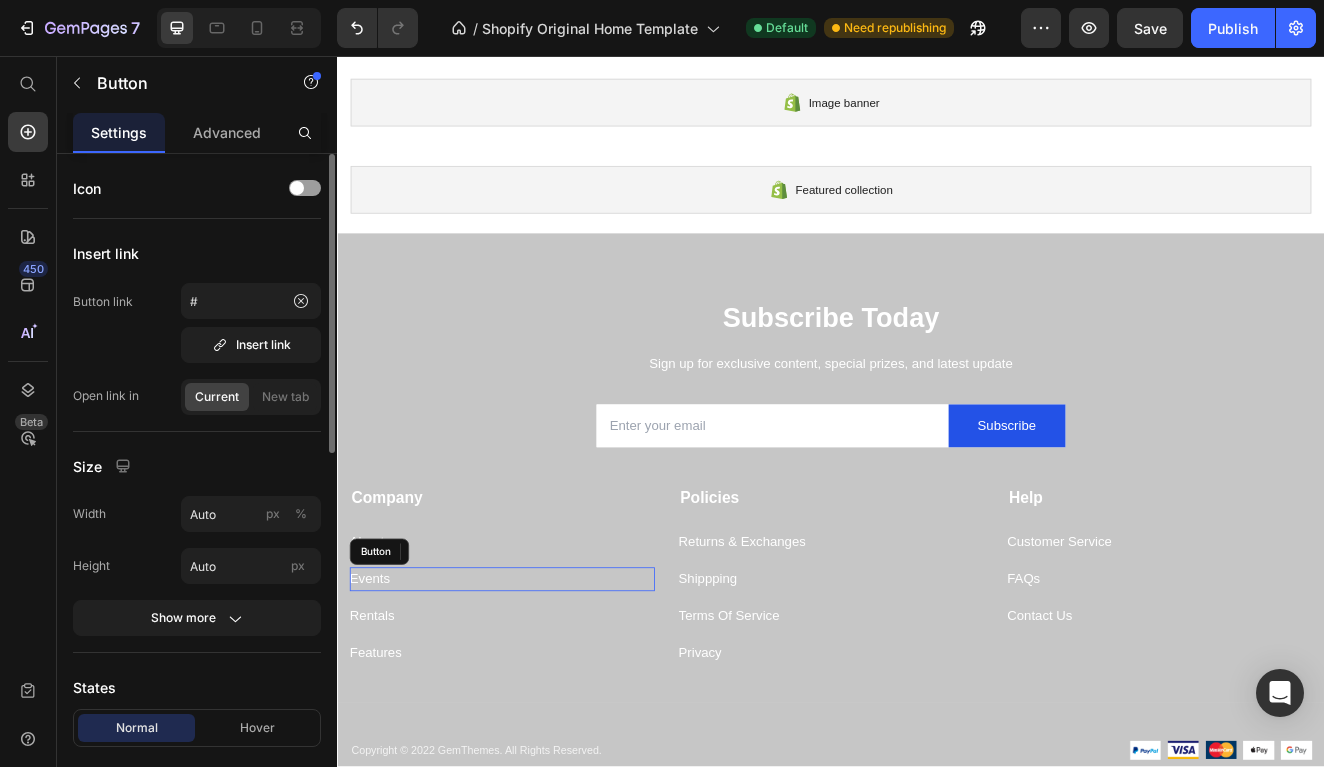 click on "Events Button" at bounding box center (537, 692) 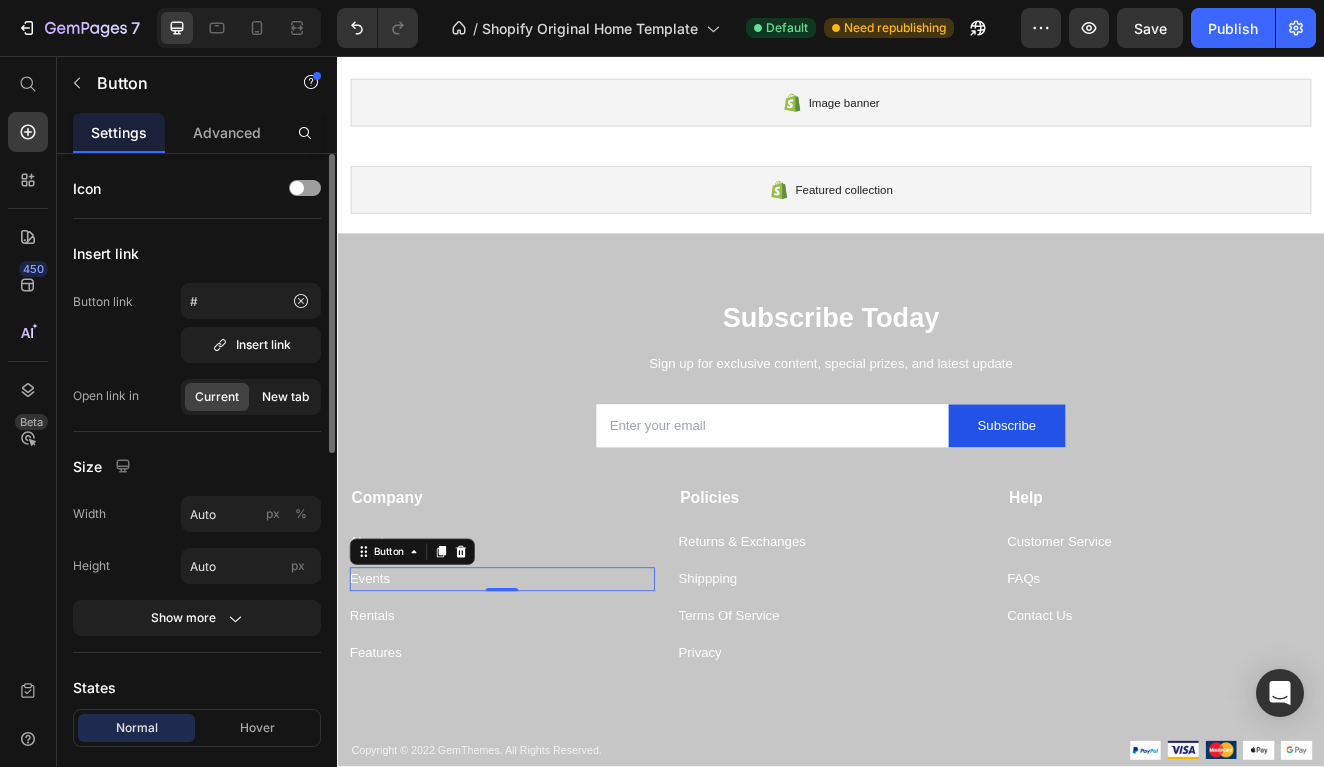 click on "New tab" 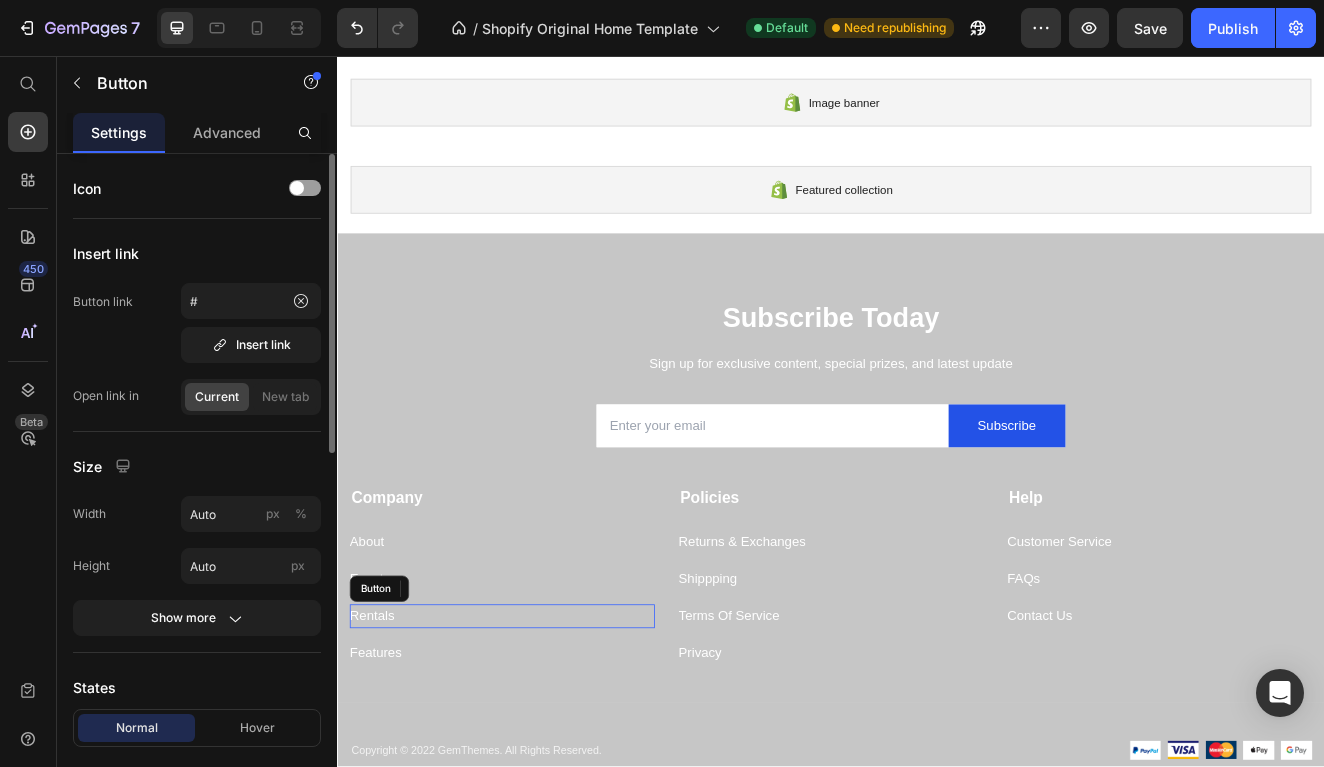click on "Rentals Button" at bounding box center [537, 737] 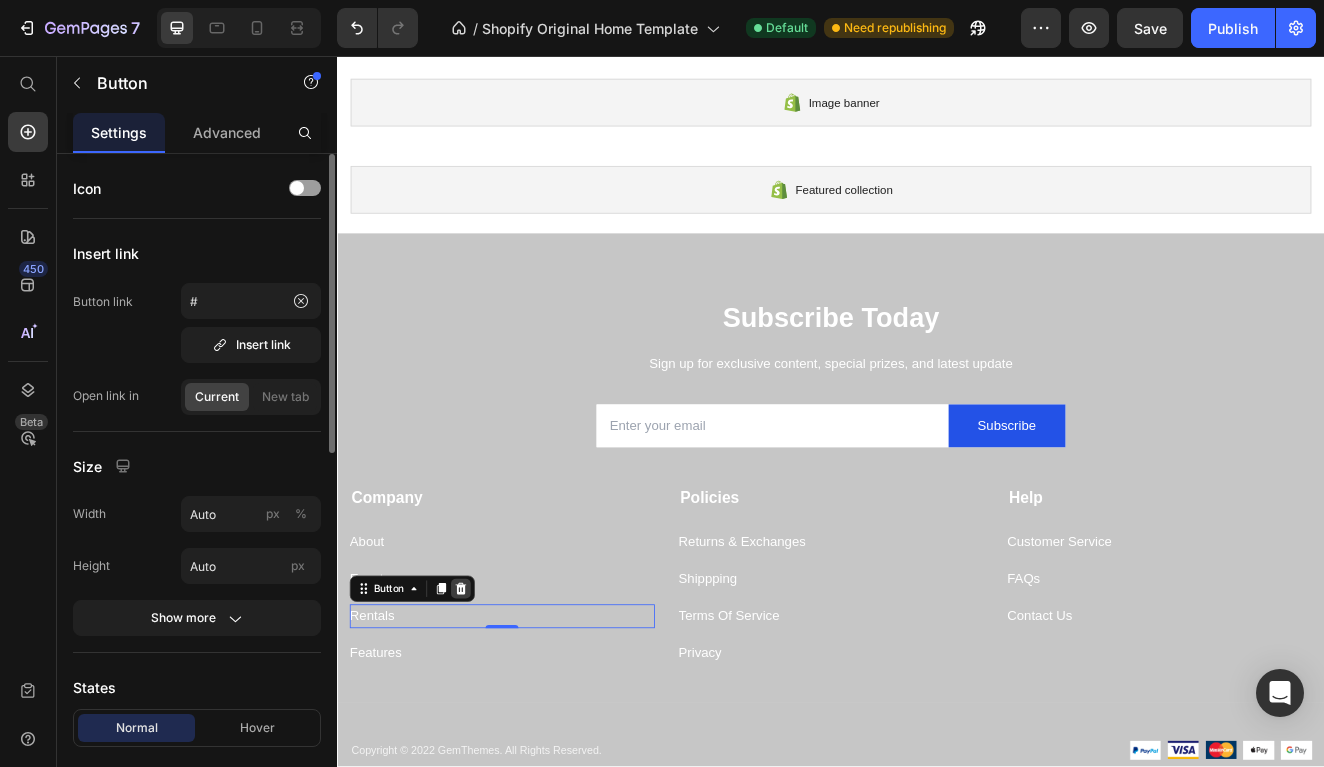 click 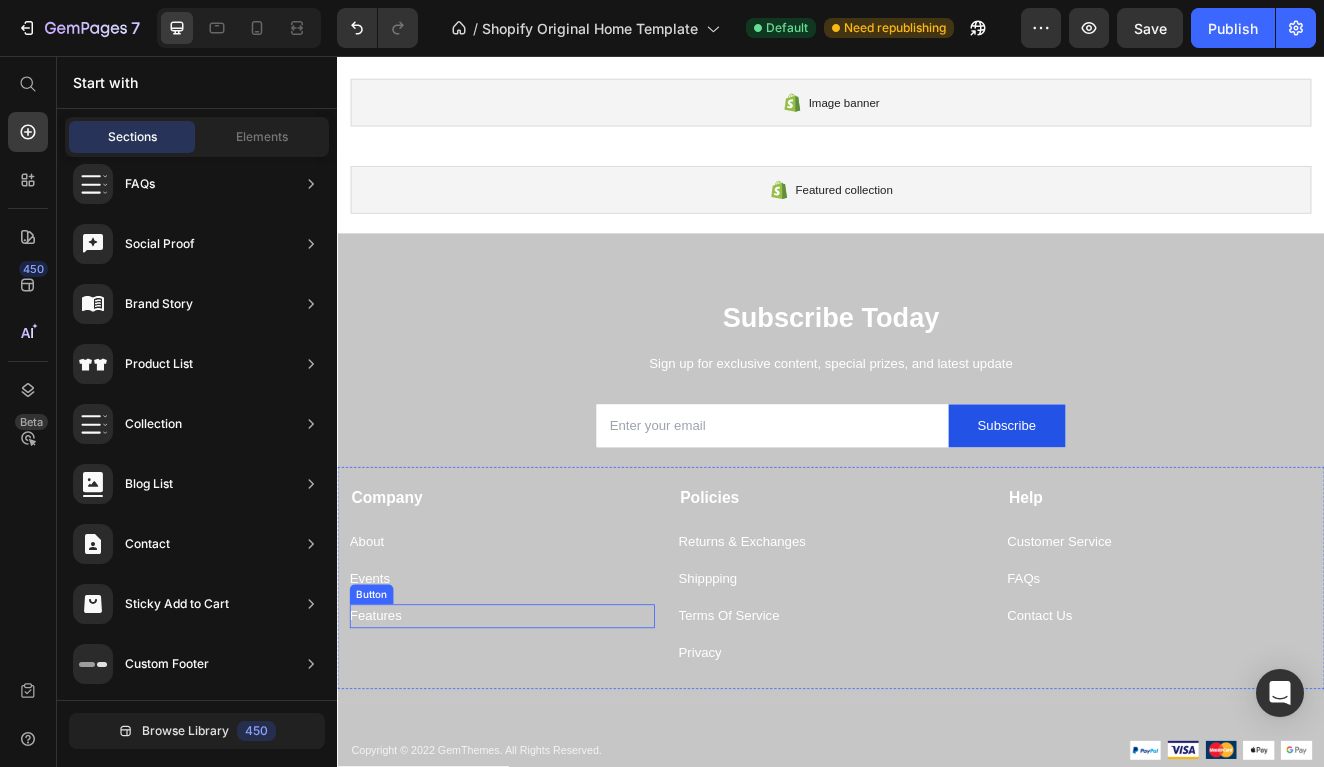 click on "Features Button" at bounding box center [537, 737] 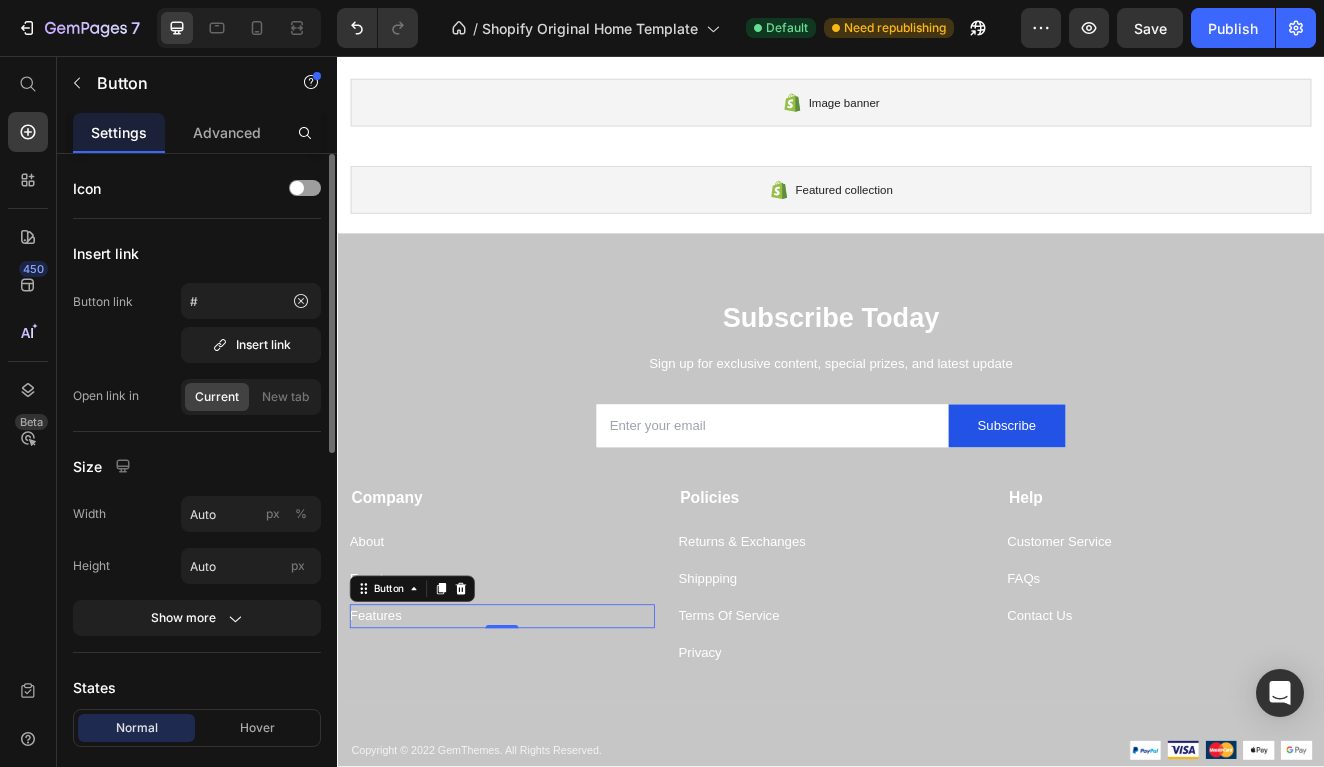 click on "Current New tab" 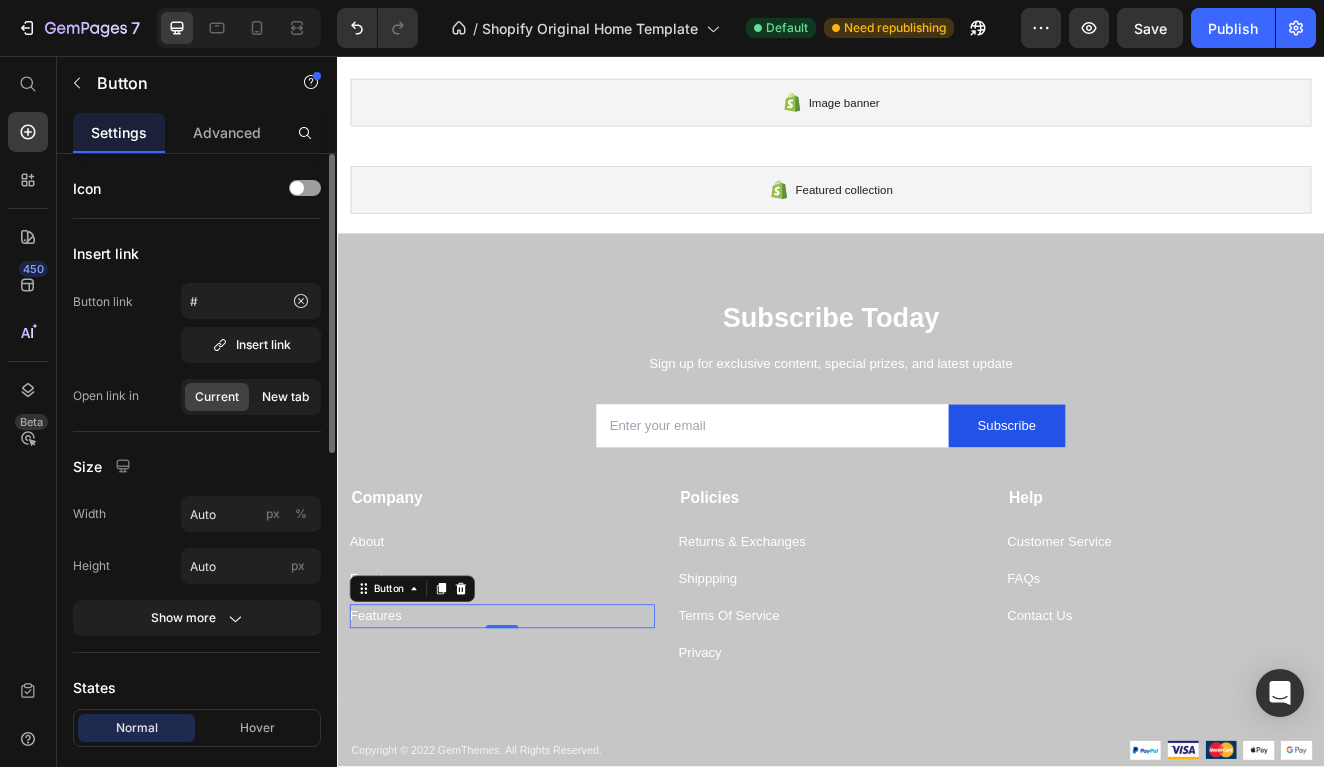 click on "New tab" 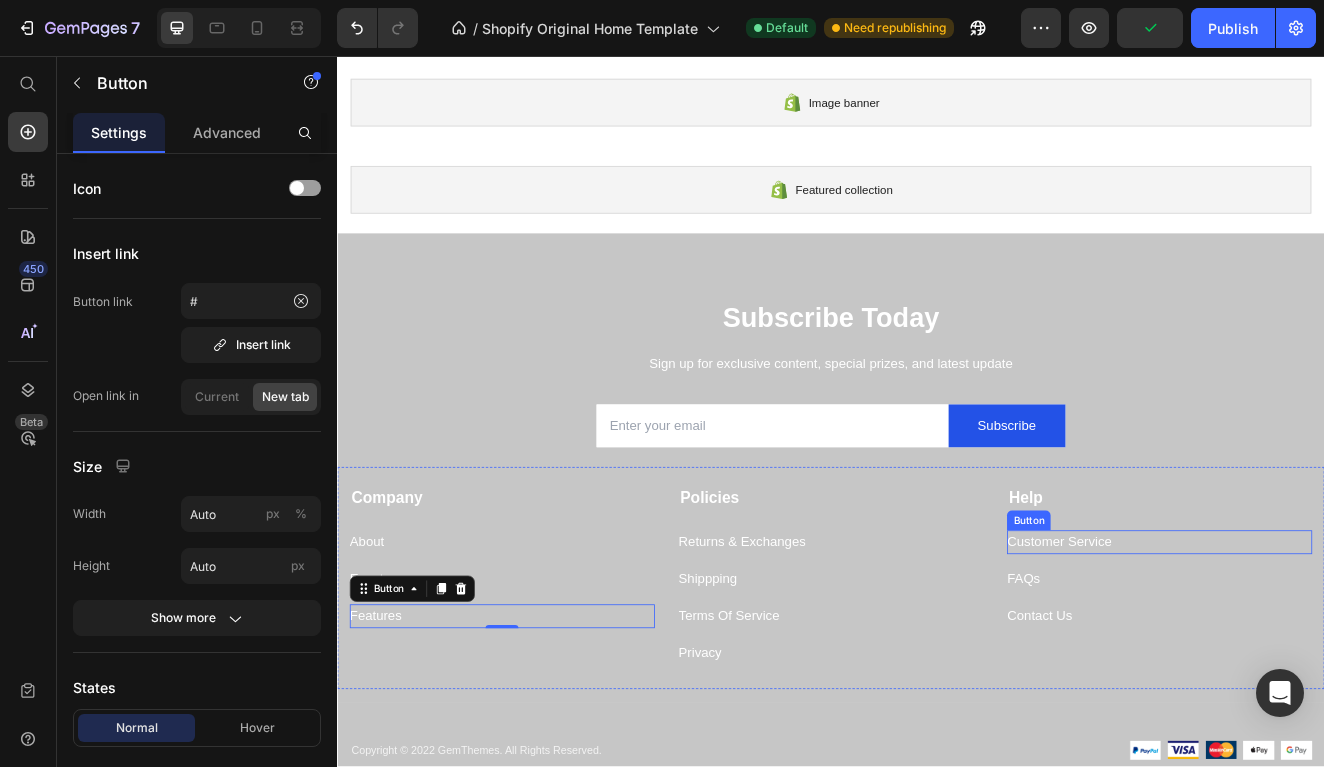 click on "Customer Service Button" at bounding box center (1336, 647) 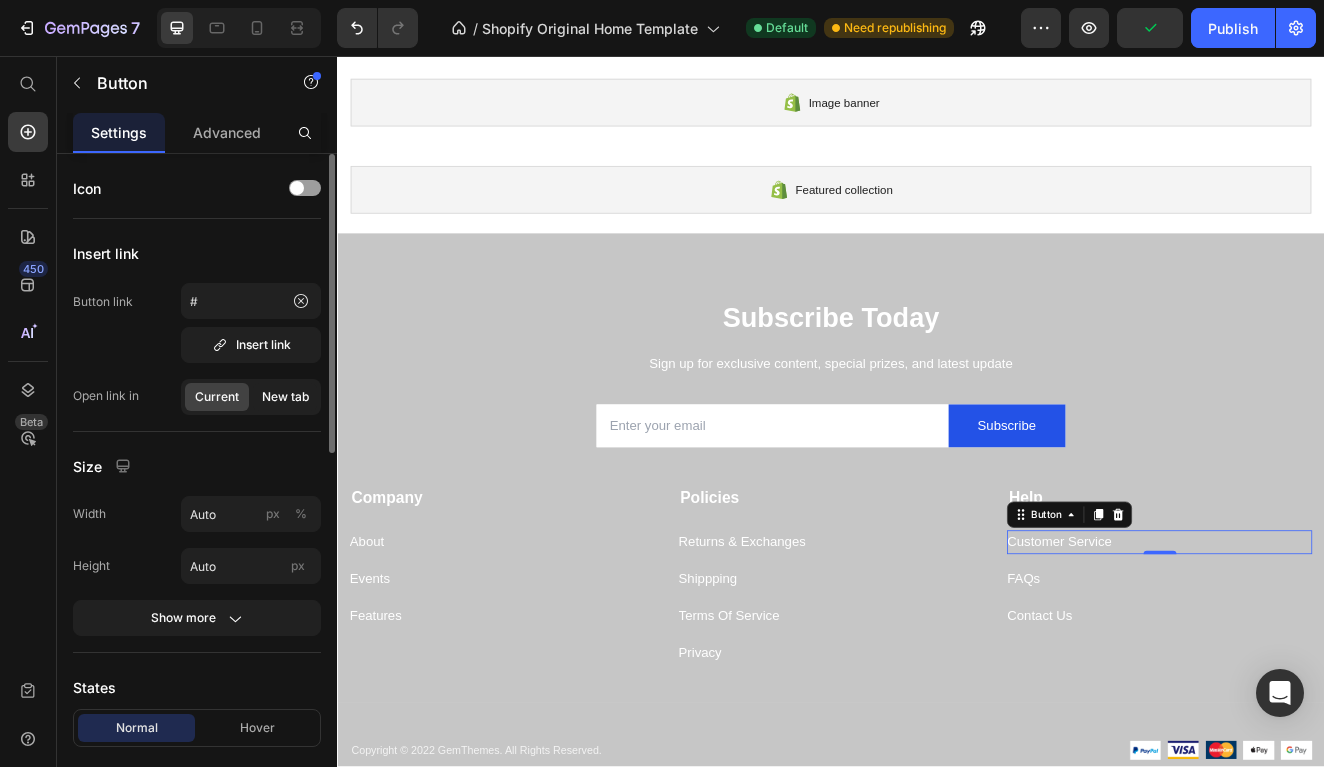 click on "New tab" 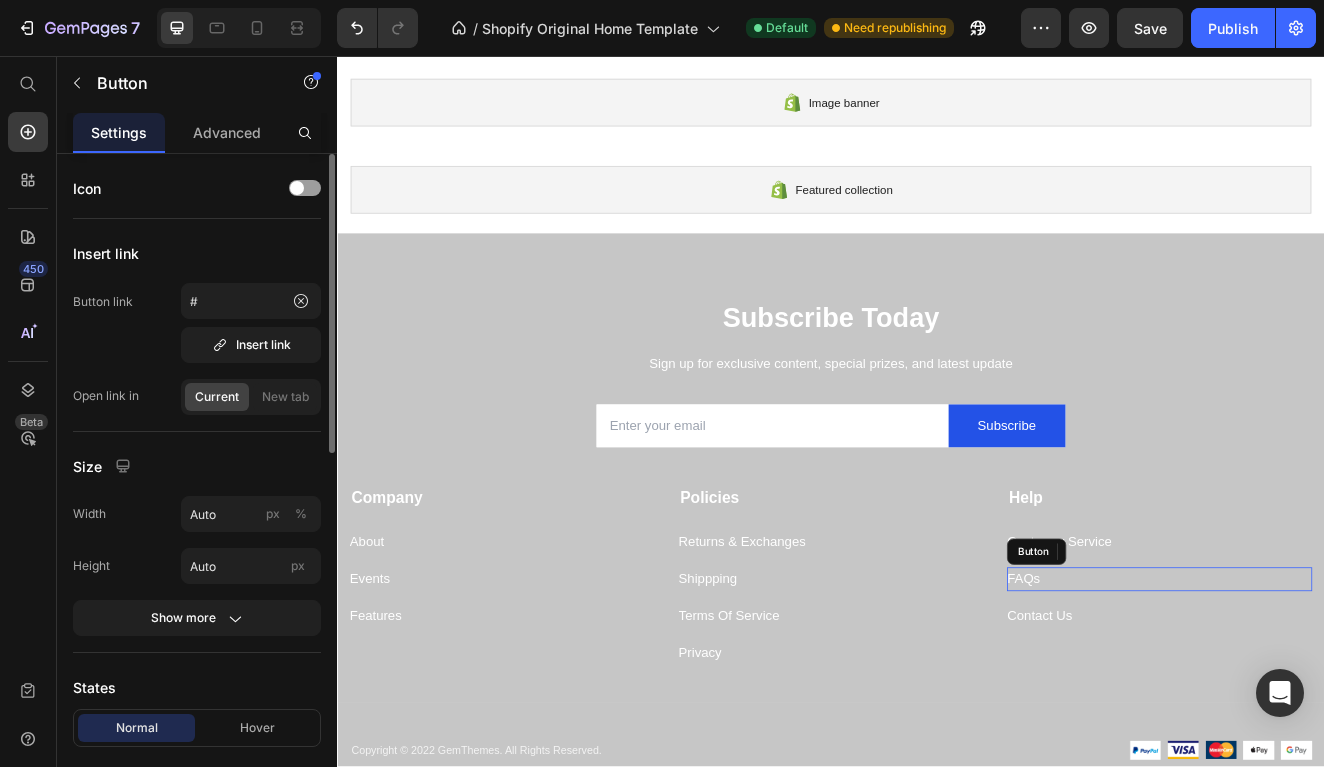 click on "FAQs Button" at bounding box center [1336, 692] 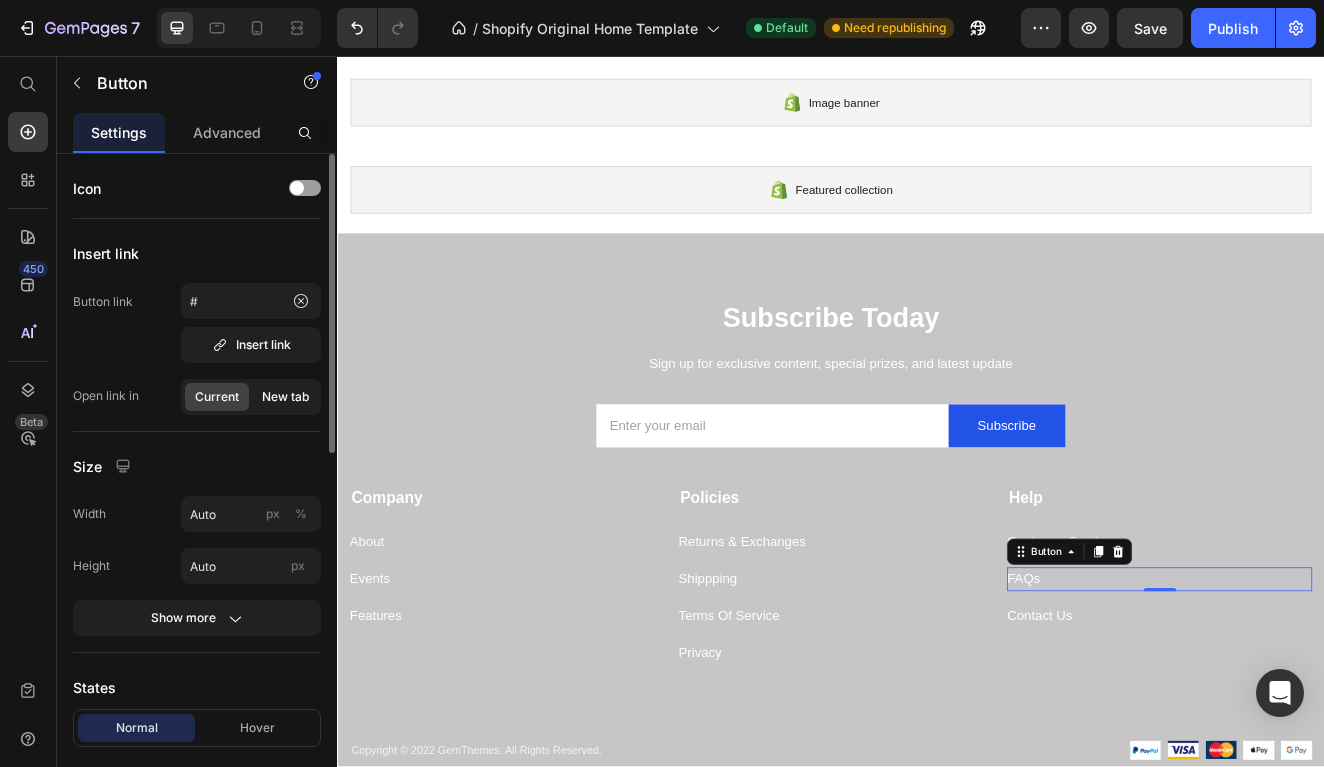 drag, startPoint x: 310, startPoint y: 401, endPoint x: 6, endPoint y: 450, distance: 307.9237 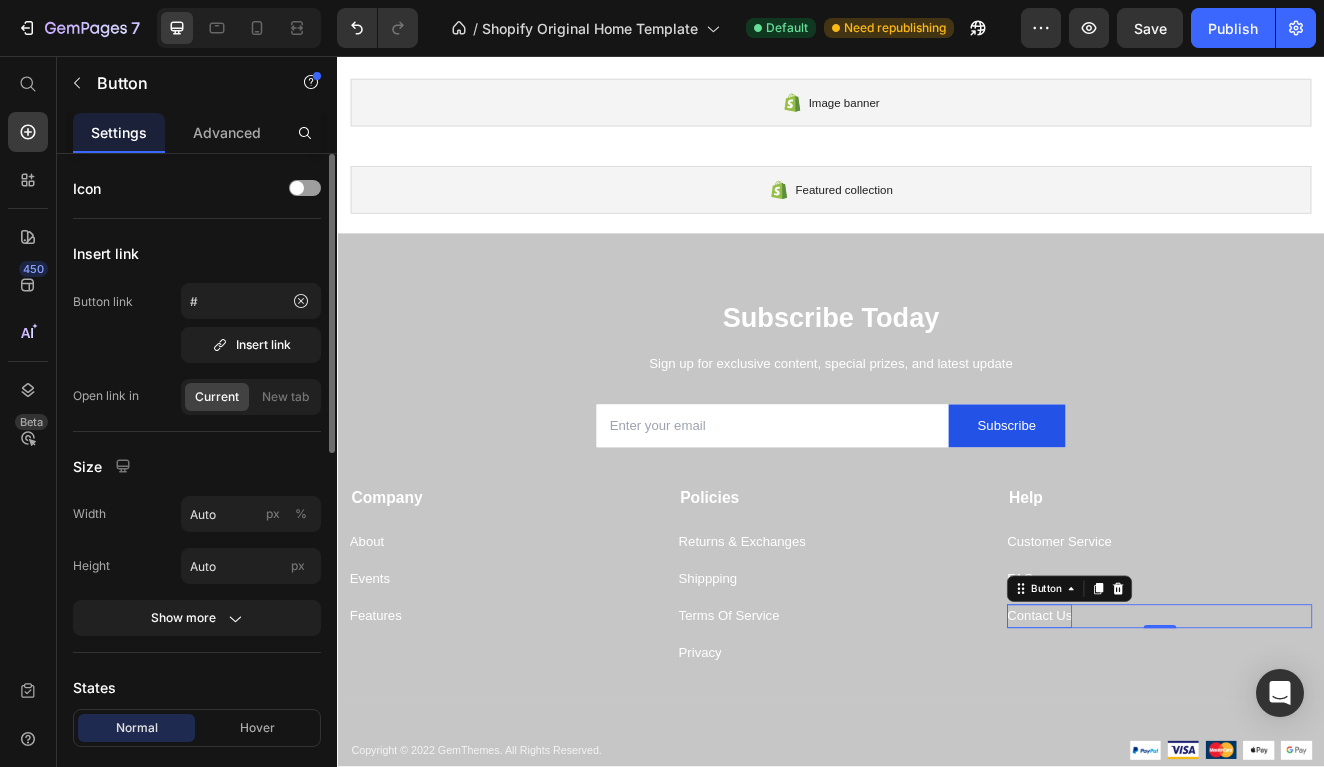click on "Contact Us" at bounding box center [1190, 737] 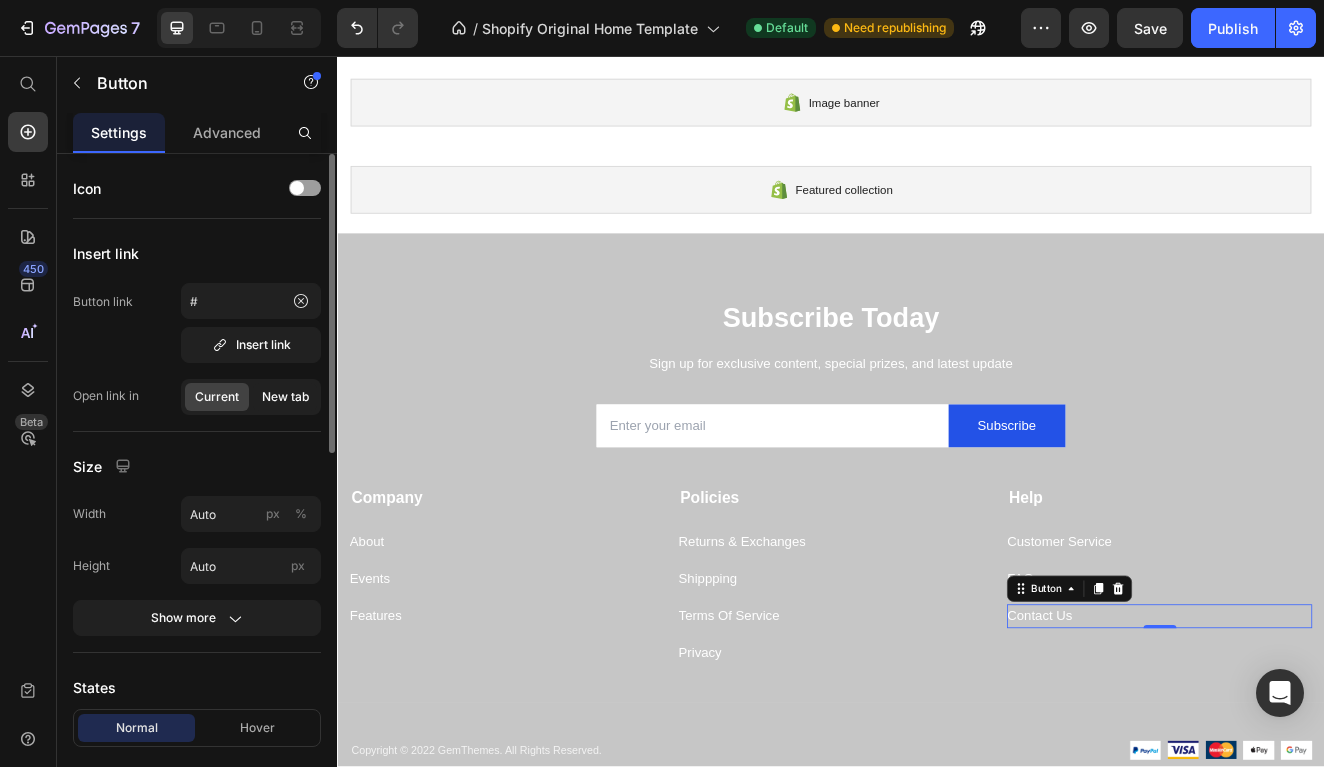 click on "New tab" 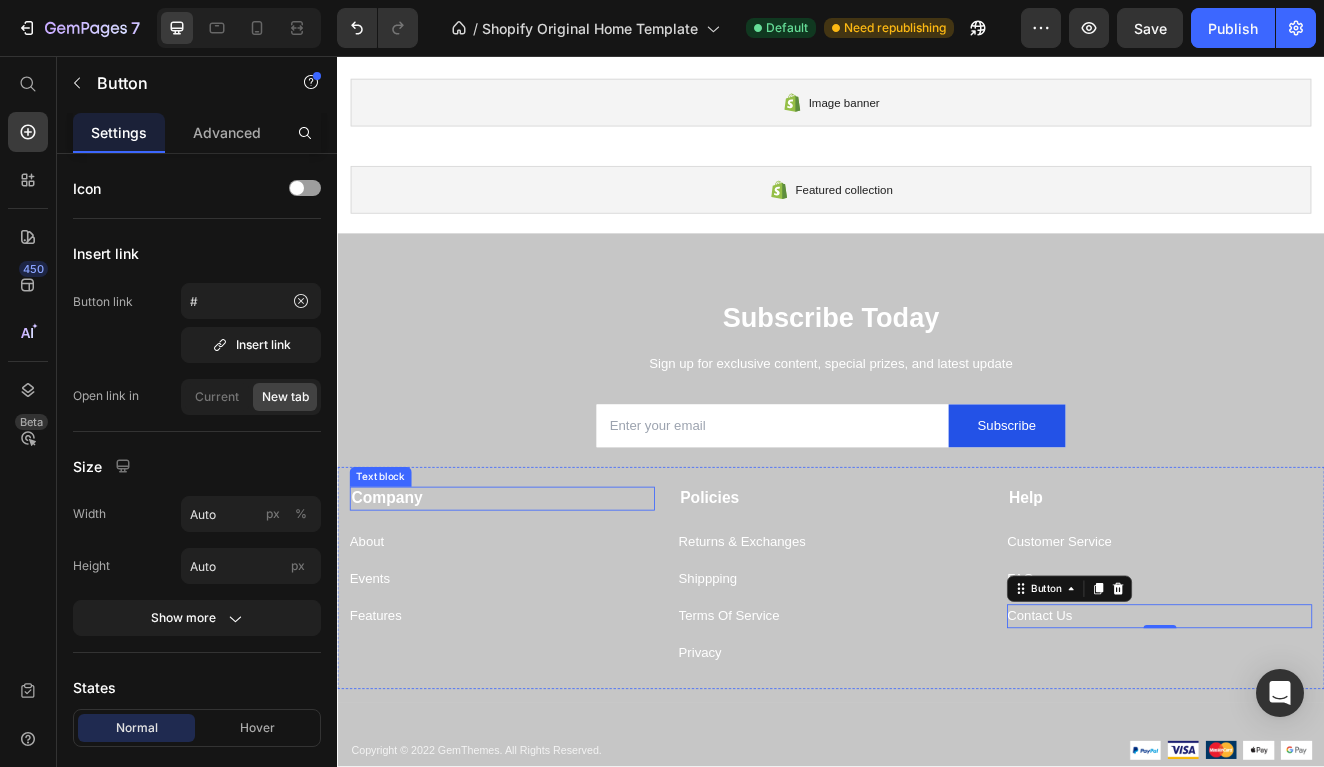 click on "Company" at bounding box center (537, 594) 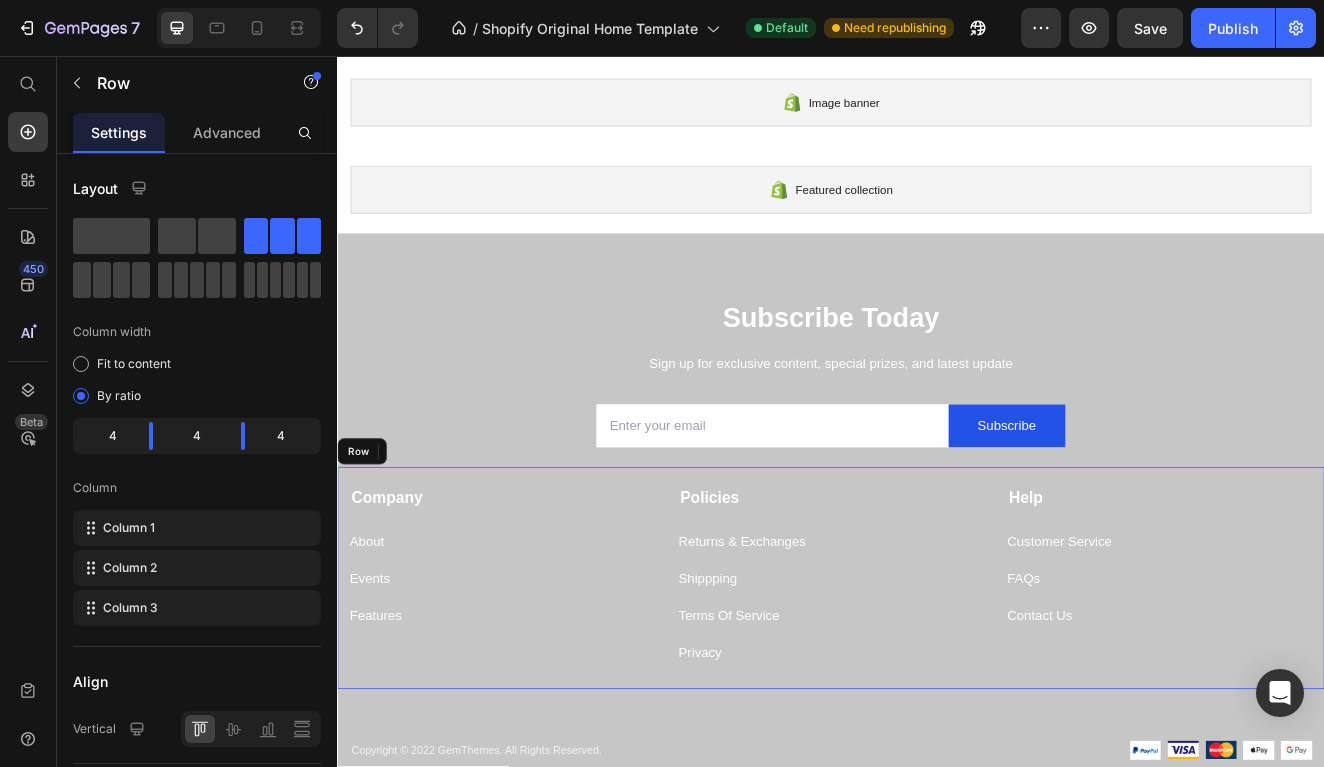 click on "Company Text block About Button Events Button Features Button Policies Text block Returns & Exchanges Button Shippping Button Terms Of Service Button Privacy Button Help Text block Customer Service Button FAQs Button Contact Us Button Row" at bounding box center (937, 691) 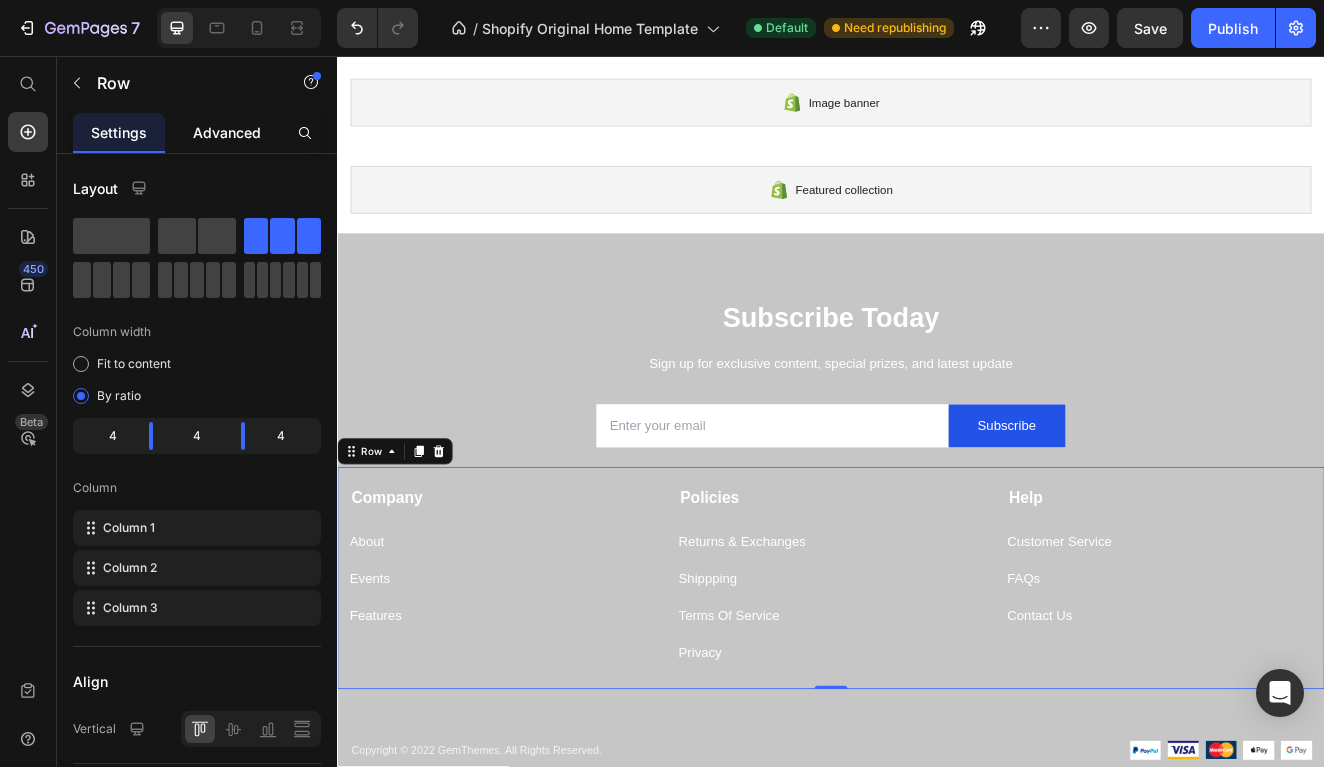 click on "Advanced" 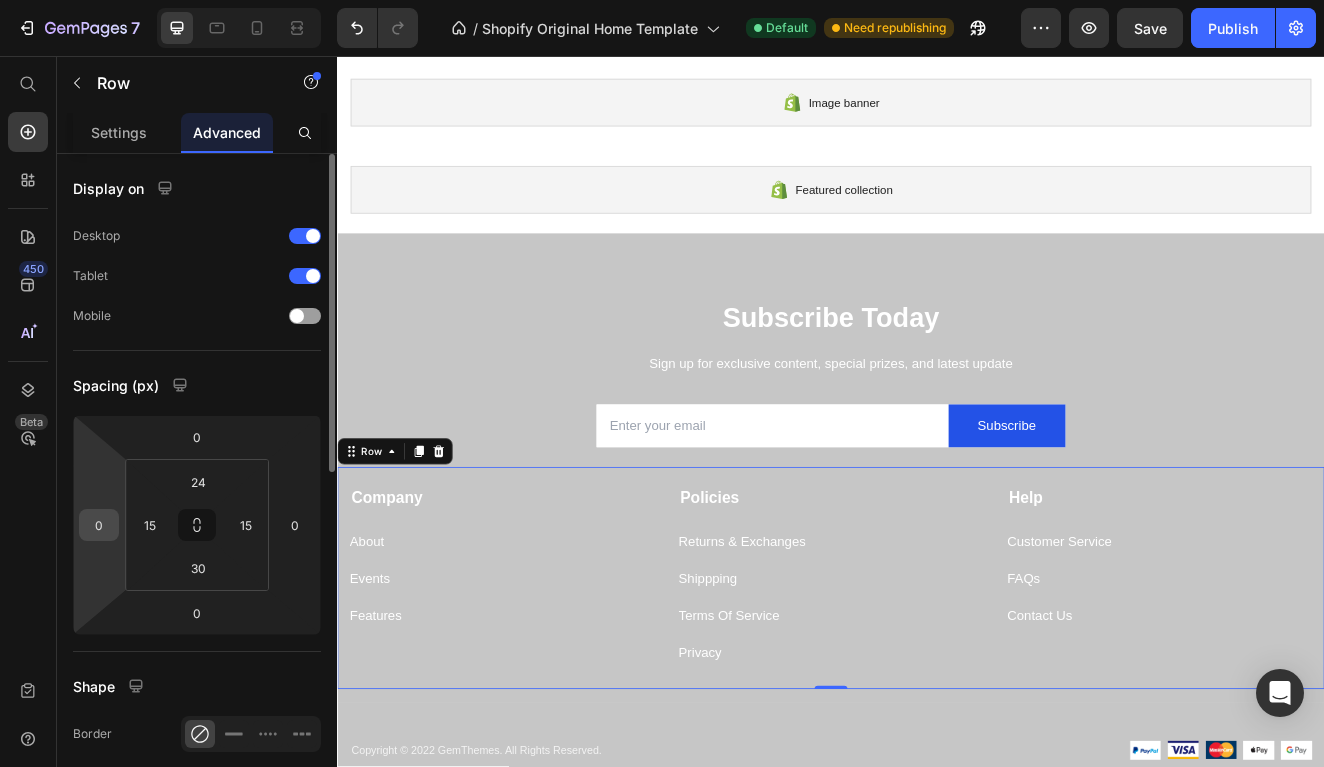 click on "0" at bounding box center (99, 525) 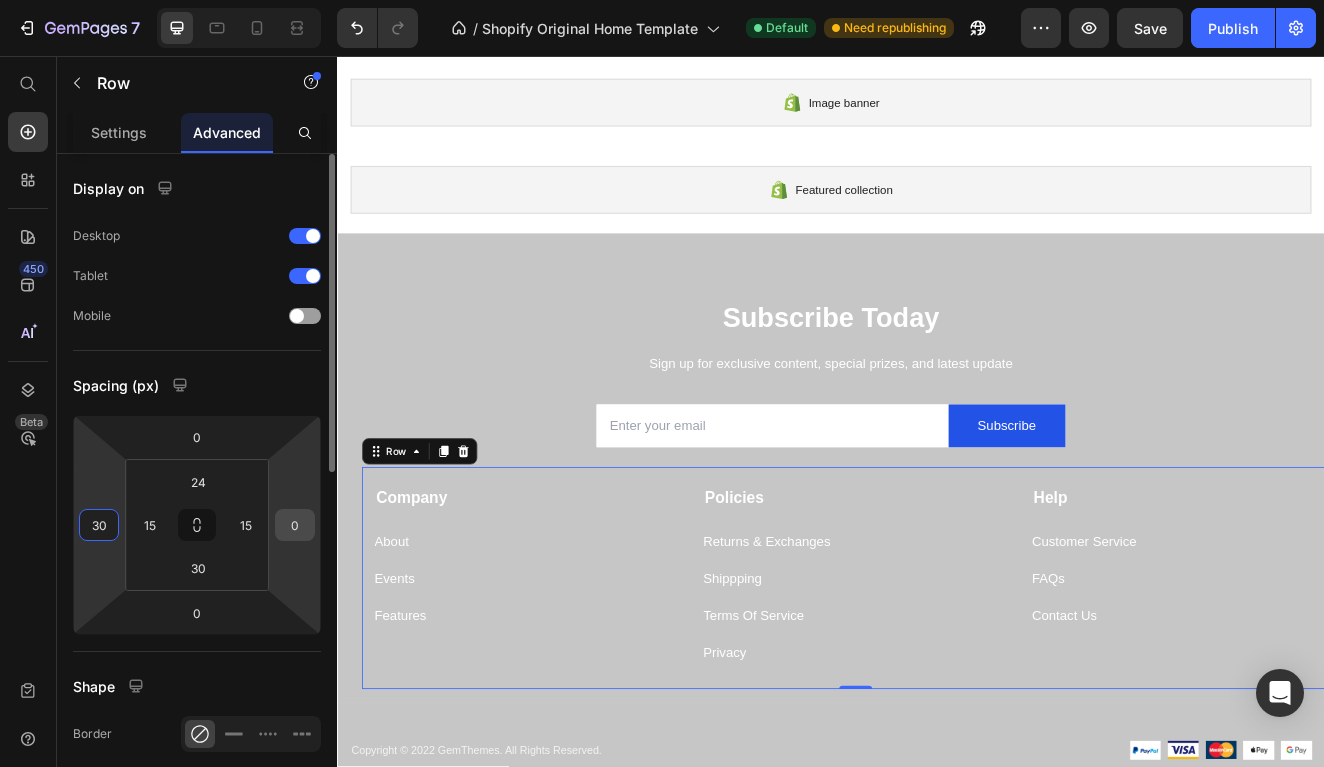 type on "30" 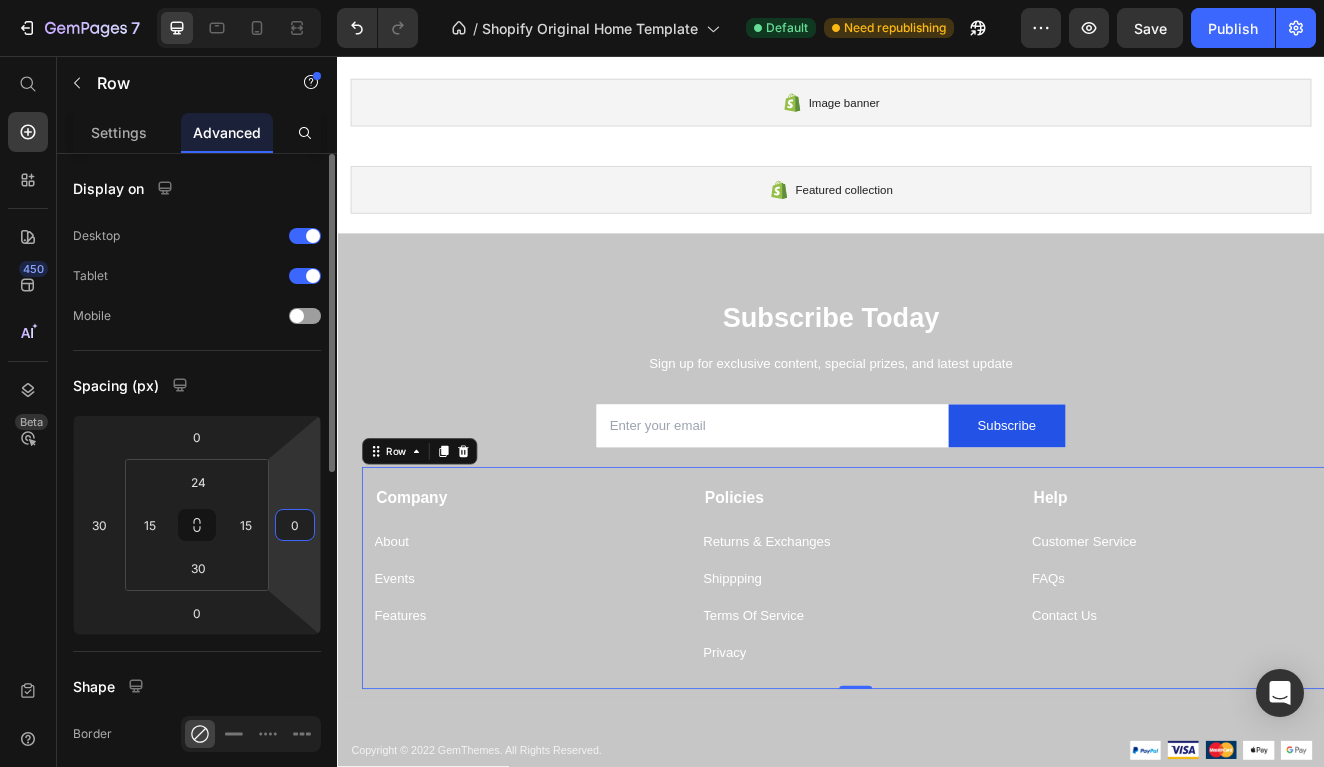 click on "0" at bounding box center [295, 525] 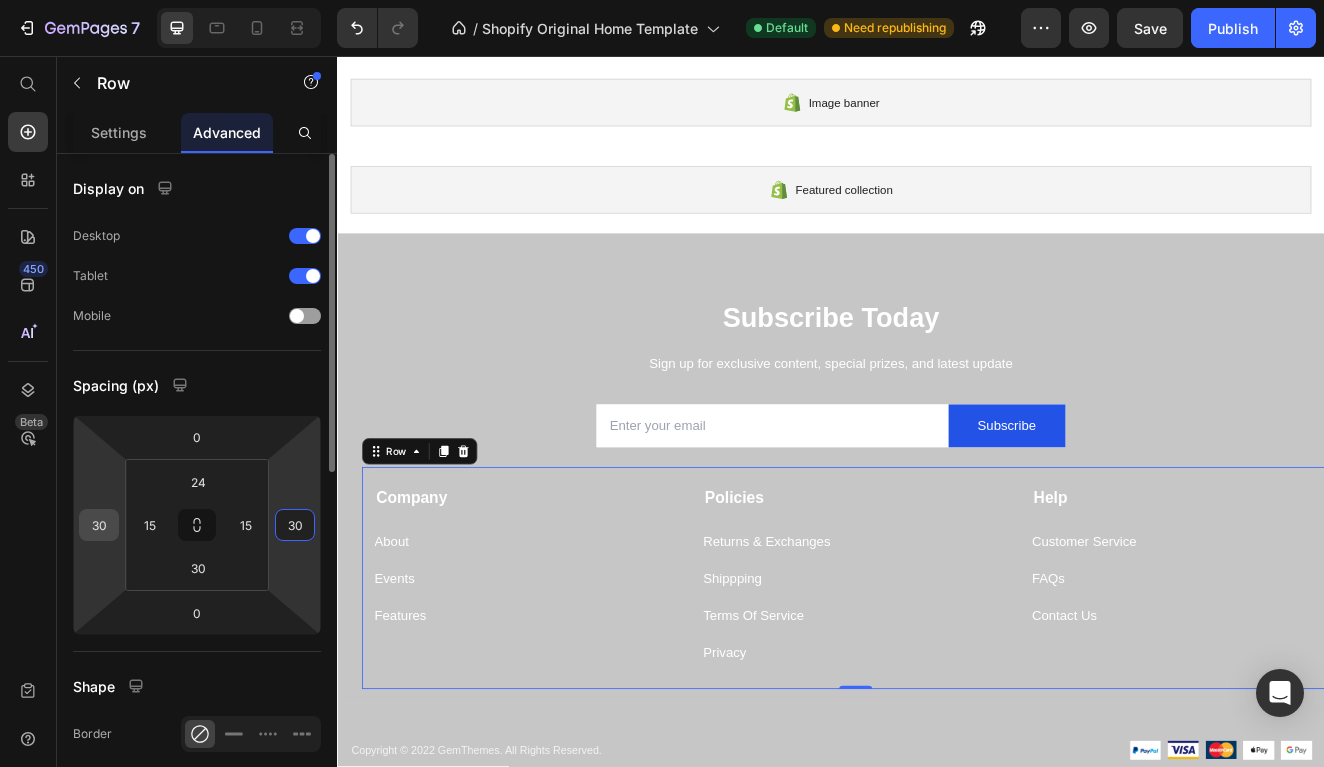 type on "30" 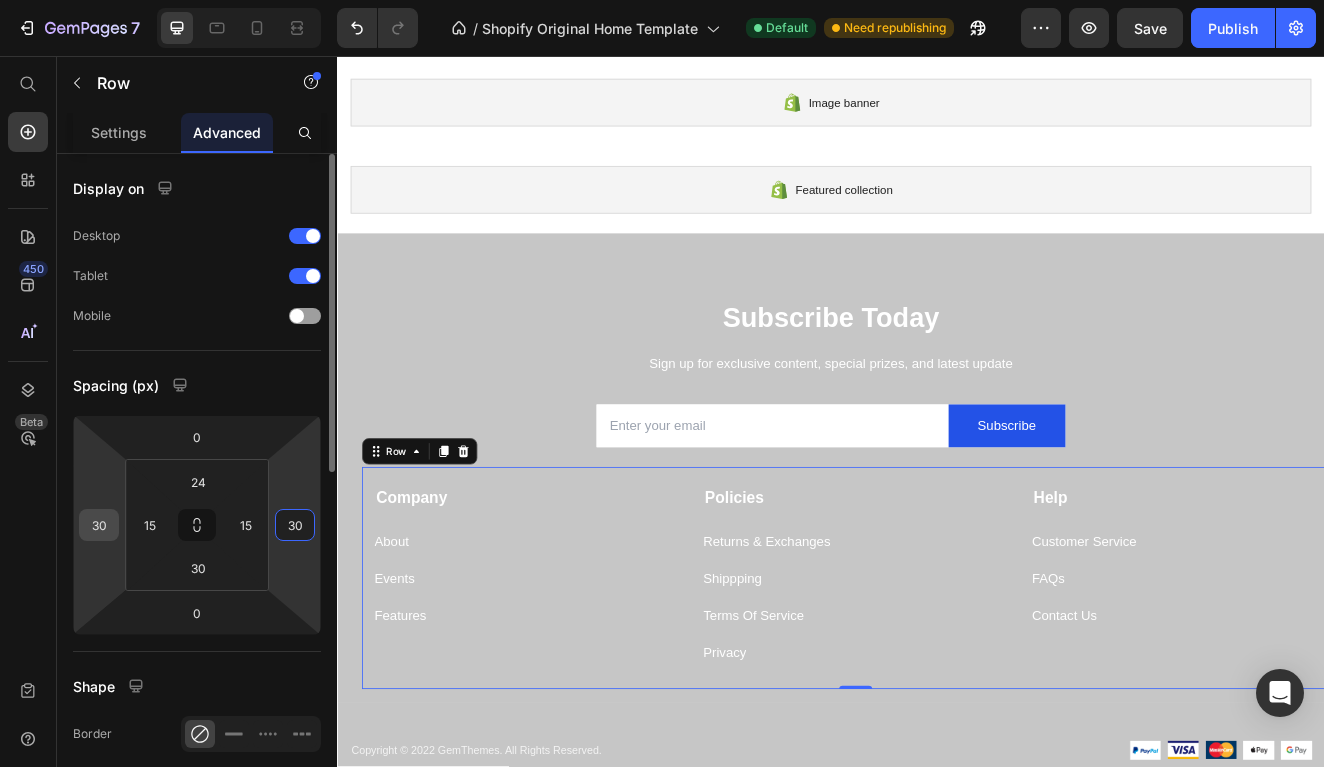 click on "30" at bounding box center [99, 525] 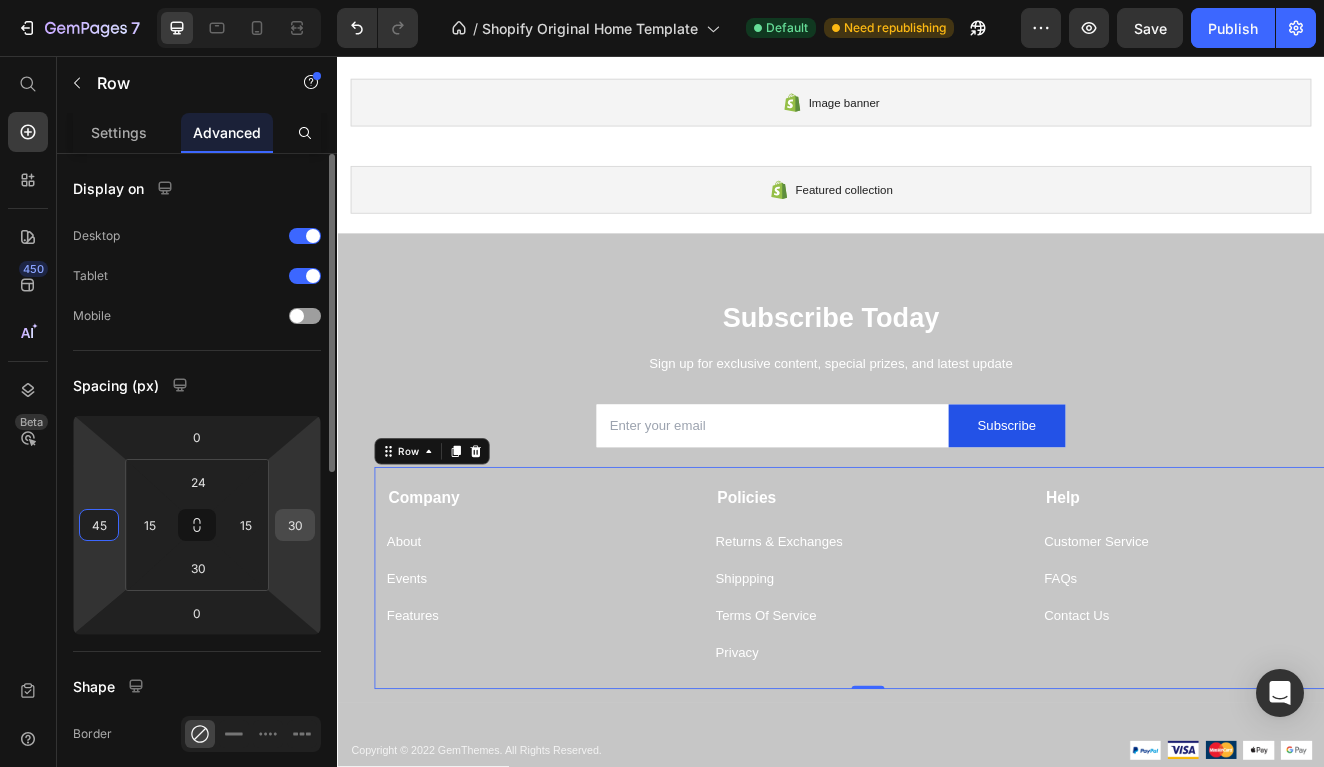 type on "45" 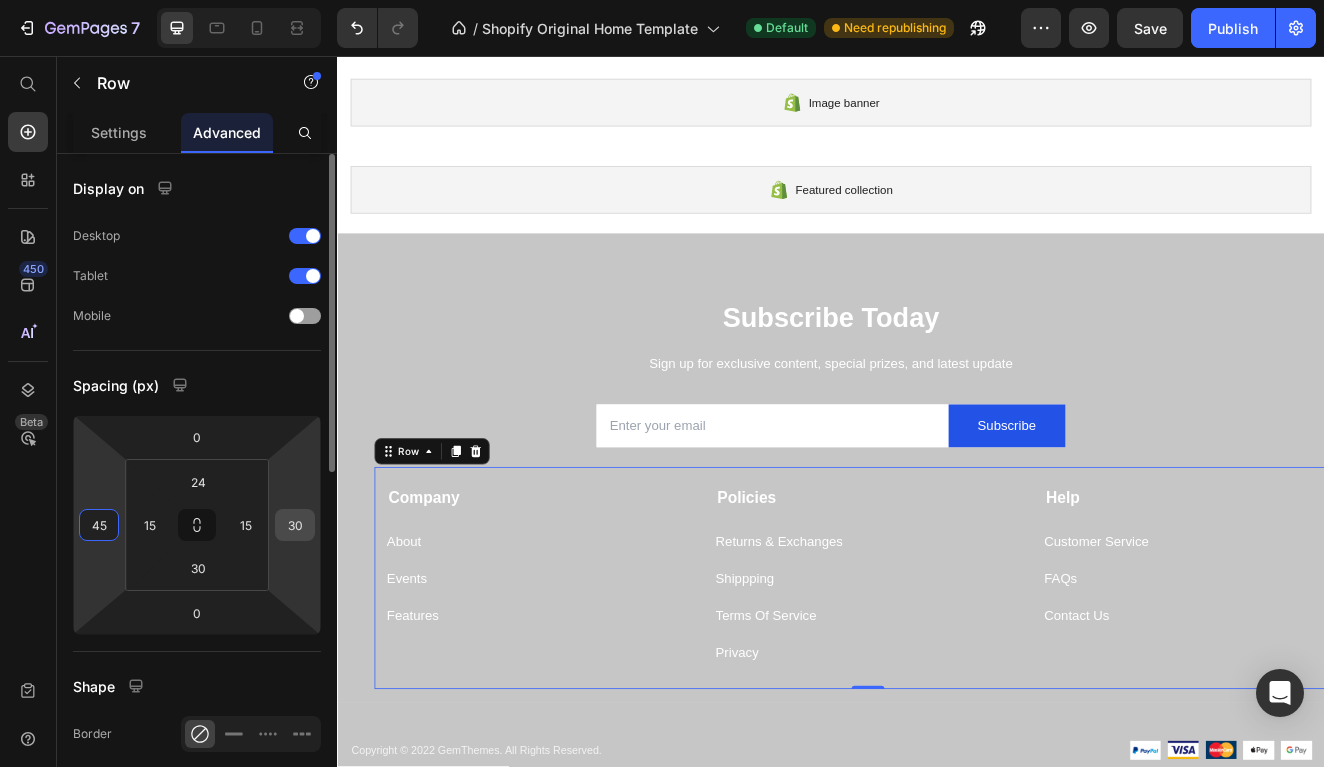 click on "30" at bounding box center [295, 525] 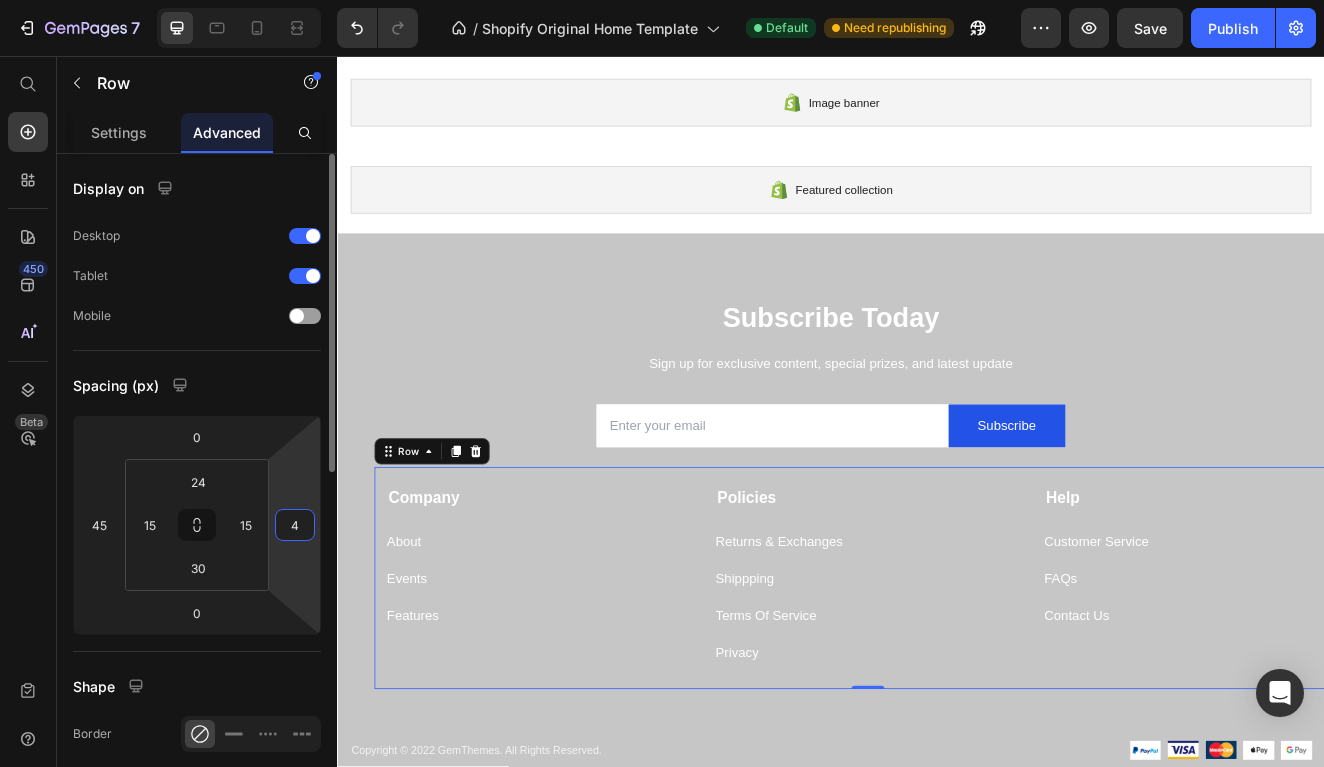 type on "46" 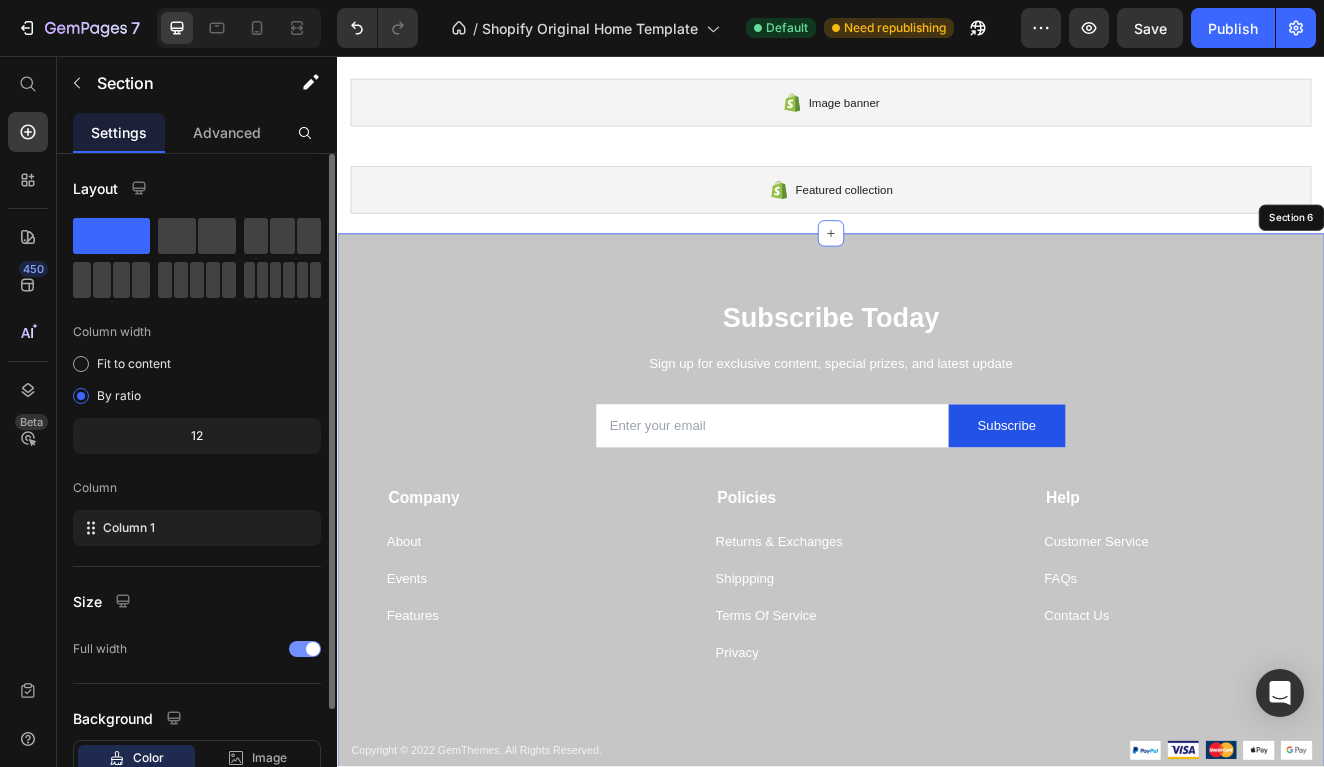 click on "Subscribe Today Heading Sign up for exclusive content, special prizes, and latest update Text block Email Field Subscribe Submit Button Row Newsletter Row Company Text block About Button Events Button Features Button Policies Text block Returns & Exchanges Button Shippping Button Terms Of Service Button Privacy Button Help Text block Customer Service Button FAQs Button Contact Us Button Row 0 Company Shop Help Visit Accordion Row Title Line Copyright © 2022 GemThemes. All Rights Reserved. Text block Image Image Image Image Image Row Row Section 6" at bounding box center (937, 607) 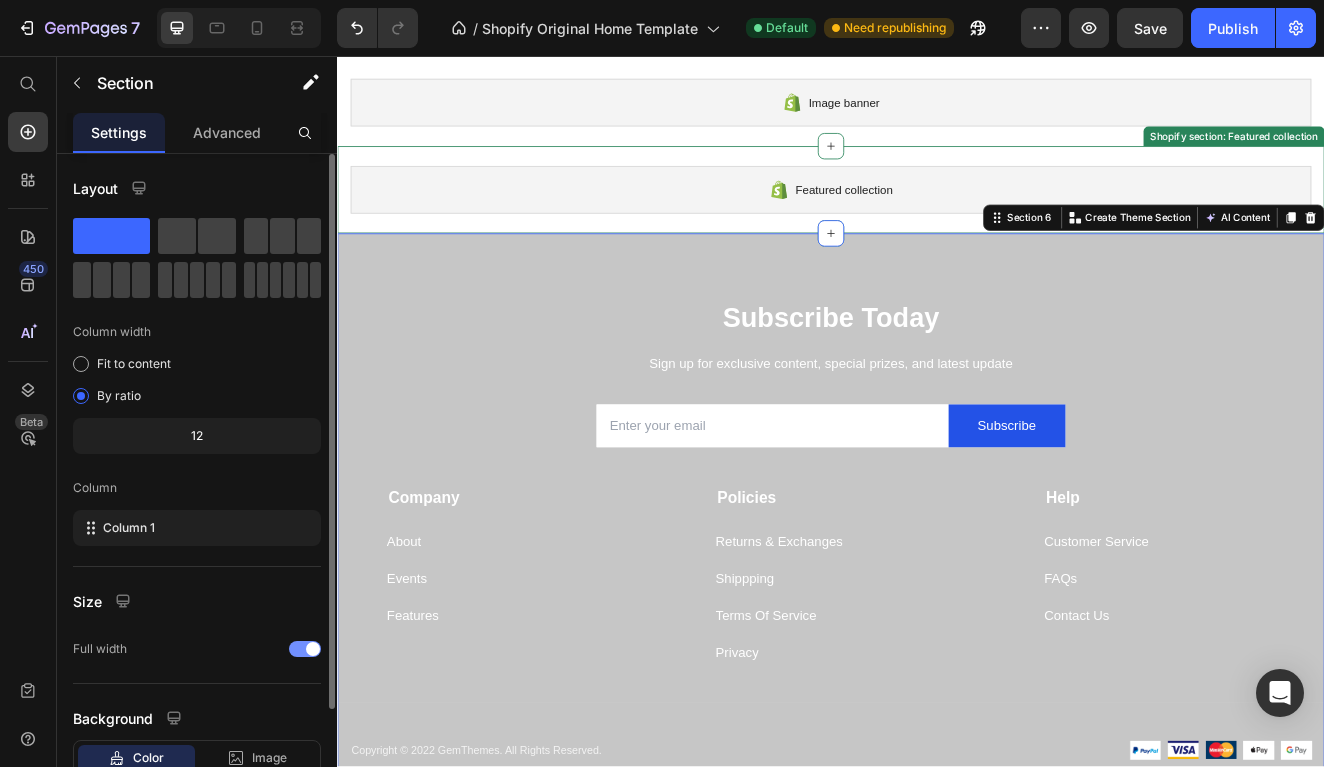 click on "Featured collection" at bounding box center [937, 219] 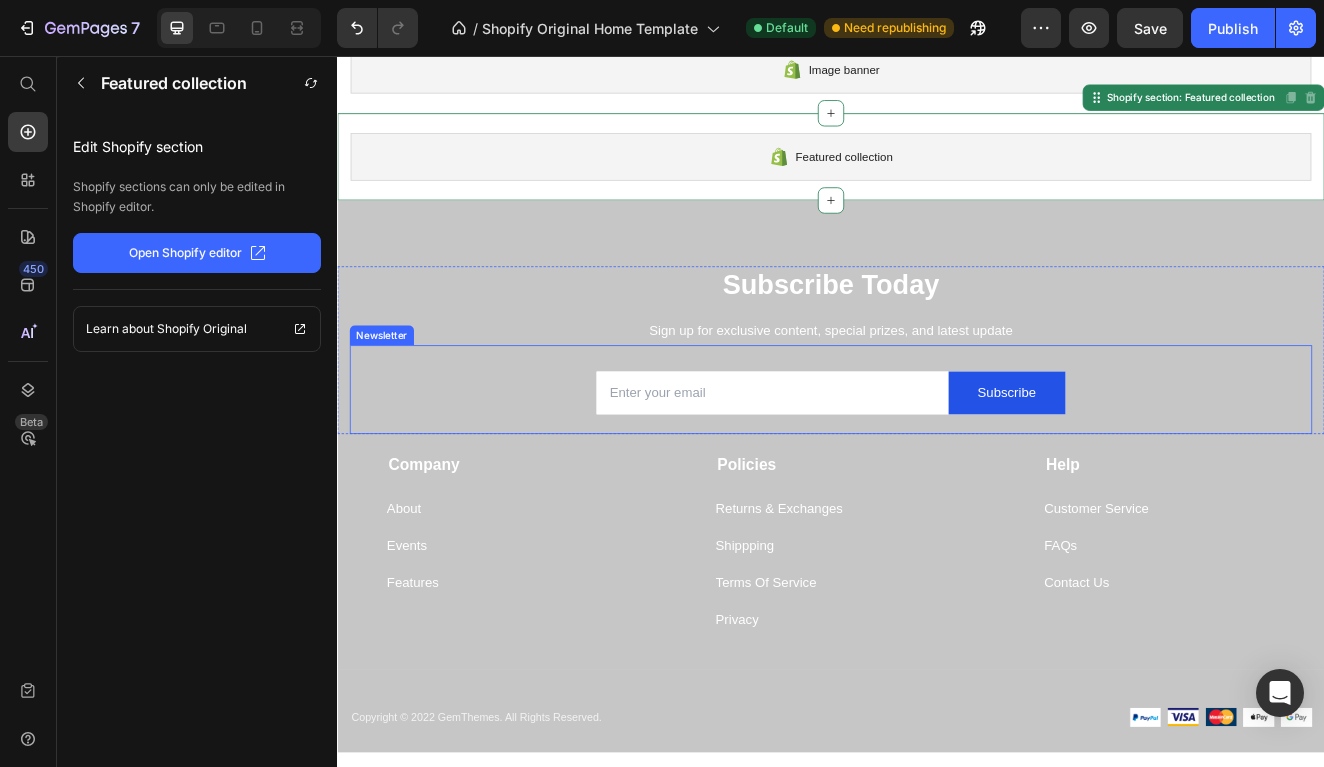 scroll, scrollTop: 1706, scrollLeft: 0, axis: vertical 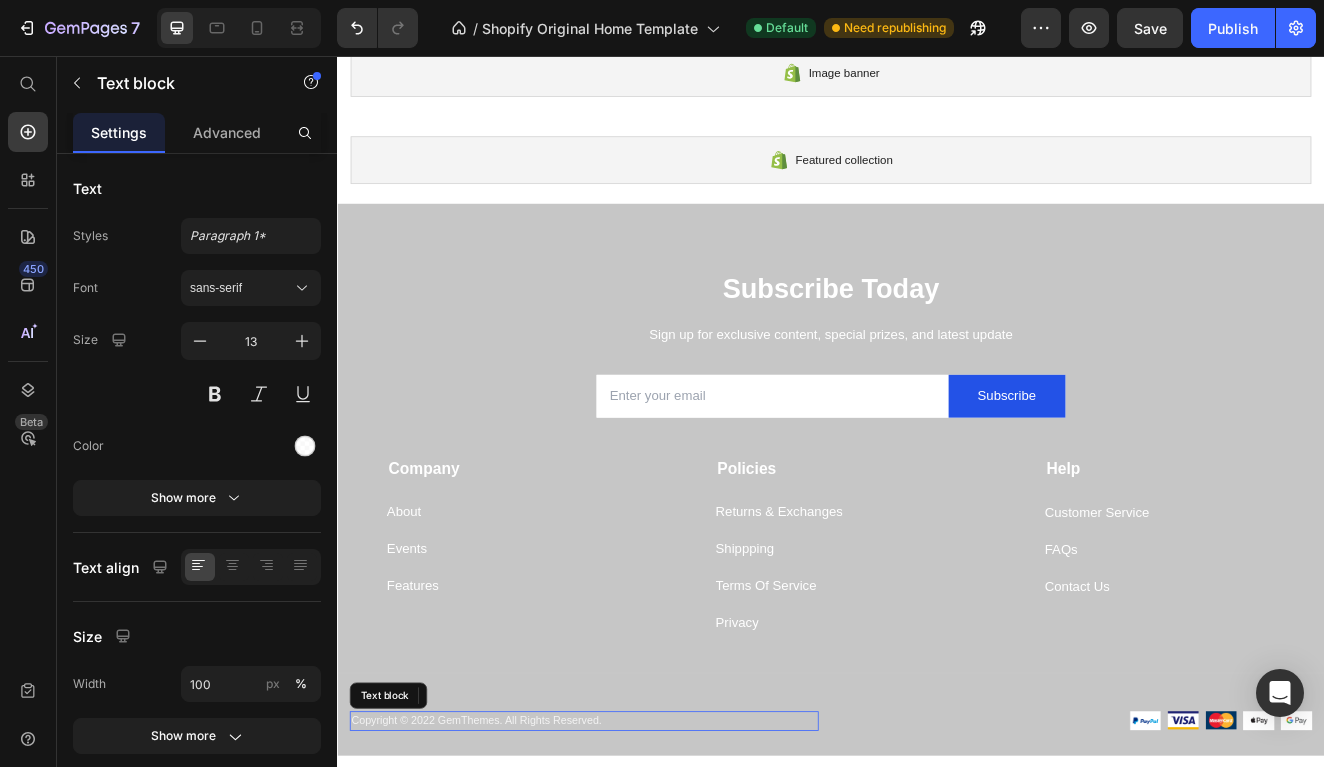 click on "Copyright © 2022 GemThemes. All Rights Reserved." at bounding box center (637, 865) 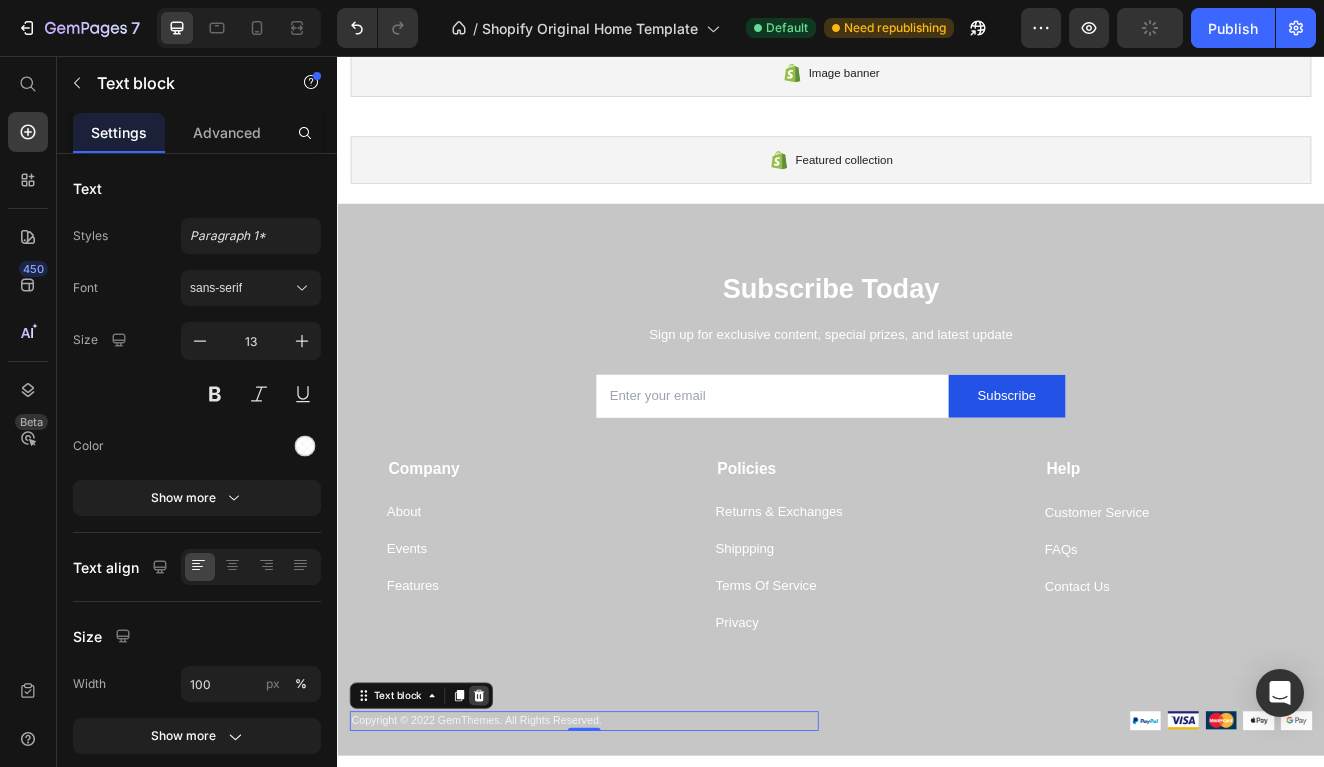 click 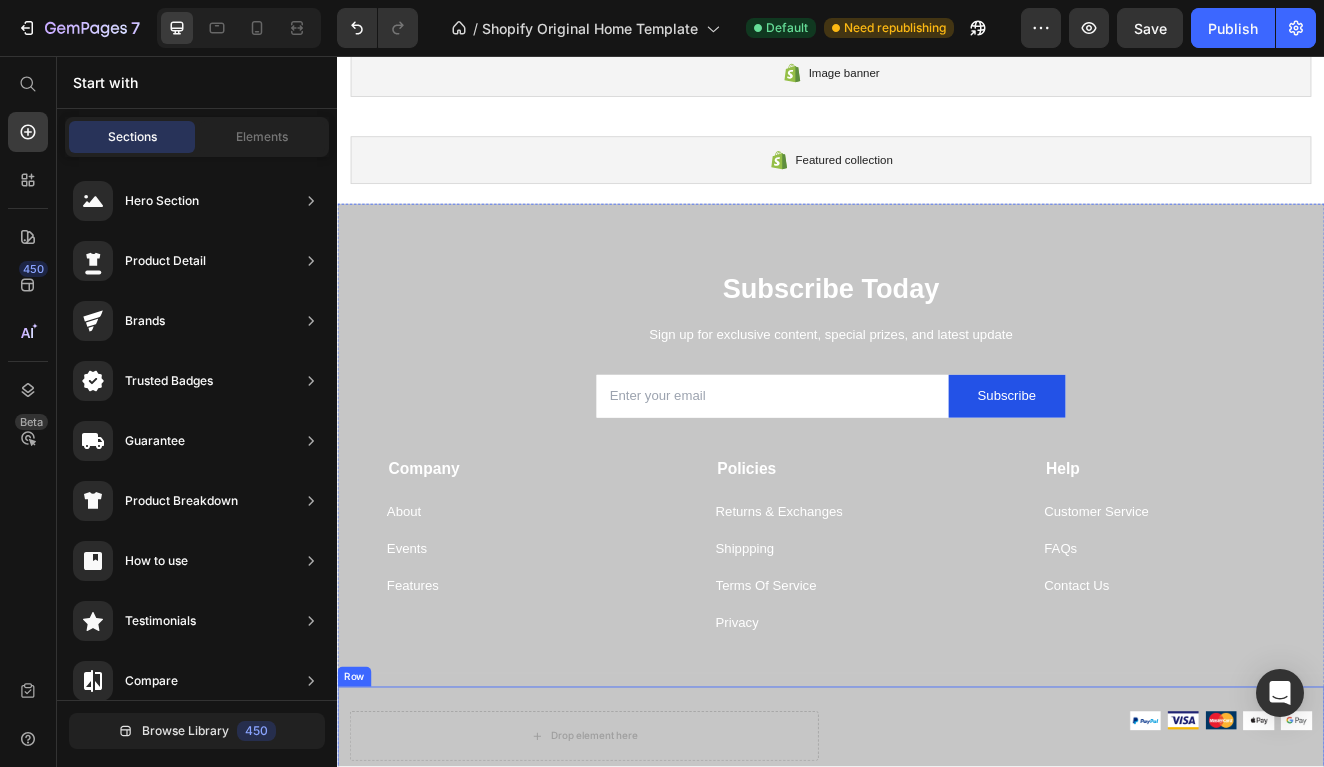click on "Drop element here Image Image Image Image Image Row Row" at bounding box center (937, 883) 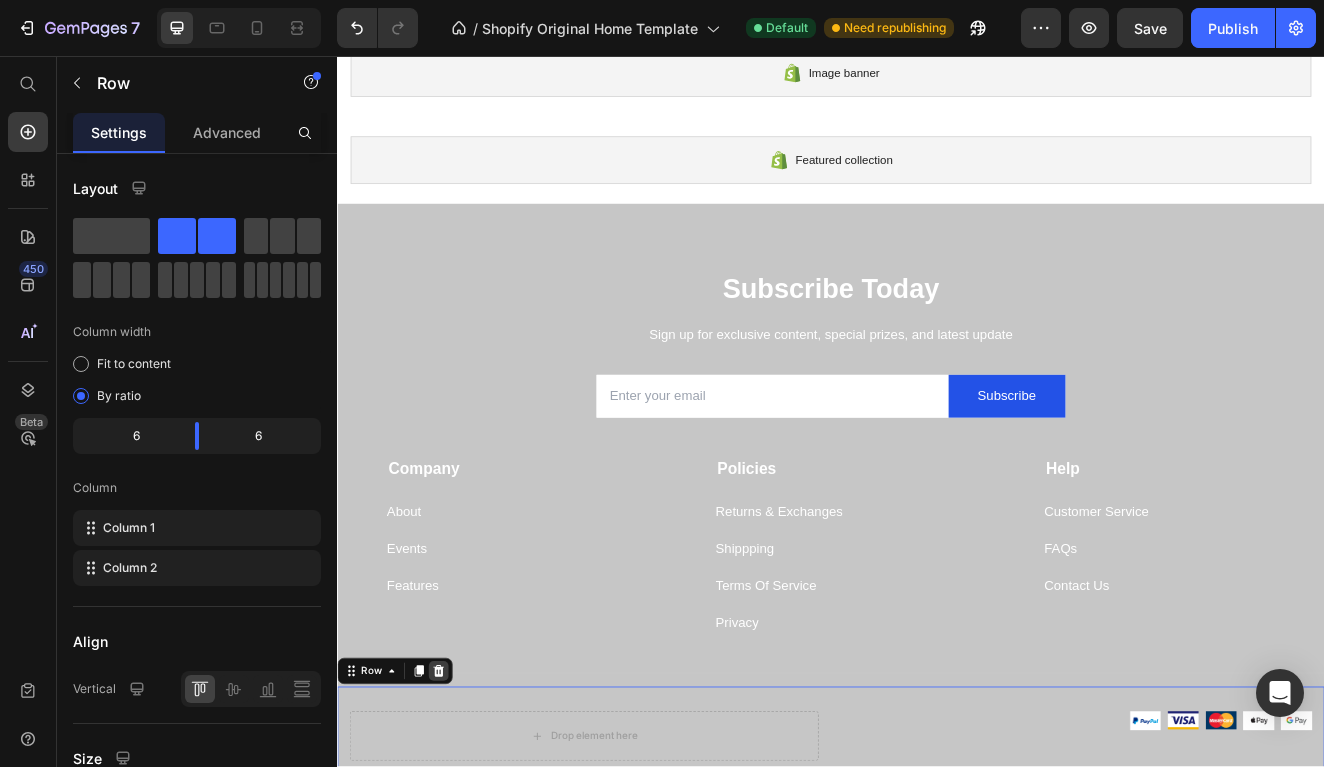 click 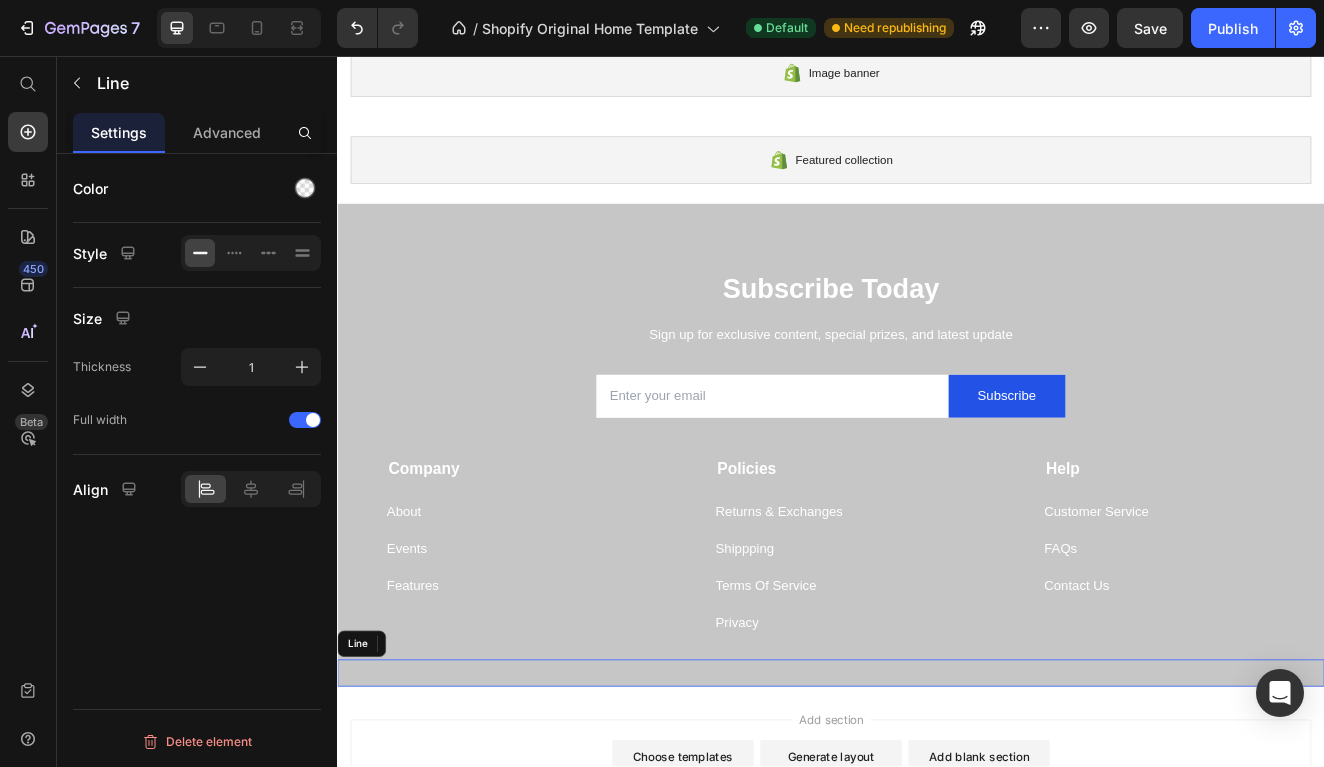 click at bounding box center [937, 806] 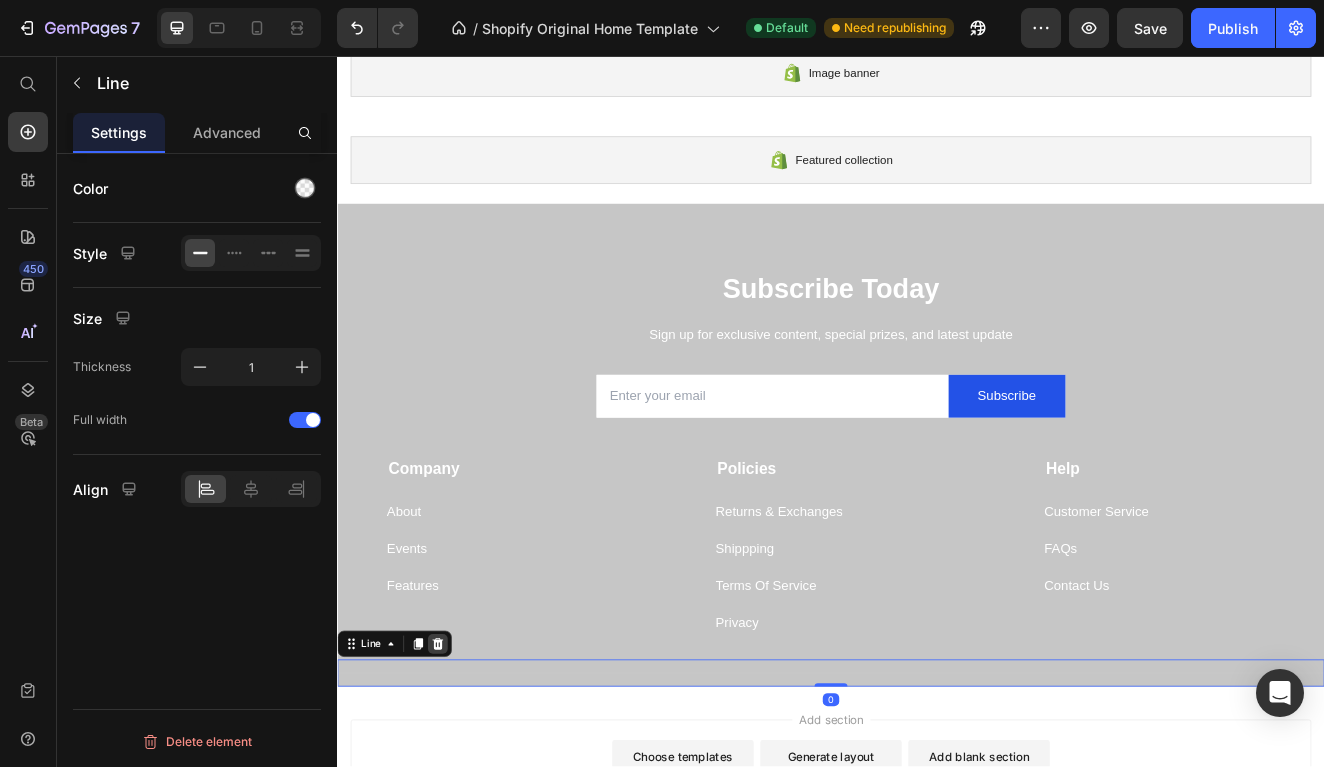 click 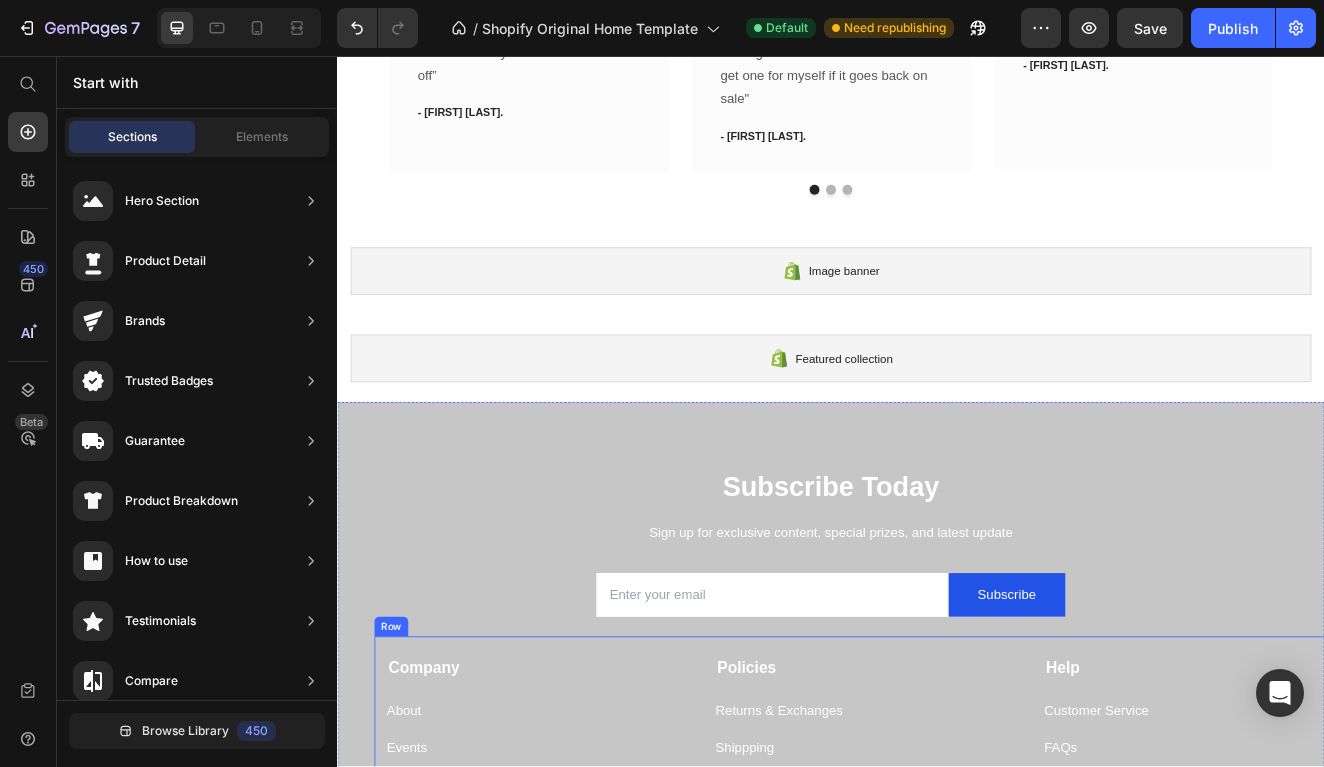 scroll, scrollTop: 1099, scrollLeft: 0, axis: vertical 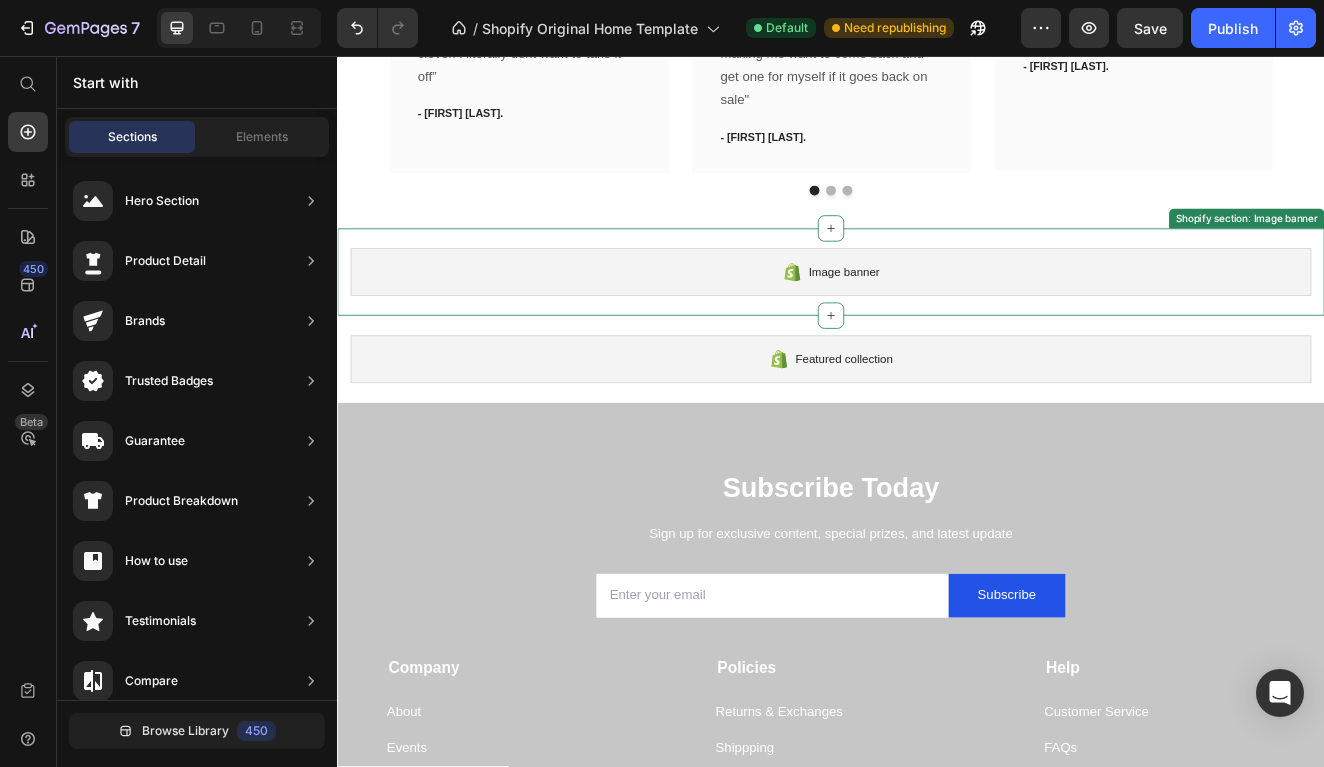 click on "Image banner" at bounding box center [937, 319] 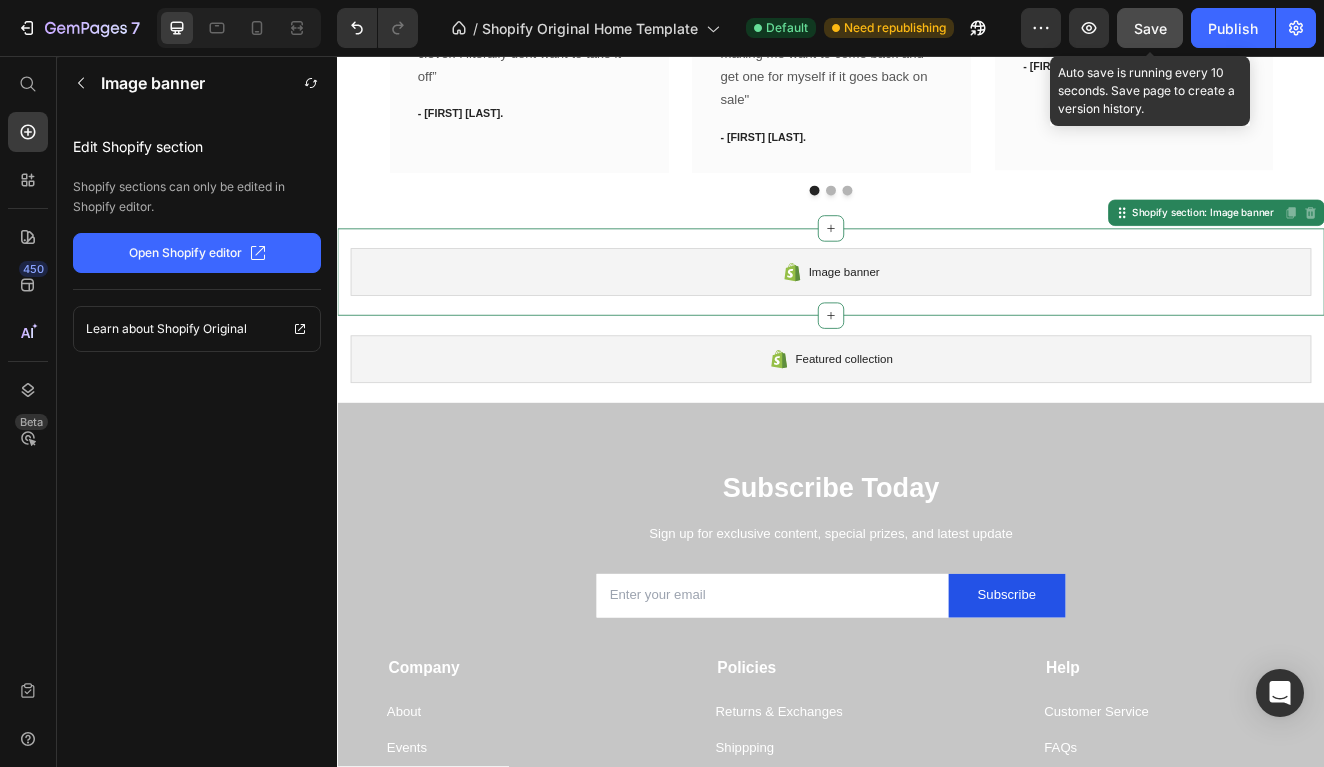 click on "Save" at bounding box center (1150, 28) 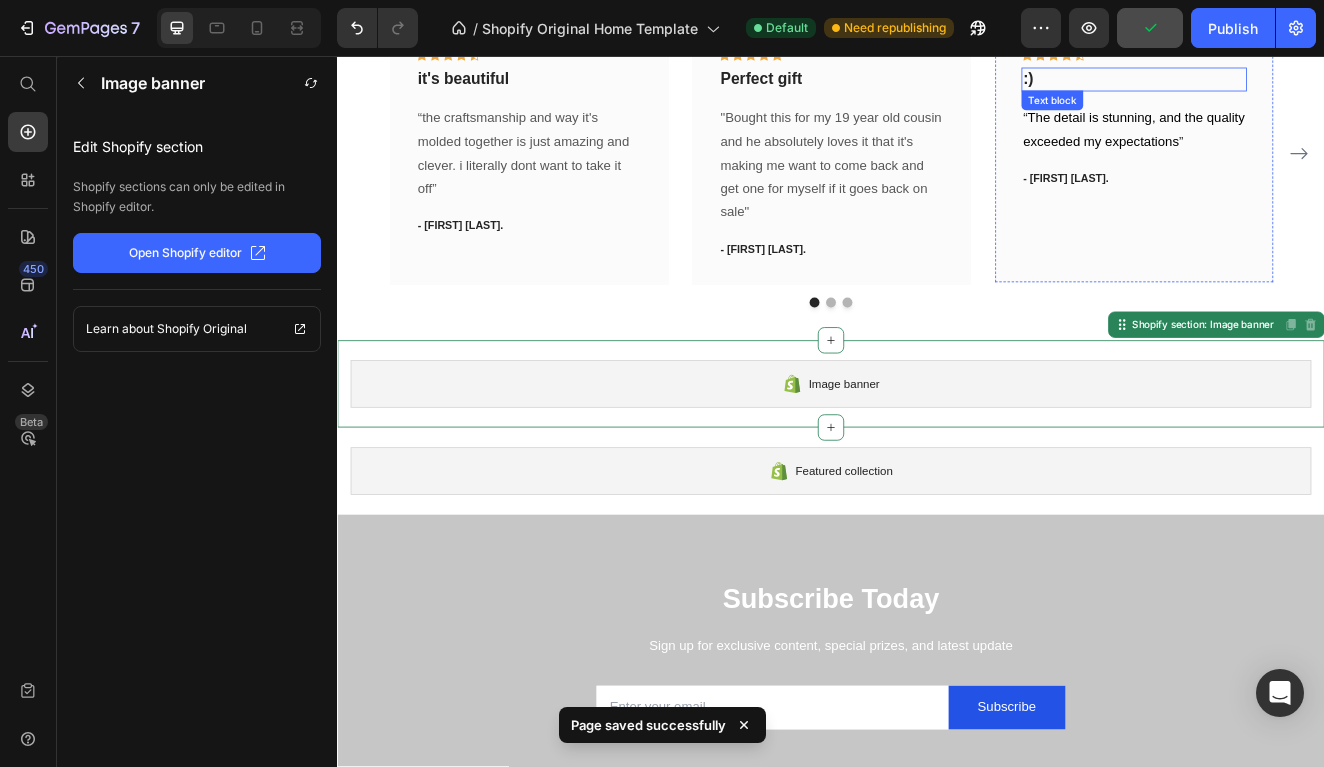 scroll, scrollTop: 832, scrollLeft: 0, axis: vertical 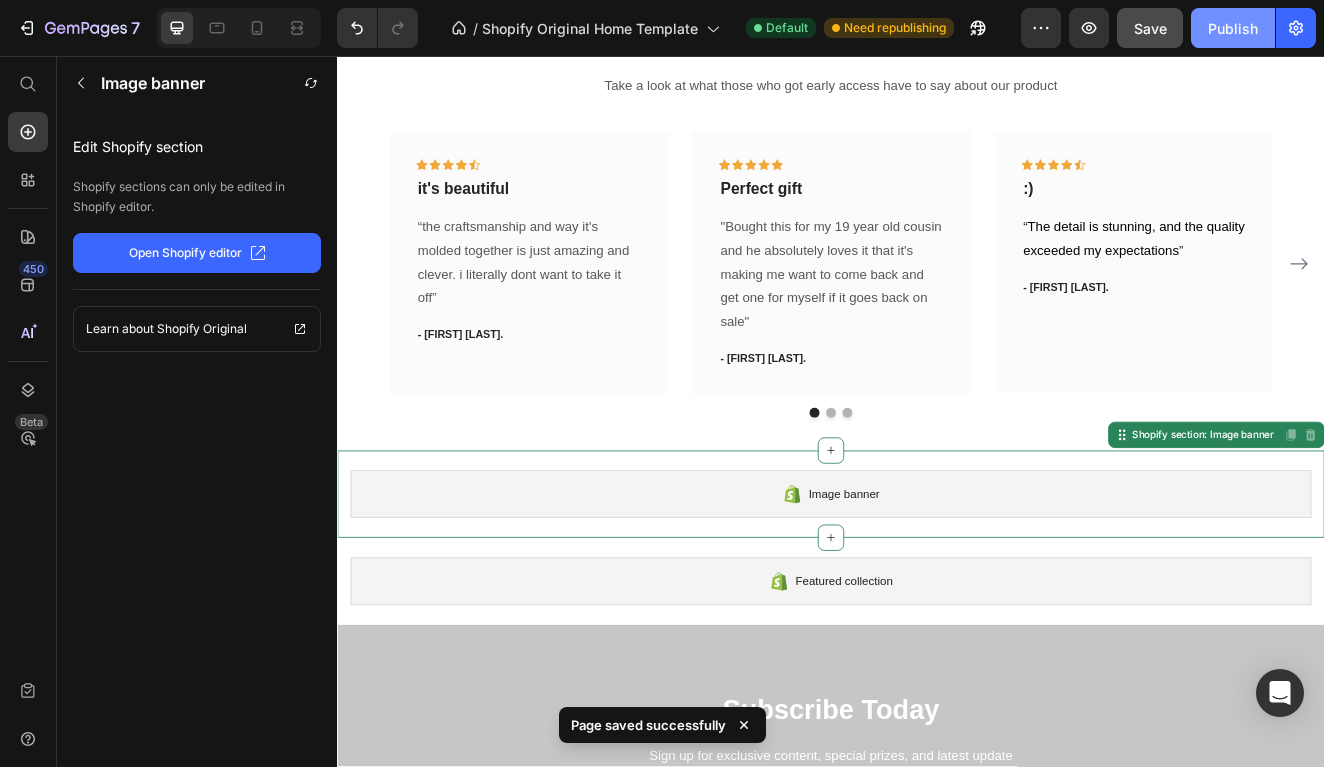 click on "Publish" at bounding box center (1233, 28) 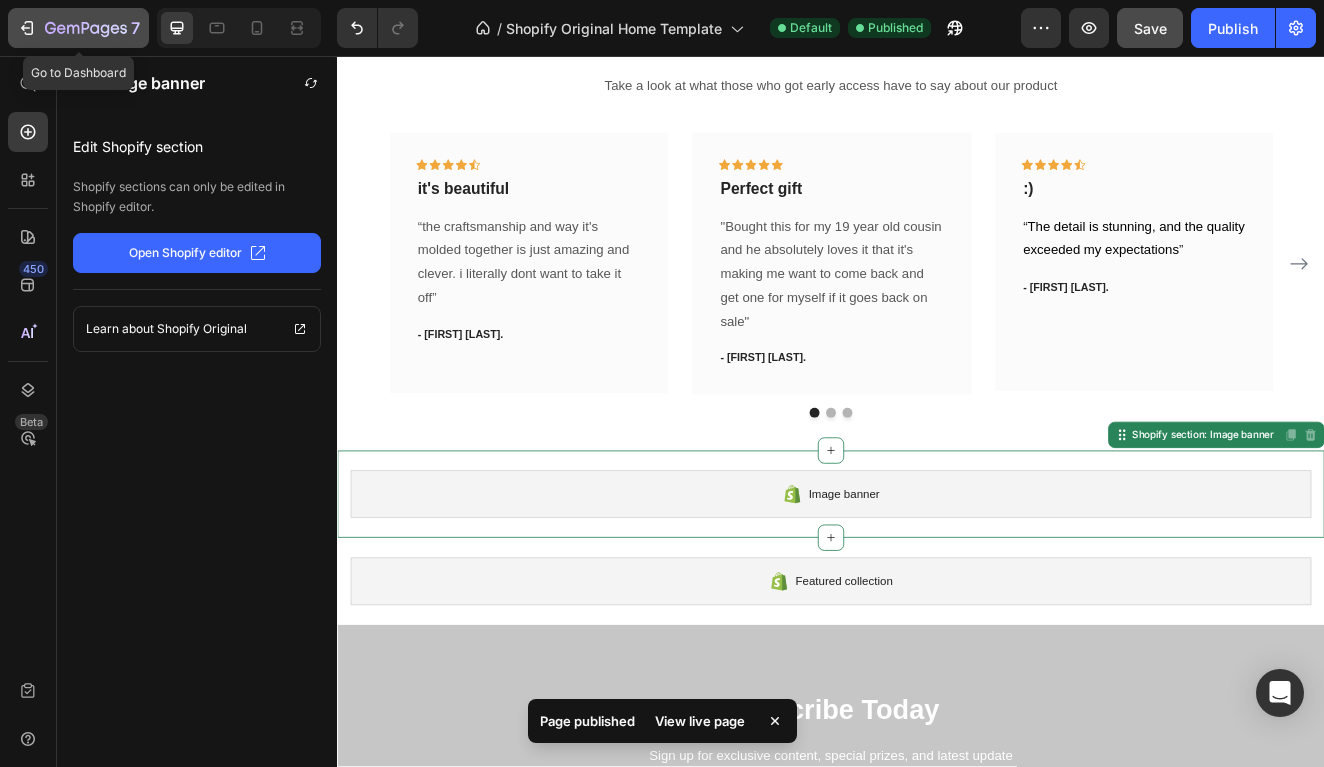 click 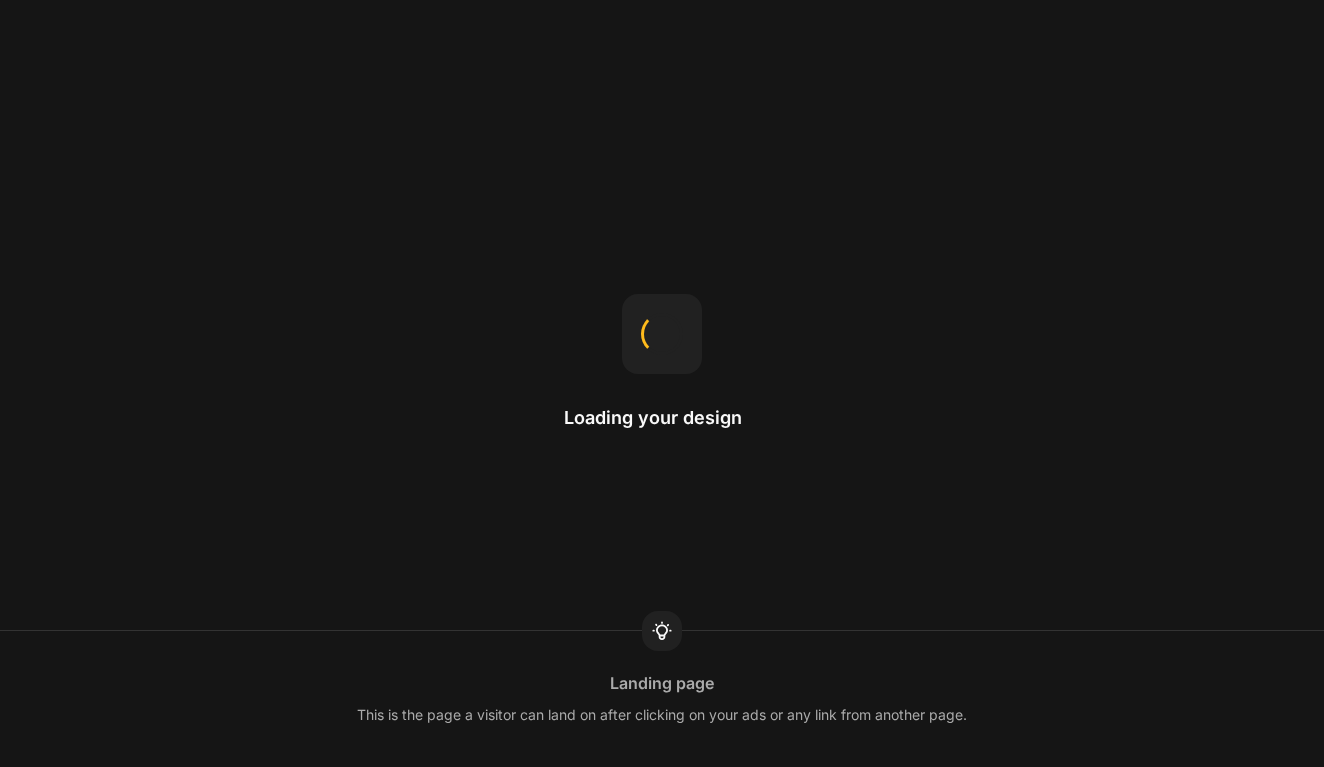 scroll, scrollTop: 0, scrollLeft: 0, axis: both 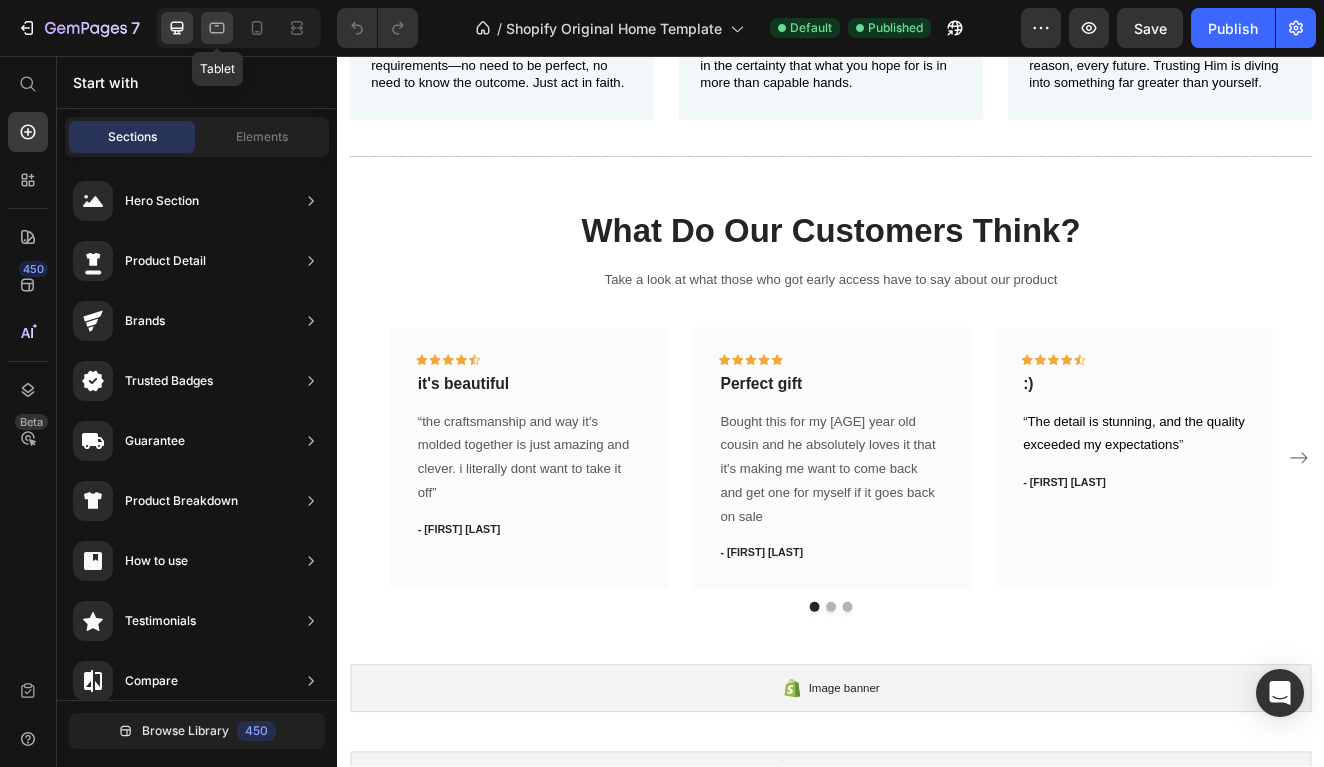 click 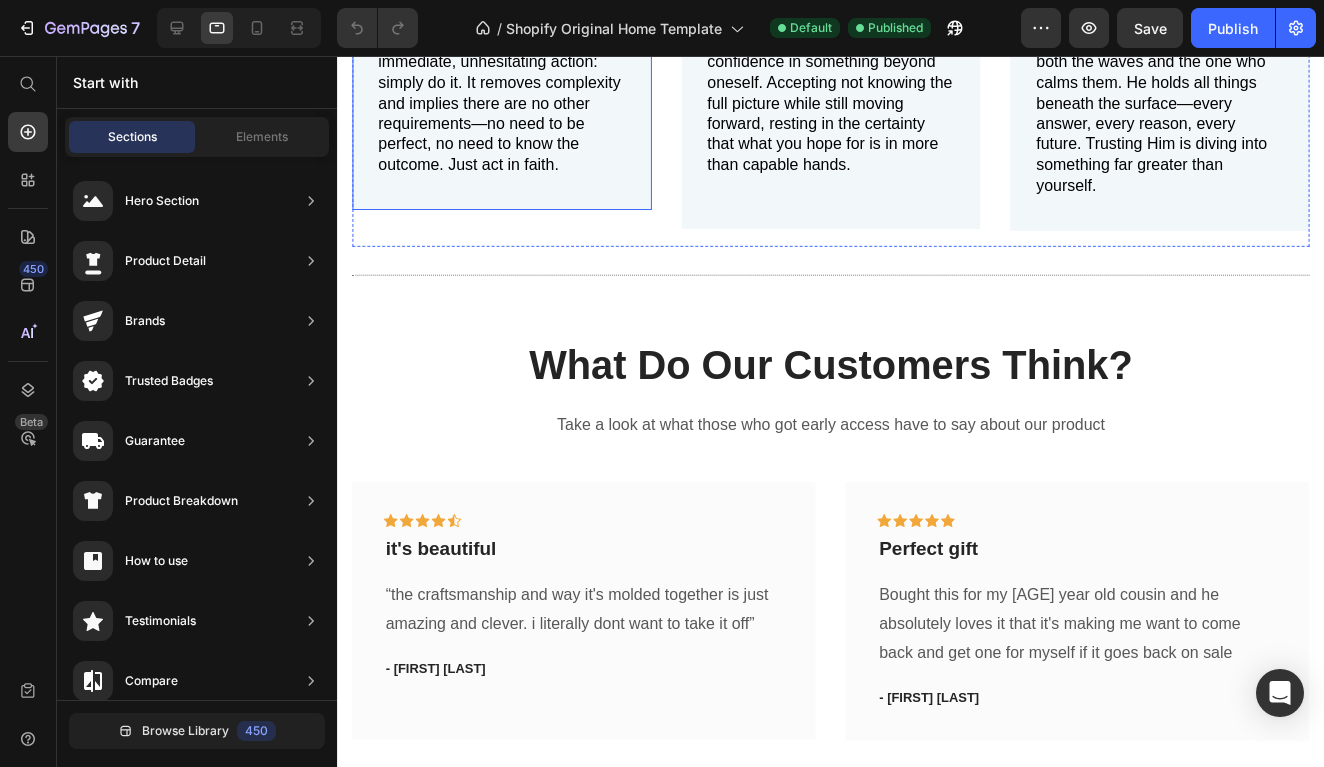 click on "JUST Text Block It’s not about figuring everything out straight away. It suggests an immediate, unhesitating action: simply do it. It removes complexity and implies there are no other requirements—no need to be perfect, no need to know the outcome. Just act in faith. Text Block Row" at bounding box center (502, 75) 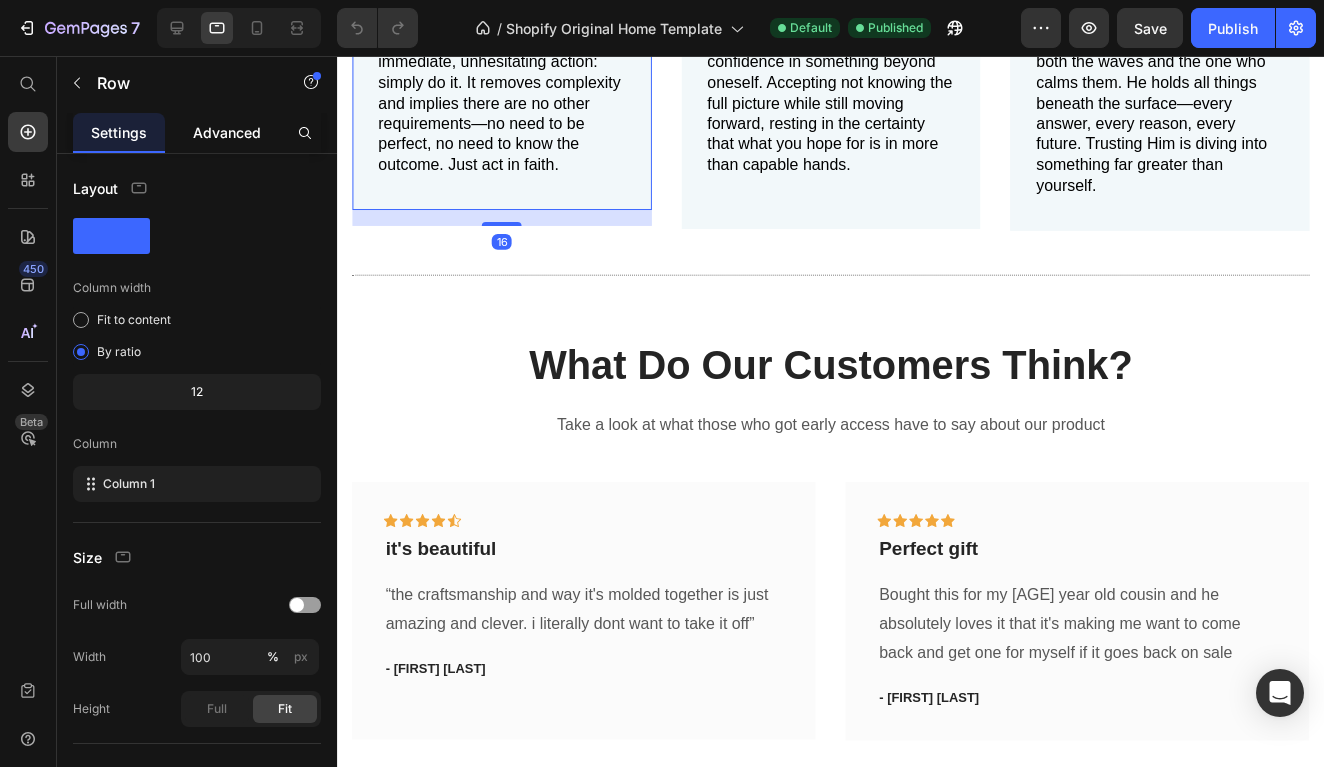 click on "Advanced" at bounding box center [227, 132] 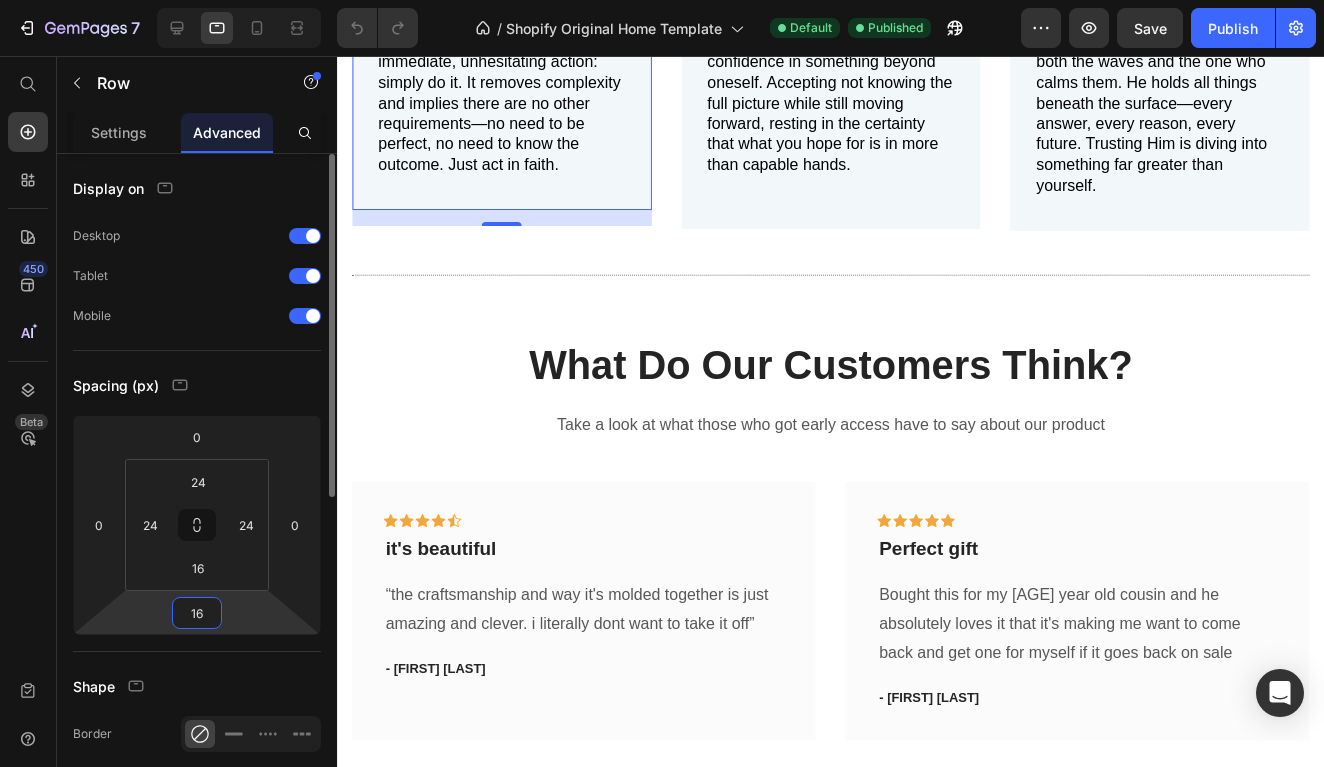 click on "16" at bounding box center [197, 613] 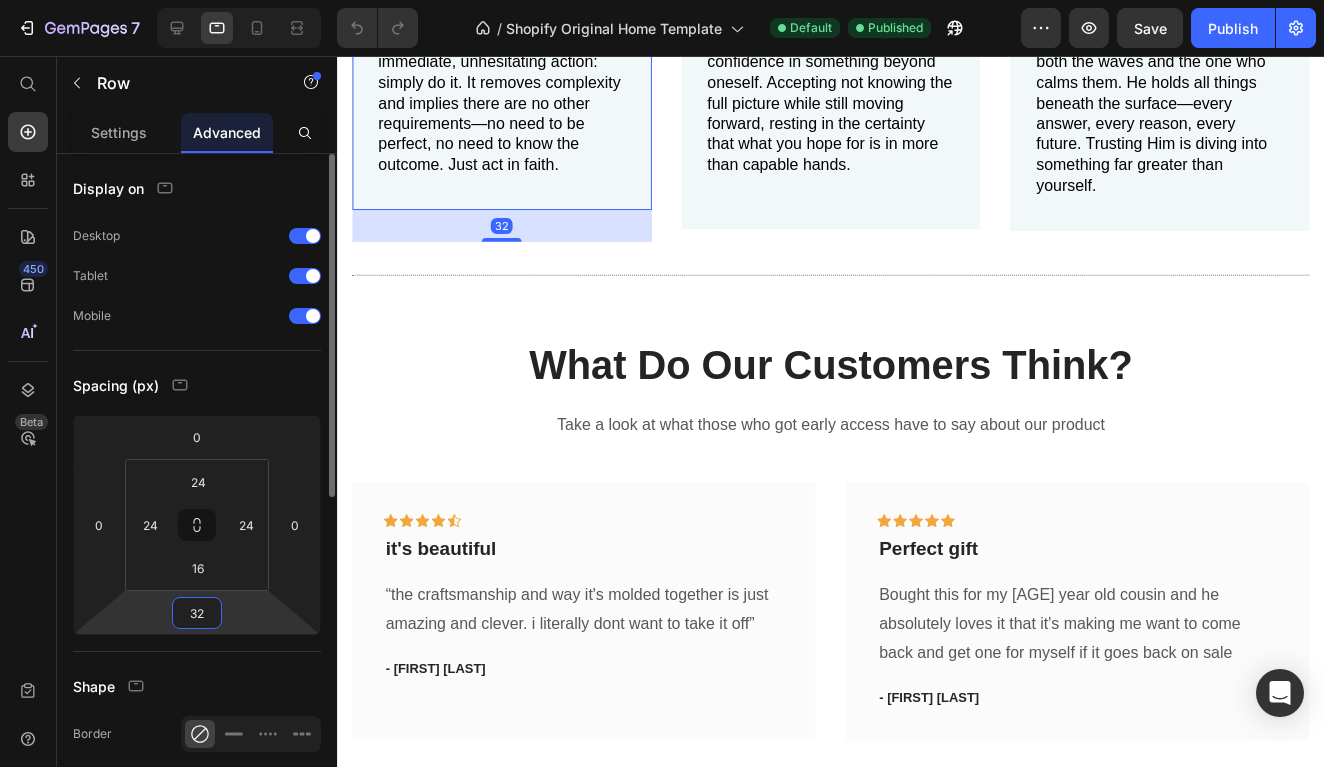 type on "3" 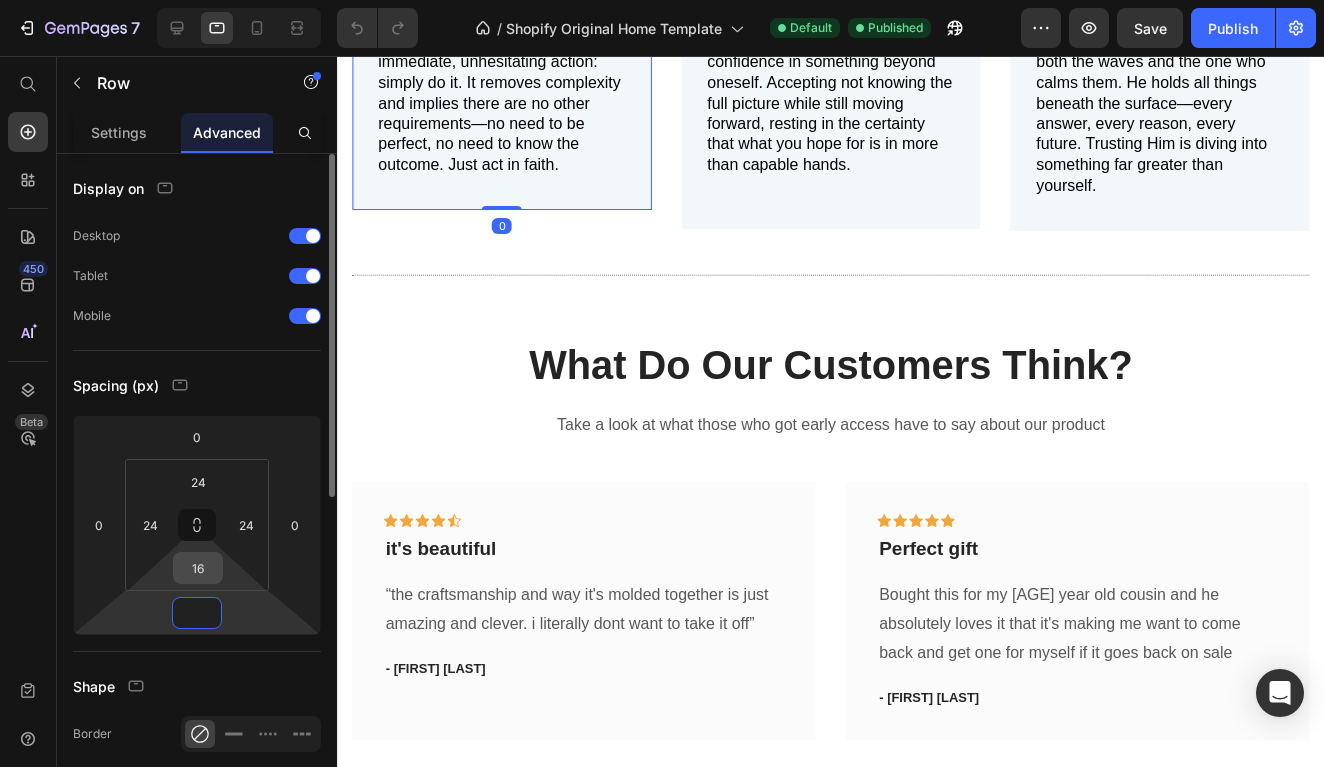 type on "0" 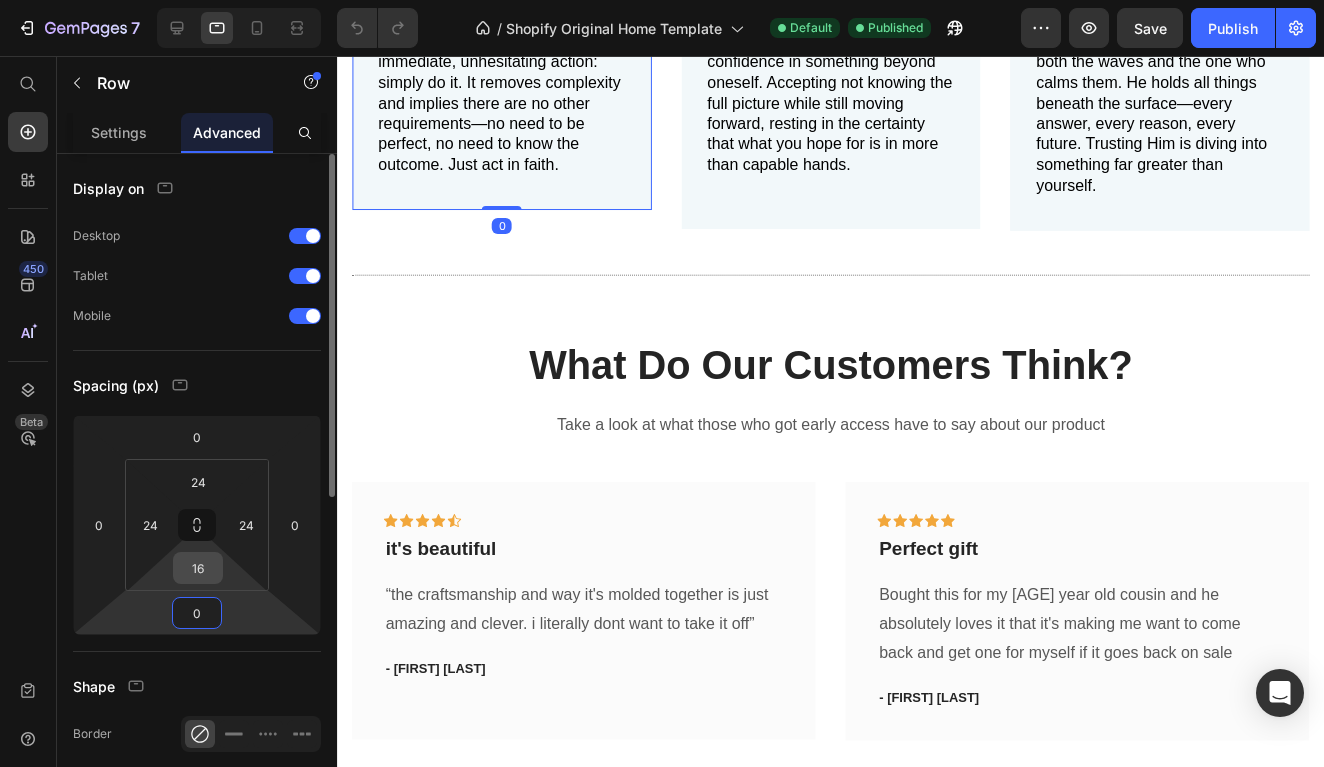 click on "16" at bounding box center [198, 568] 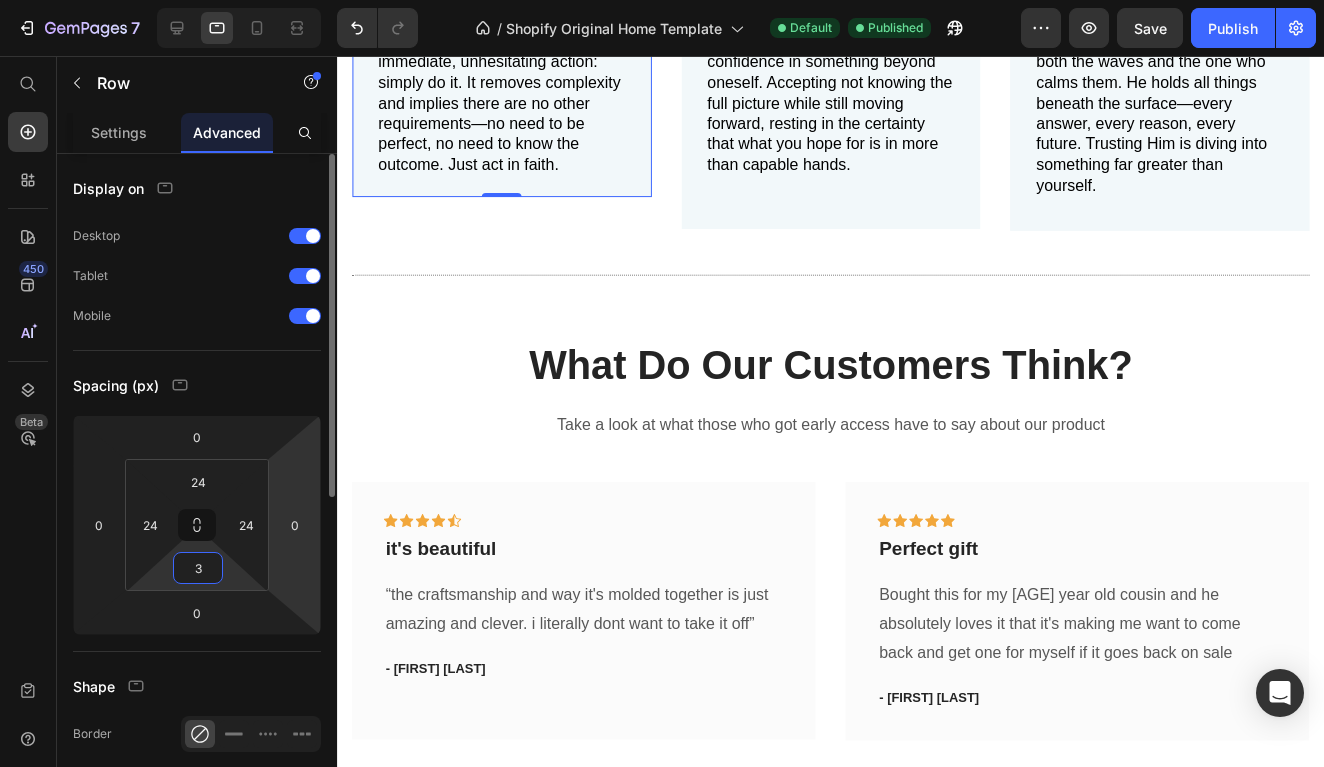 type on "35" 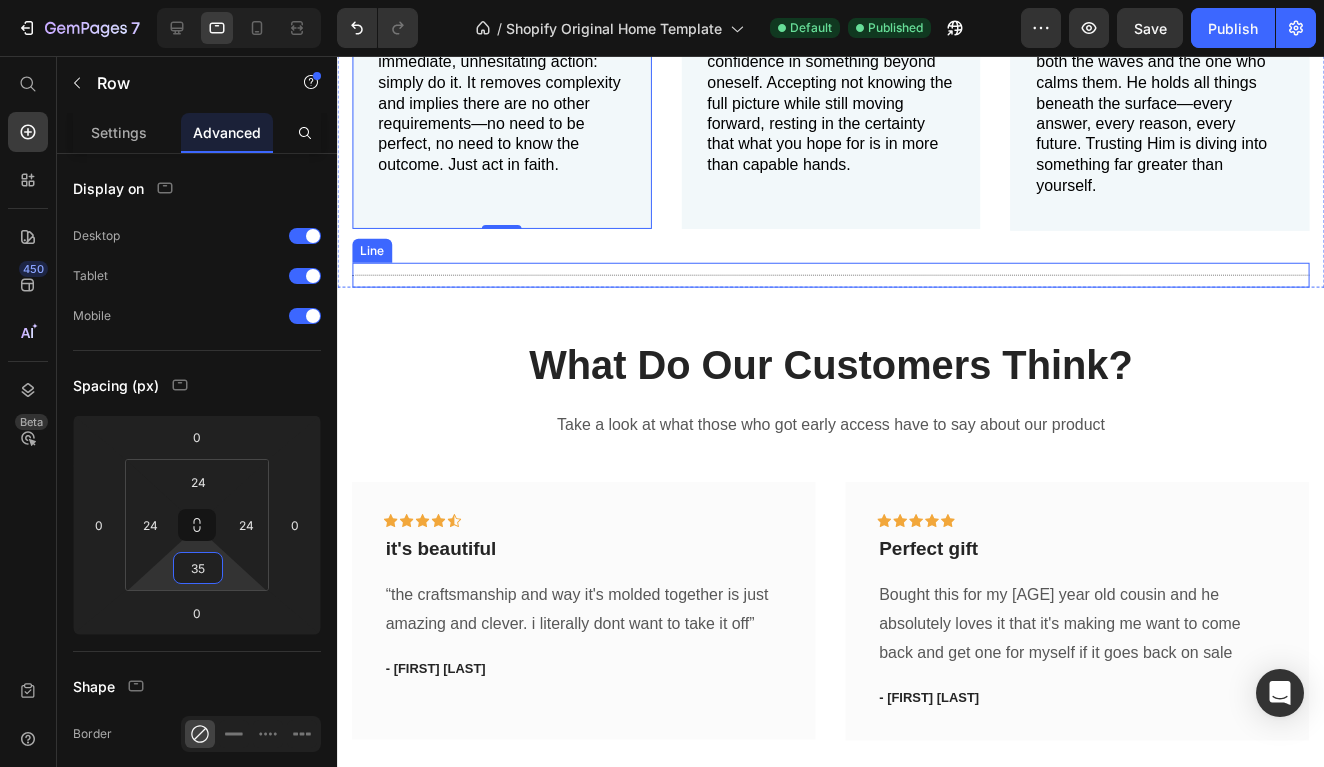 click on "Title Line" at bounding box center [833, 276] 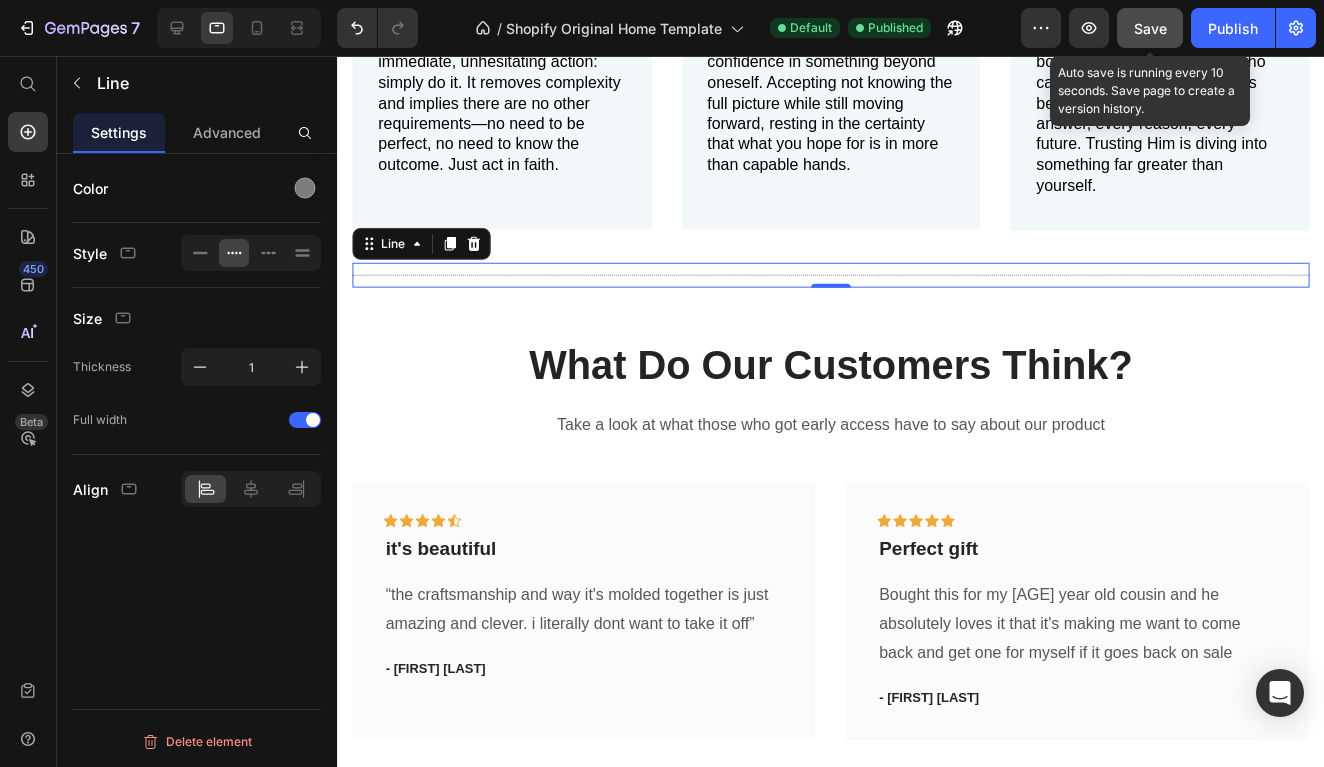 click on "Save" at bounding box center [1150, 28] 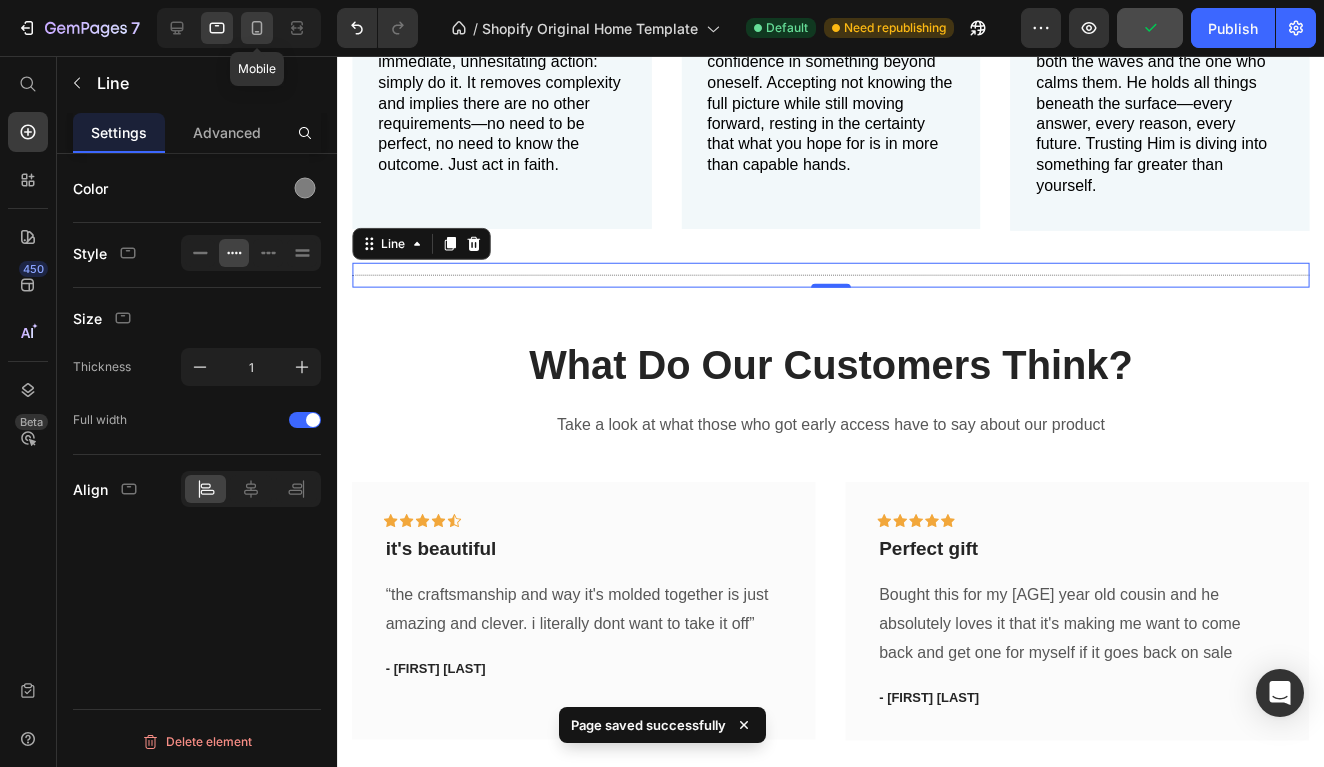 click 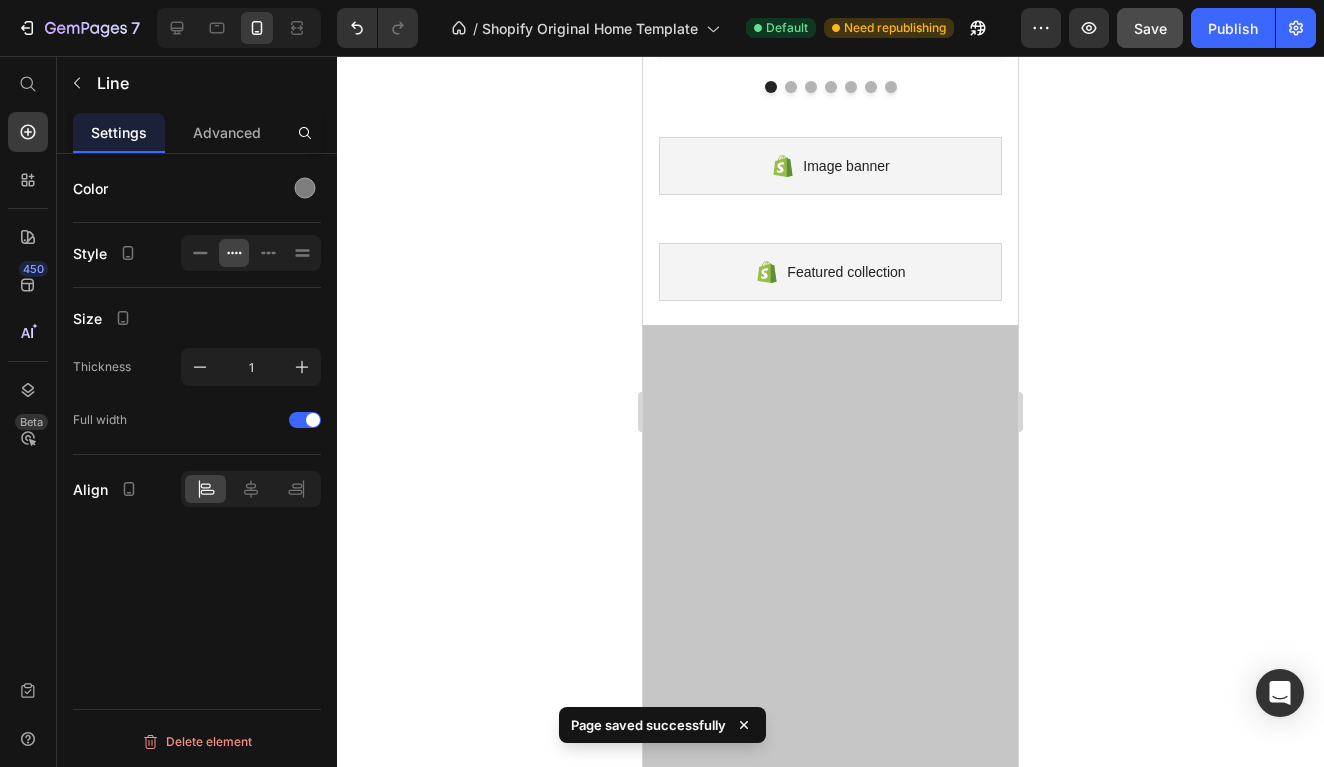 scroll, scrollTop: 1498, scrollLeft: 0, axis: vertical 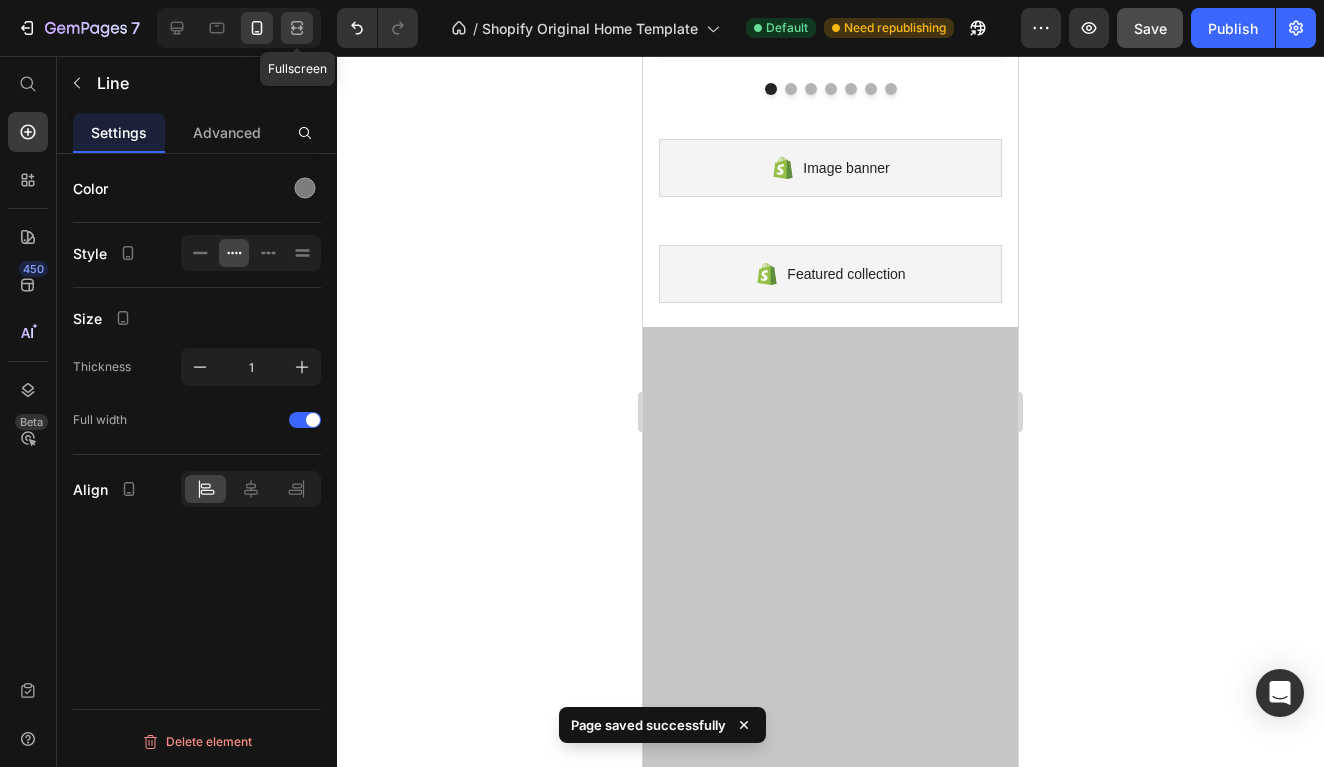 click 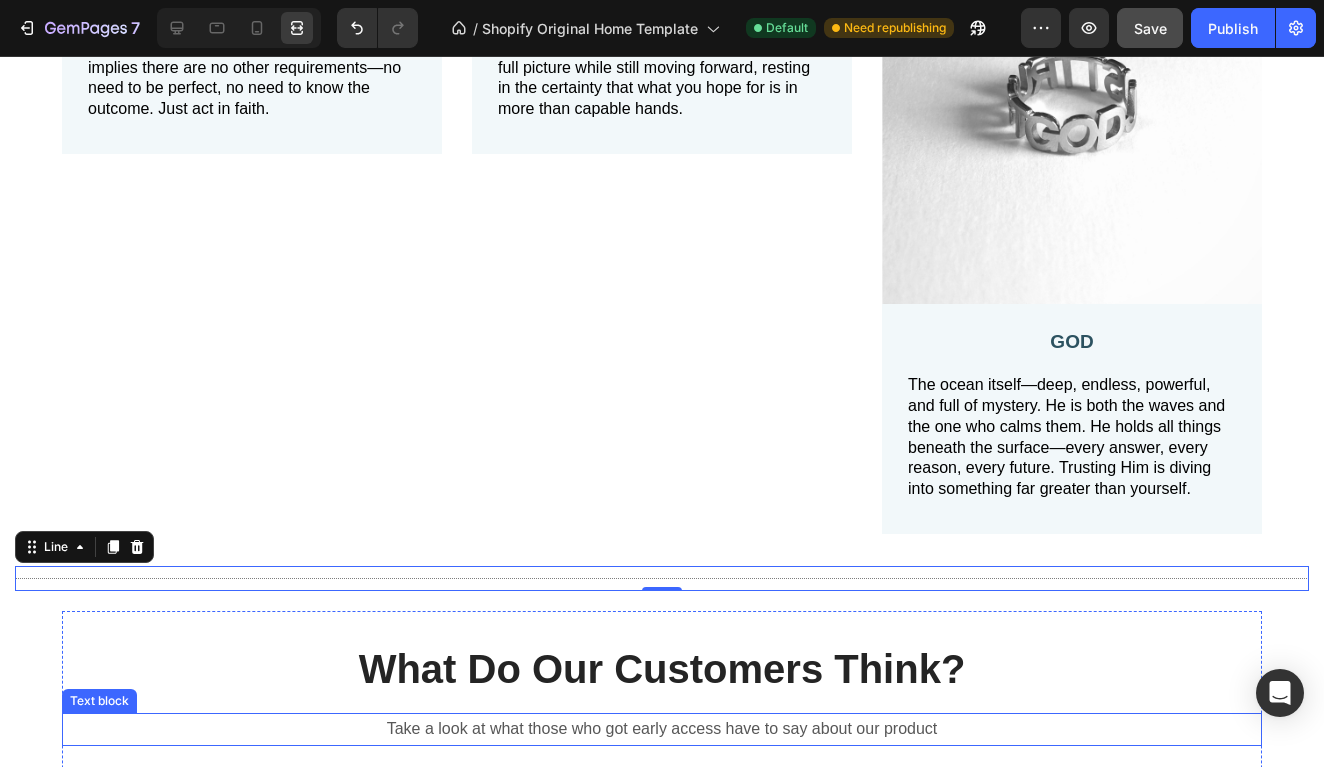 scroll, scrollTop: 585, scrollLeft: 0, axis: vertical 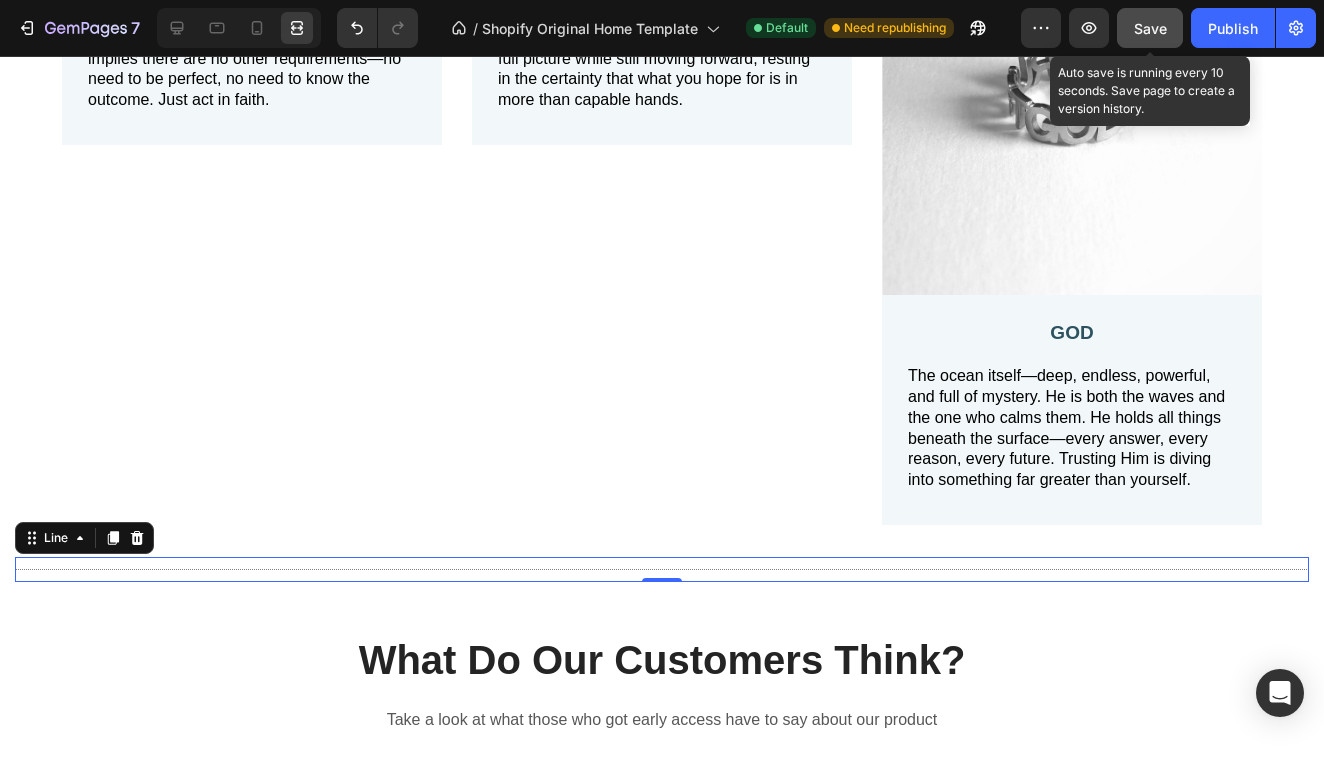 click on "Save" 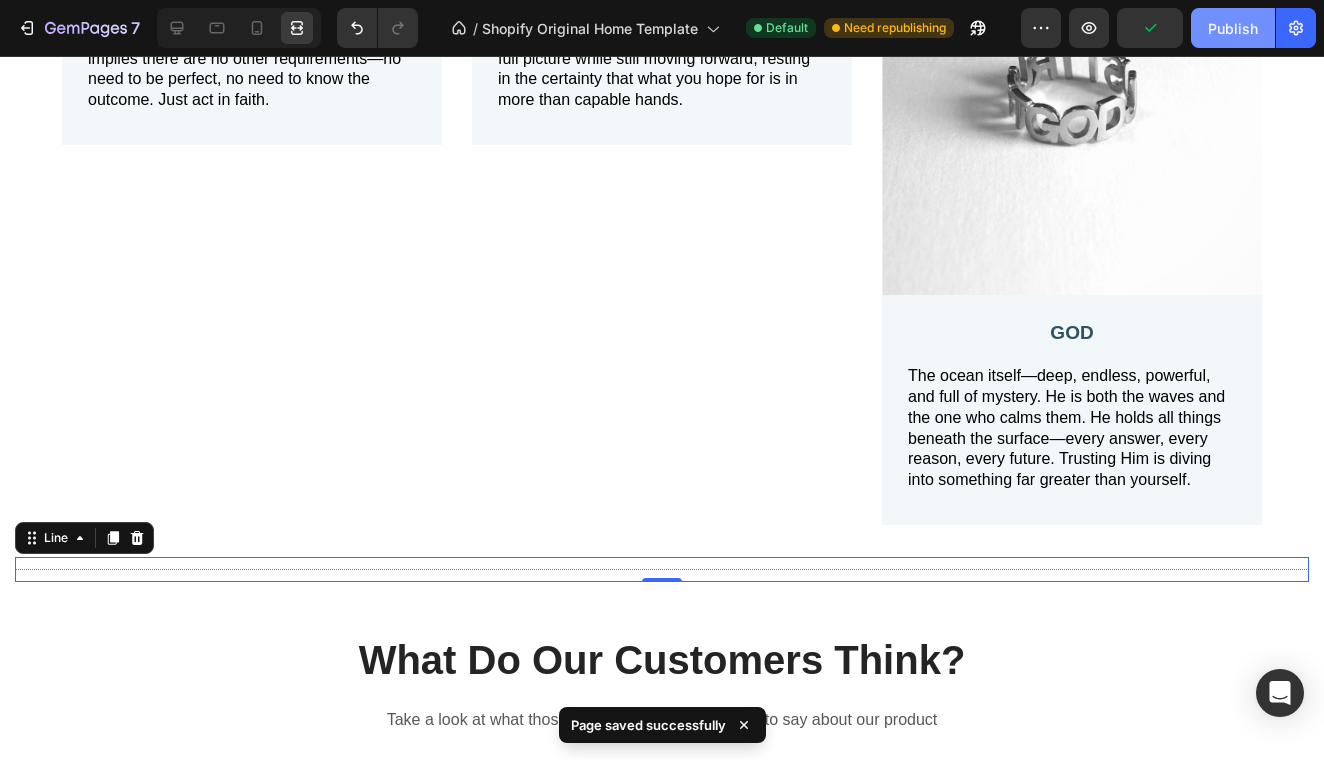 drag, startPoint x: 1215, startPoint y: 30, endPoint x: 1204, endPoint y: 38, distance: 13.601471 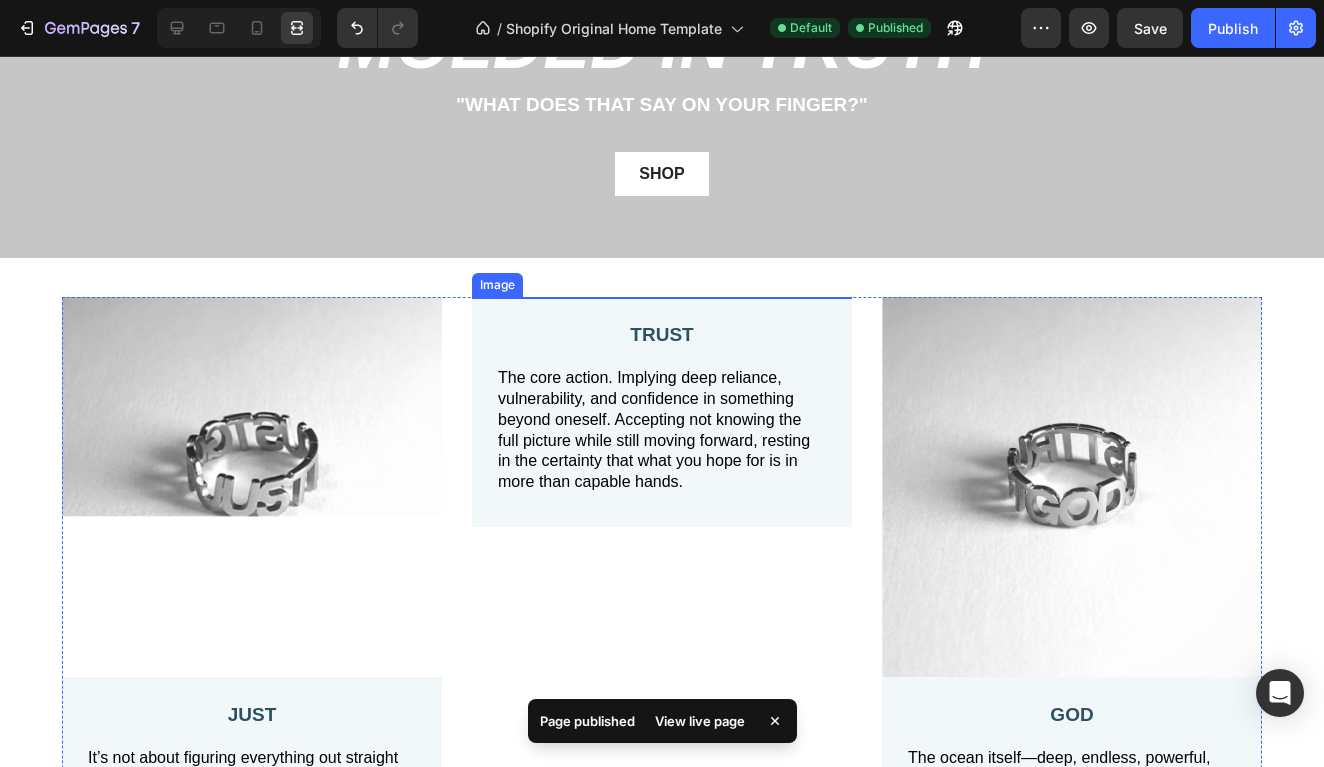 scroll, scrollTop: 179, scrollLeft: 0, axis: vertical 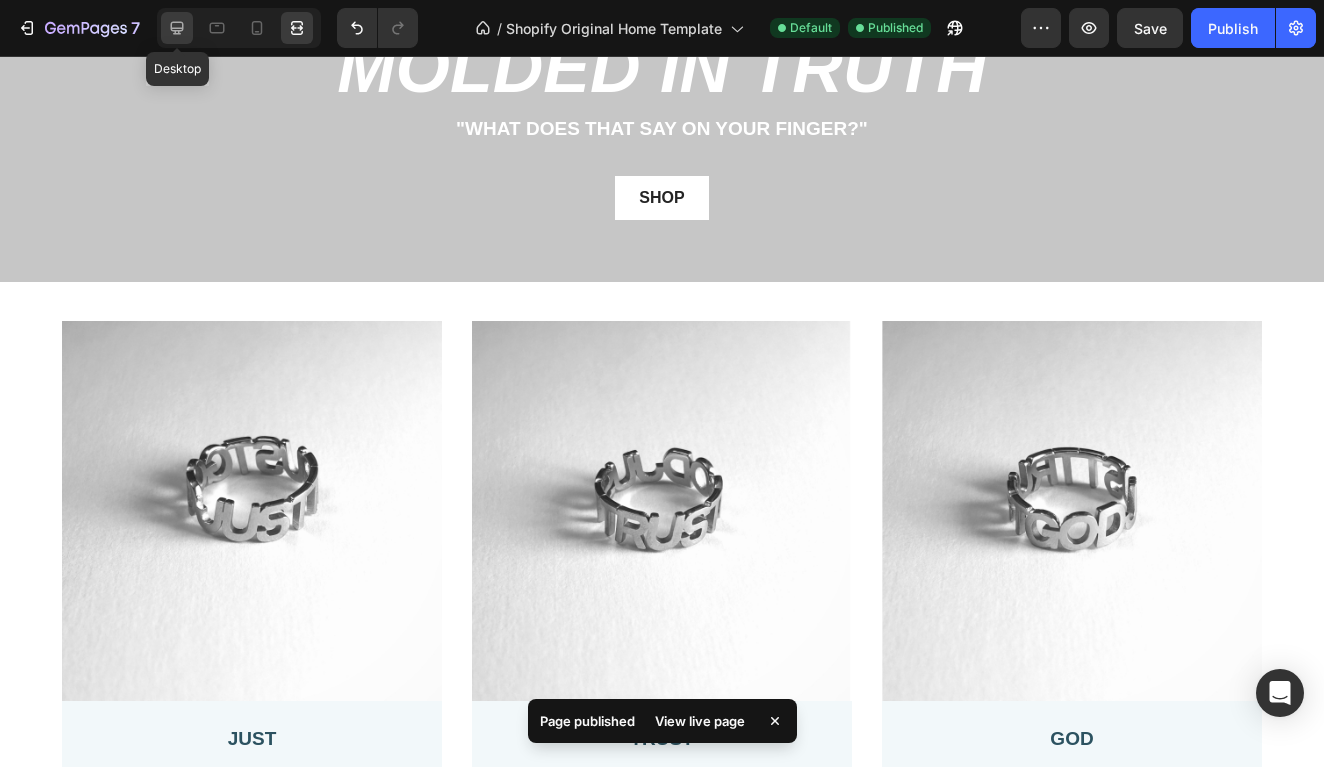 click 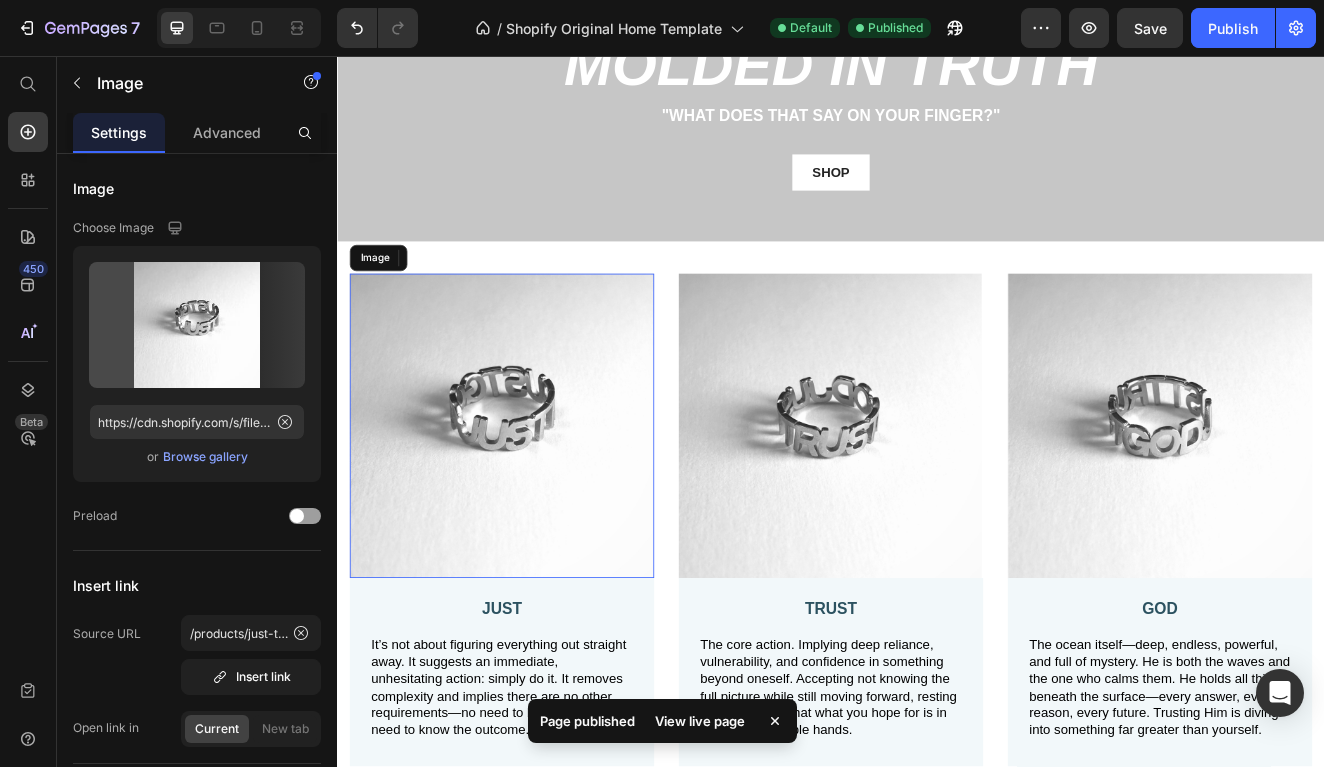 click at bounding box center [537, 506] 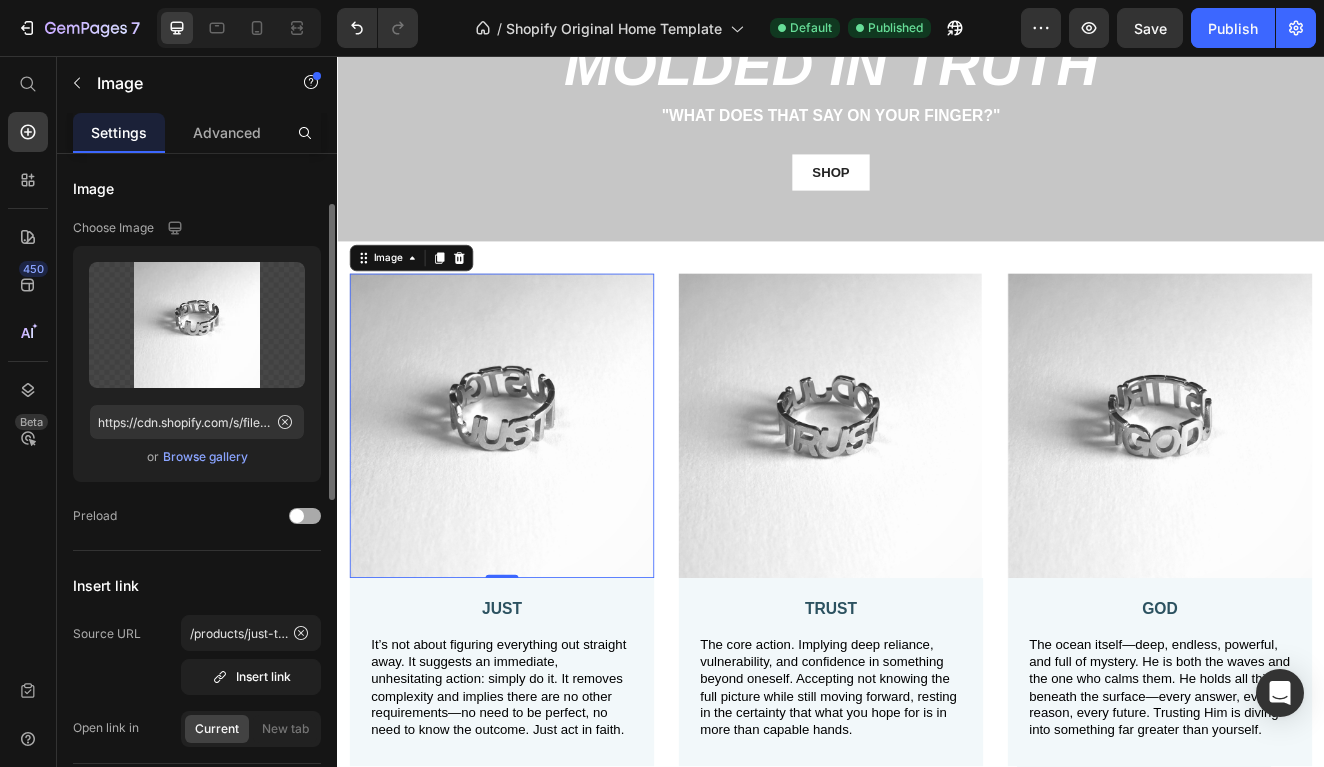 scroll, scrollTop: 135, scrollLeft: 0, axis: vertical 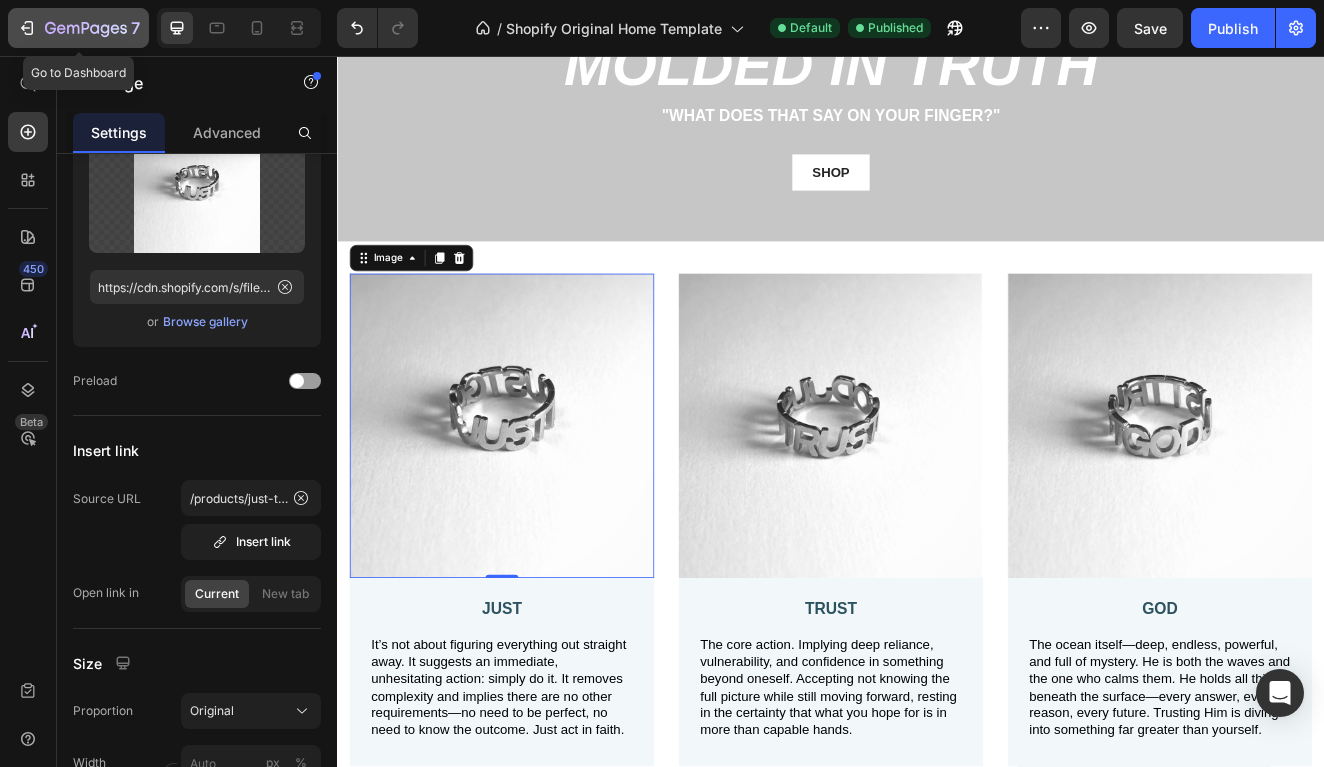 click 